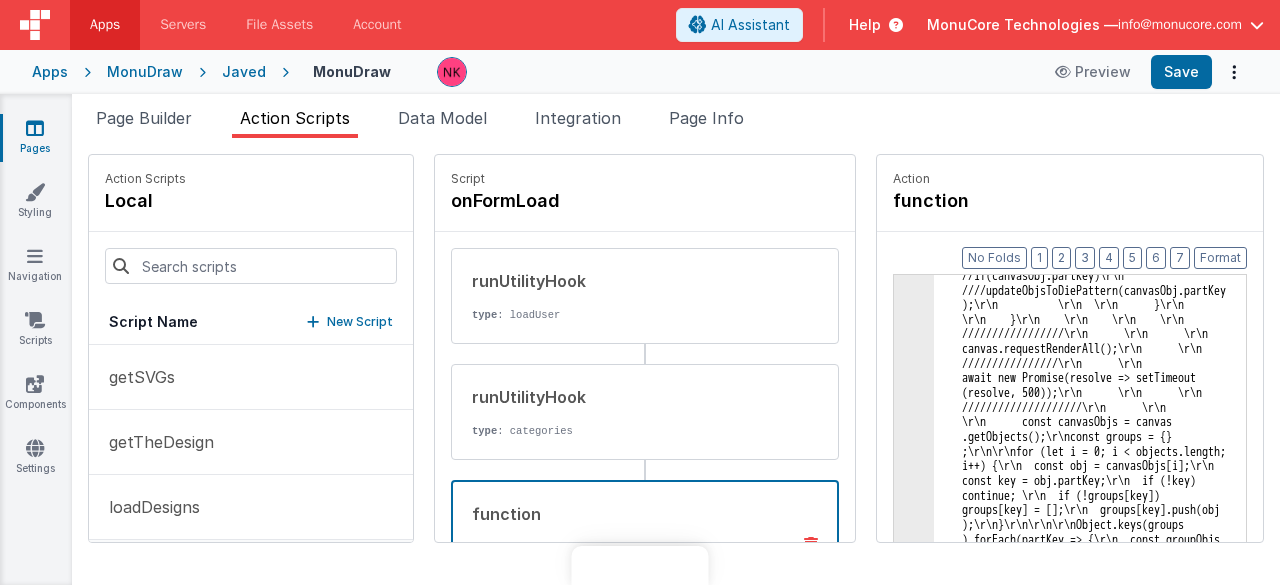 scroll, scrollTop: 0, scrollLeft: 0, axis: both 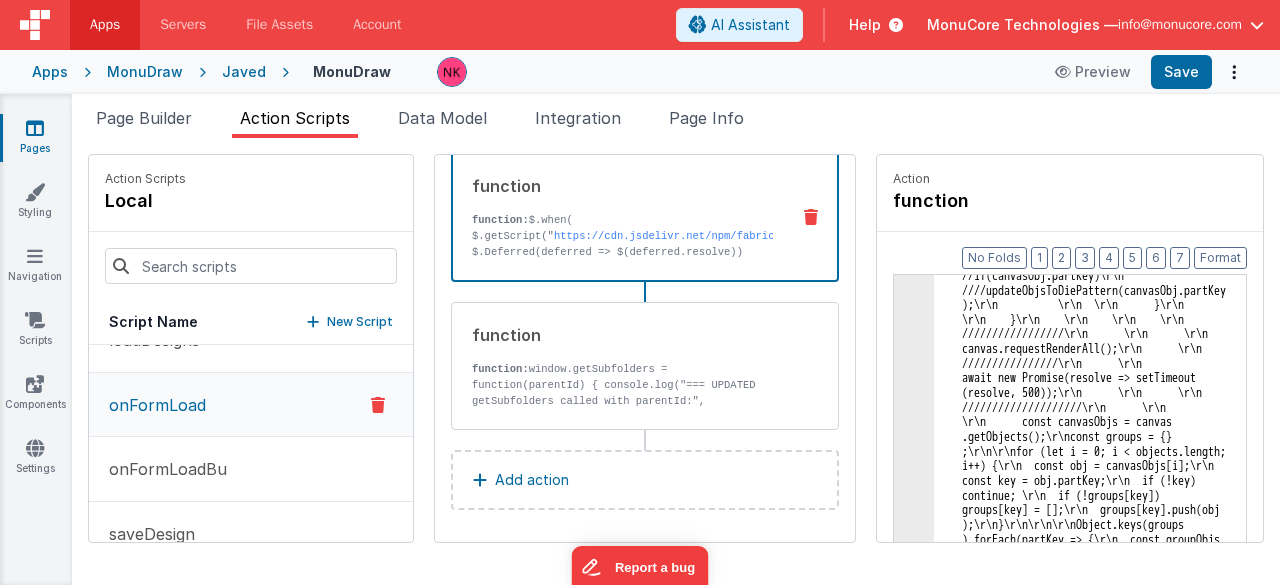 click on "3" at bounding box center (914, -103373) 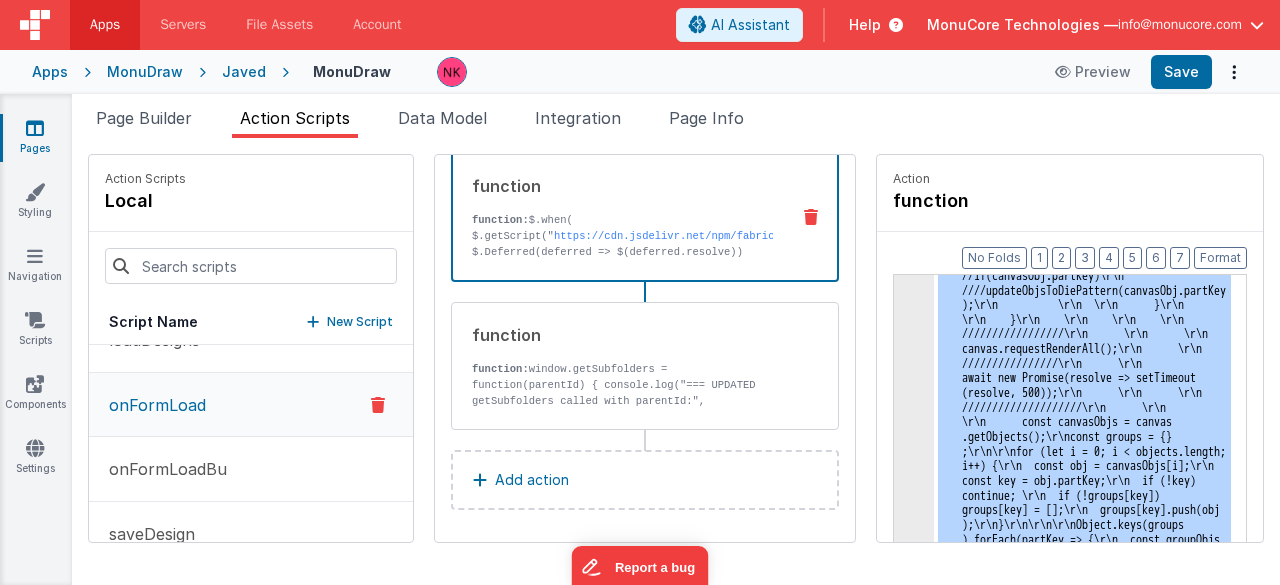 click on "3" at bounding box center [914, -103373] 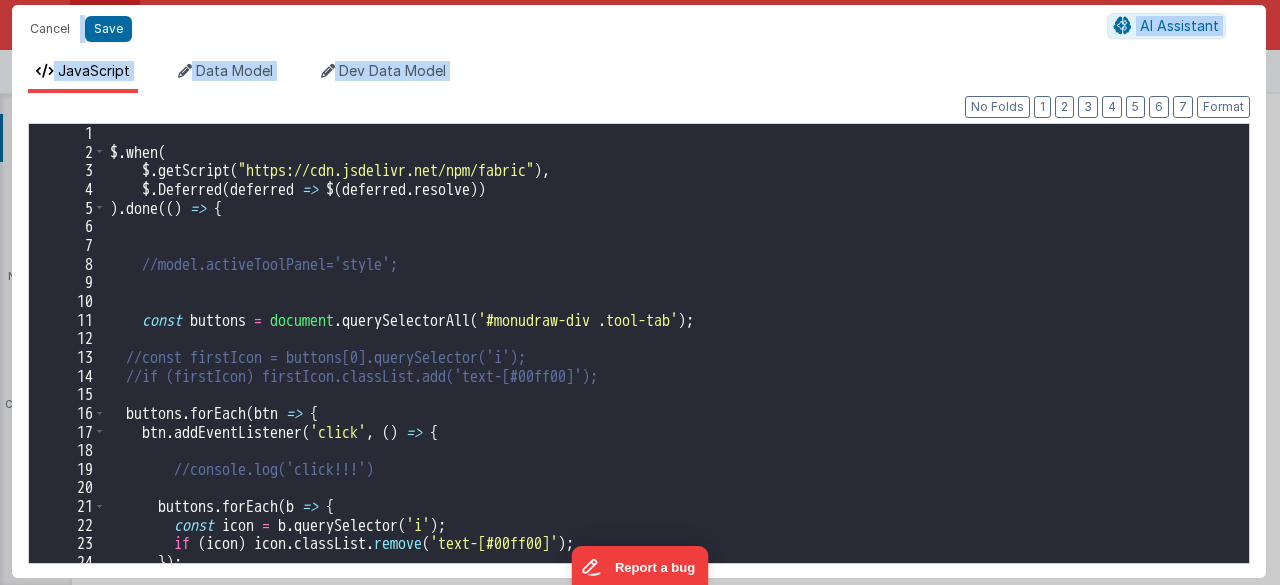 click on "$ . when (      $ . getScript ( "https://cdn.jsdelivr.net/npm/fabric" ) ,      $ . Deferred ( deferred   =>   $ ( deferred . resolve )) ) . done (( )   =>   {                //model.activeToolPanel='style';           const   buttons   =   document . querySelectorAll ( '#monudraw-div .tool-tab' ) ;    //const firstIcon = buttons[0].querySelector('i');    //if (firstIcon) firstIcon.classList.add('text-[#00ff00]');    buttons . forEach ( btn   =>   {      btn . addEventListener ( 'click' ,   ( )   =>   {                     //console.log('click!!!')         buttons . forEach ( b   =>   {           const   icon   =   b . querySelector ( 'i' ) ;           if   ( icon )   icon . classList . remove ( 'text-[#00ff00]' ) ;         }) ;" at bounding box center (670, 362) 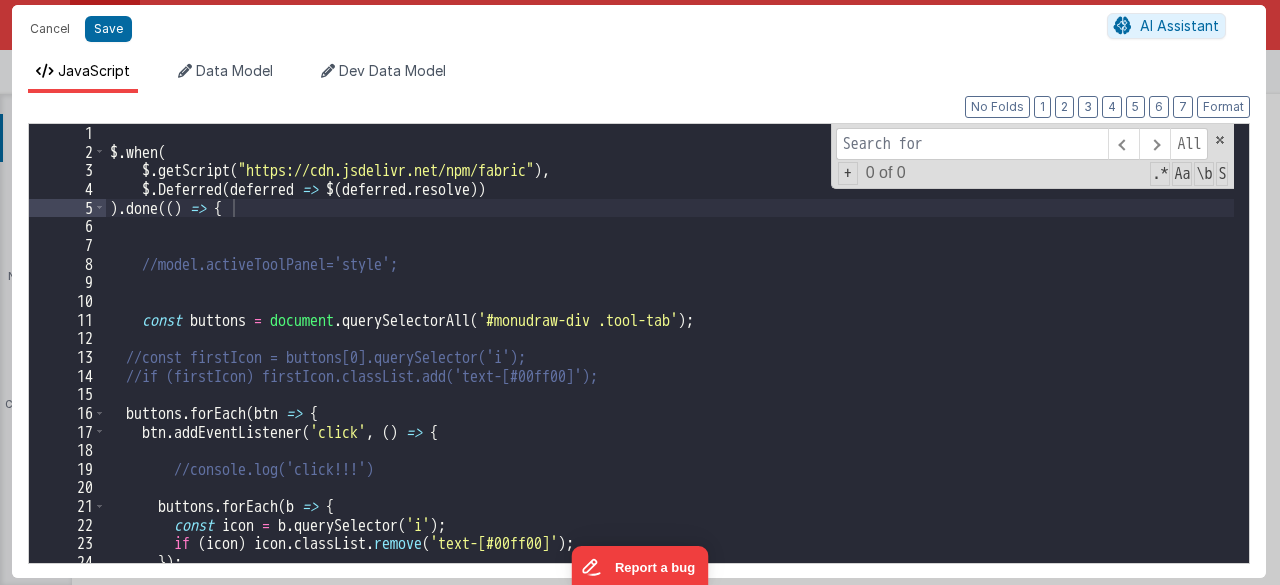 click on "$ . when (      $ . getScript ( "https://cdn.jsdelivr.net/npm/fabric" ) ,      $ . Deferred ( deferred   =>   $ ( deferred . resolve )) ) . done (( )   =>   {                //model.activeToolPanel='style';           const   buttons   =   document . querySelectorAll ( '#monudraw-div .tool-tab' ) ;    //const firstIcon = buttons[0].querySelector('i');    //if (firstIcon) firstIcon.classList.add('text-[#00ff00]');    buttons . forEach ( btn   =>   {      btn . addEventListener ( 'click' ,   ( )   =>   {                     //console.log('click!!!')         buttons . forEach ( b   =>   {           const   icon   =   b . querySelector ( 'i' ) ;           if   ( icon )   icon . classList . remove ( 'text-[#00ff00]' ) ;         }) ;" at bounding box center (670, 362) 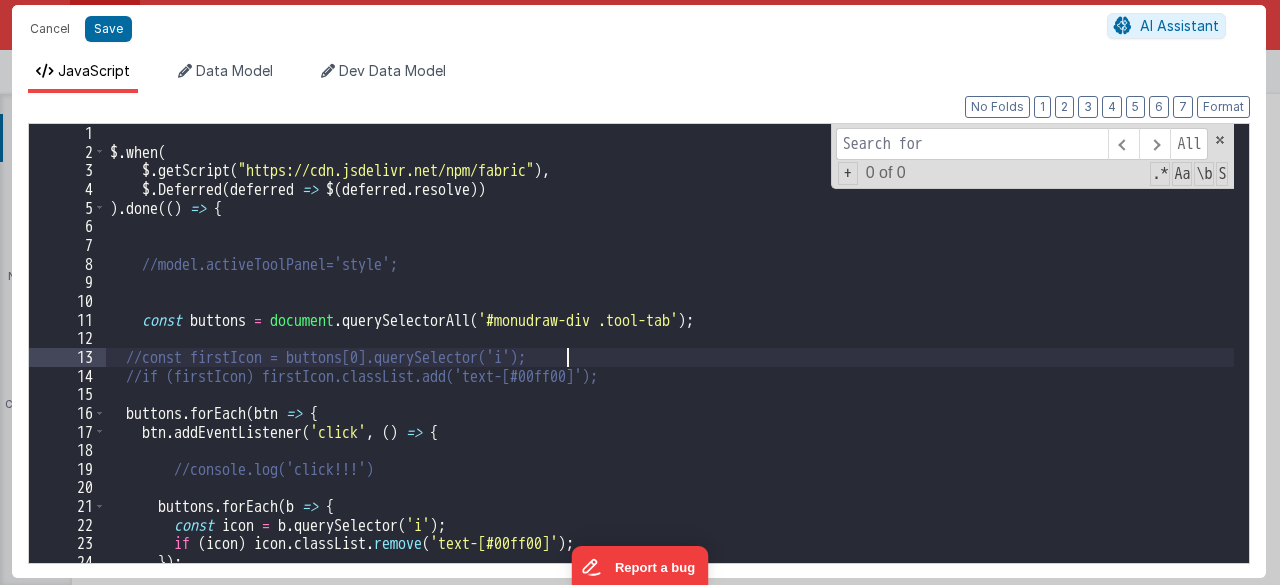 click on "$ . when (      $ . getScript ( "https://cdn.jsdelivr.net/npm/fabric" ) ,      $ . Deferred ( deferred   =>   $ ( deferred . resolve )) ) . done (( )   =>   {                //model.activeToolPanel='style';           const   buttons   =   document . querySelectorAll ( '#monudraw-div .tool-tab' ) ;    //const firstIcon = buttons[0].querySelector('i');    //if (firstIcon) firstIcon.classList.add('text-[#00ff00]');    buttons . forEach ( btn   =>   {      btn . addEventListener ( 'click' ,   ( )   =>   {                     //console.log('click!!!')         buttons . forEach ( b   =>   {           const   icon   =   b . querySelector ( 'i' ) ;           if   ( icon )   icon . classList . remove ( 'text-[#00ff00]' ) ;         }) ;" at bounding box center [670, 362] 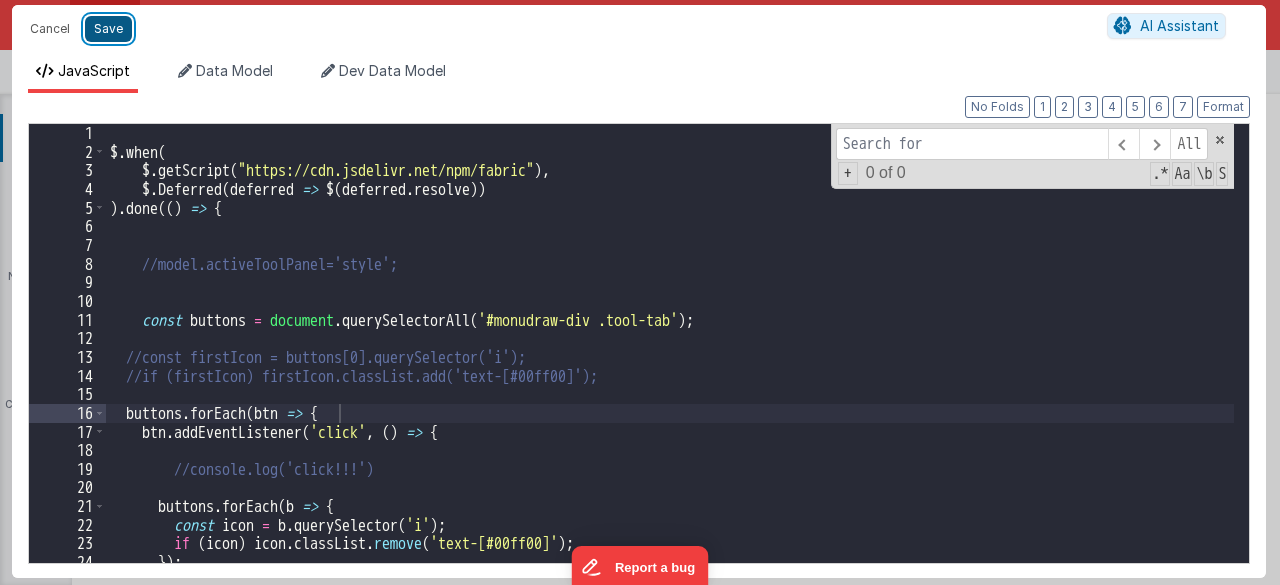 click on "Save" at bounding box center (108, 29) 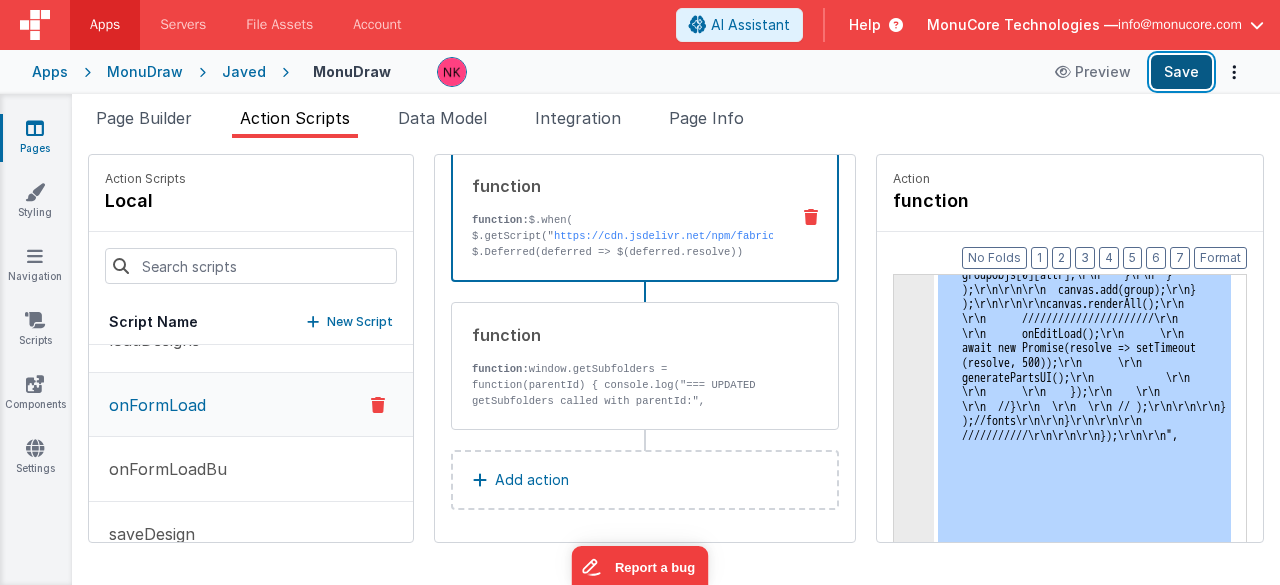 click on "Save" at bounding box center (1181, 72) 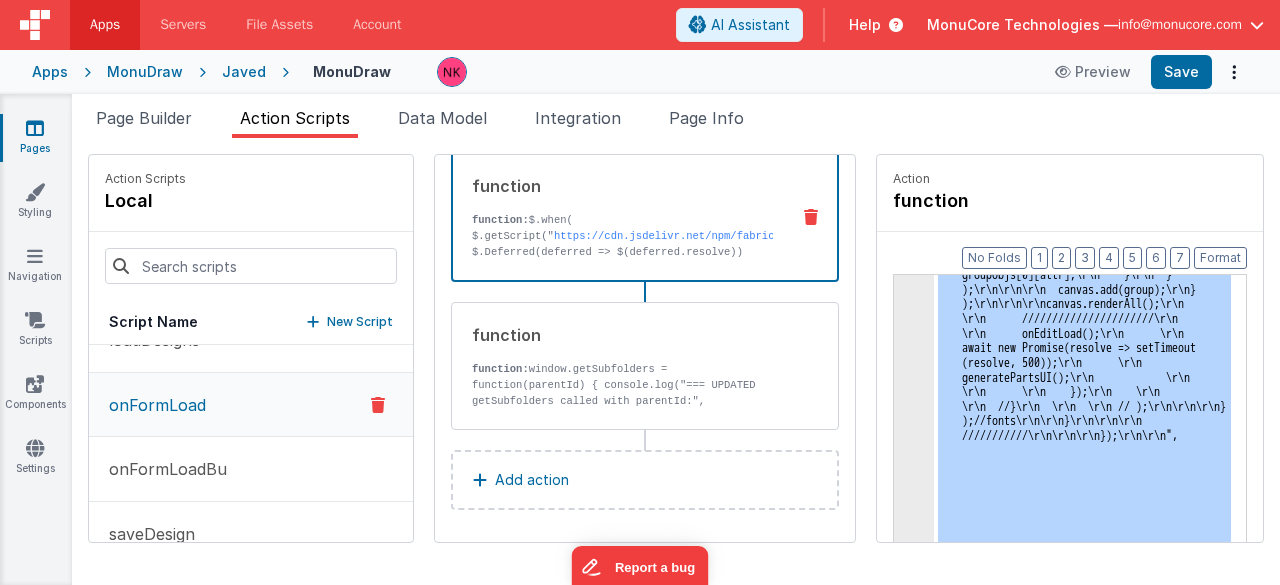 click on "3" at bounding box center [914, -103755] 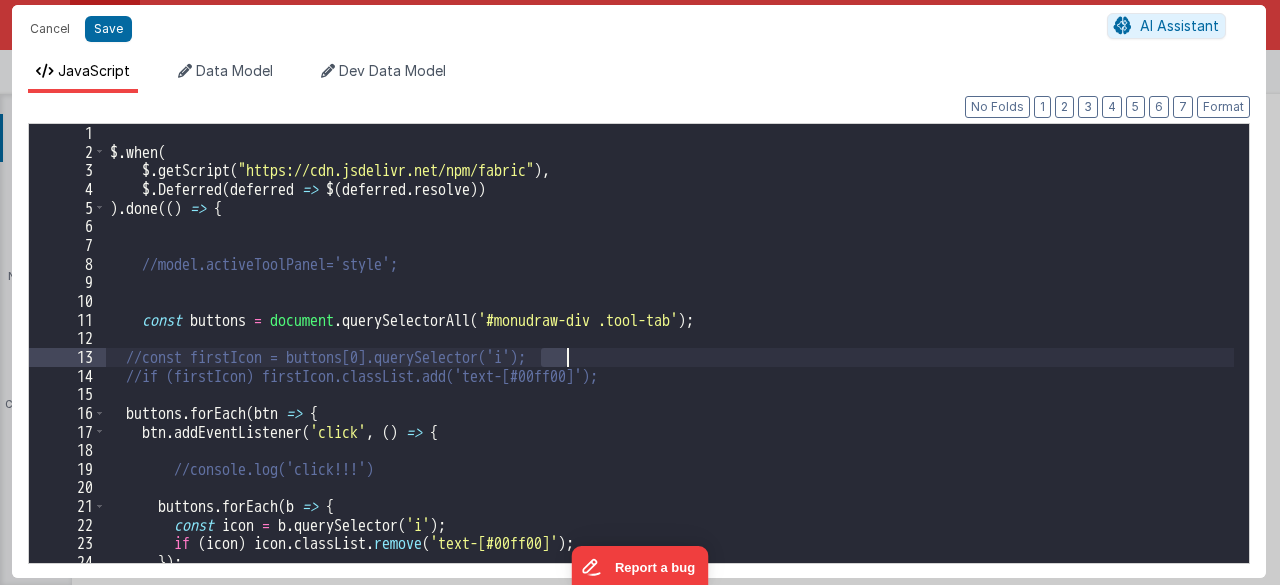 click on "$ . when (      $ . getScript ( "https://cdn.jsdelivr.net/npm/fabric" ) ,      $ . Deferred ( deferred   =>   $ ( deferred . resolve )) ) . done (( )   =>   {                //model.activeToolPanel='style';           const   buttons   =   document . querySelectorAll ( '#monudraw-div .tool-tab' ) ;    //const firstIcon = buttons[0].querySelector('i');    //if (firstIcon) firstIcon.classList.add('text-[#00ff00]');    buttons . forEach ( btn   =>   {      btn . addEventListener ( 'click' ,   ( )   =>   {                     //console.log('click!!!')         buttons . forEach ( b   =>   {           const   icon   =   b . querySelector ( 'i' ) ;           if   ( icon )   icon . classList . remove ( 'text-[#00ff00]' ) ;         }) ;" at bounding box center (670, 343) 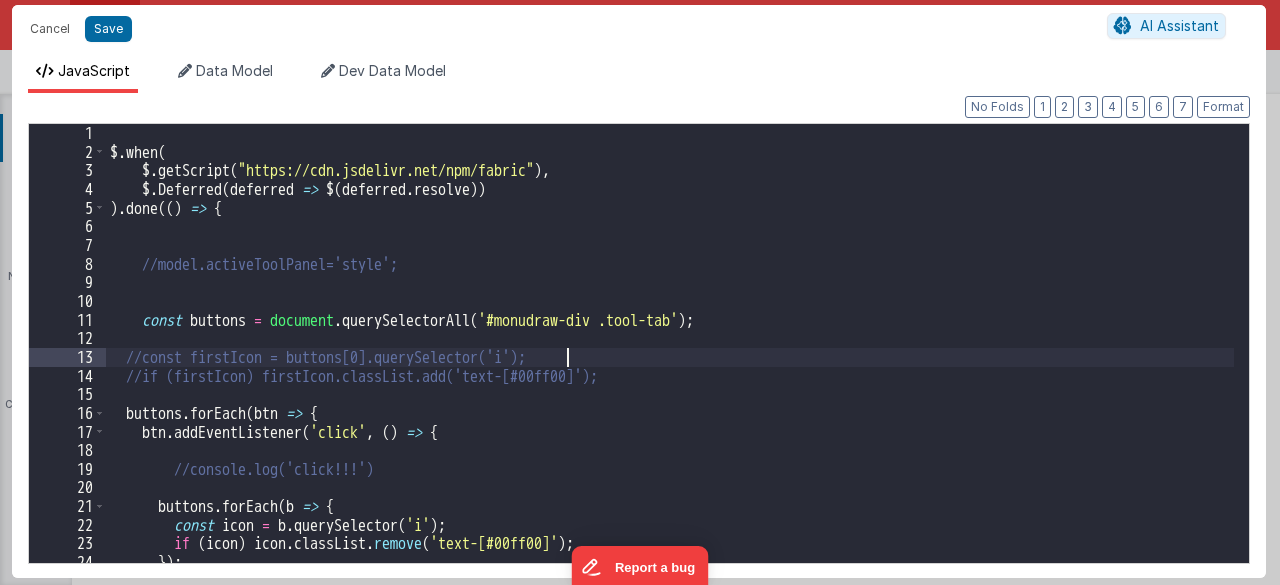click on "$ . when (      $ . getScript ( "https://cdn.jsdelivr.net/npm/fabric" ) ,      $ . Deferred ( deferred   =>   $ ( deferred . resolve )) ) . done (( )   =>   {                //model.activeToolPanel='style';           const   buttons   =   document . querySelectorAll ( '#monudraw-div .tool-tab' ) ;    //const firstIcon = buttons[0].querySelector('i');    //if (firstIcon) firstIcon.classList.add('text-[#00ff00]');    buttons . forEach ( btn   =>   {      btn . addEventListener ( 'click' ,   ( )   =>   {                     //console.log('click!!!')         buttons . forEach ( b   =>   {           const   icon   =   b . querySelector ( 'i' ) ;           if   ( icon )   icon . classList . remove ( 'text-[#00ff00]' ) ;         }) ;" at bounding box center [670, 362] 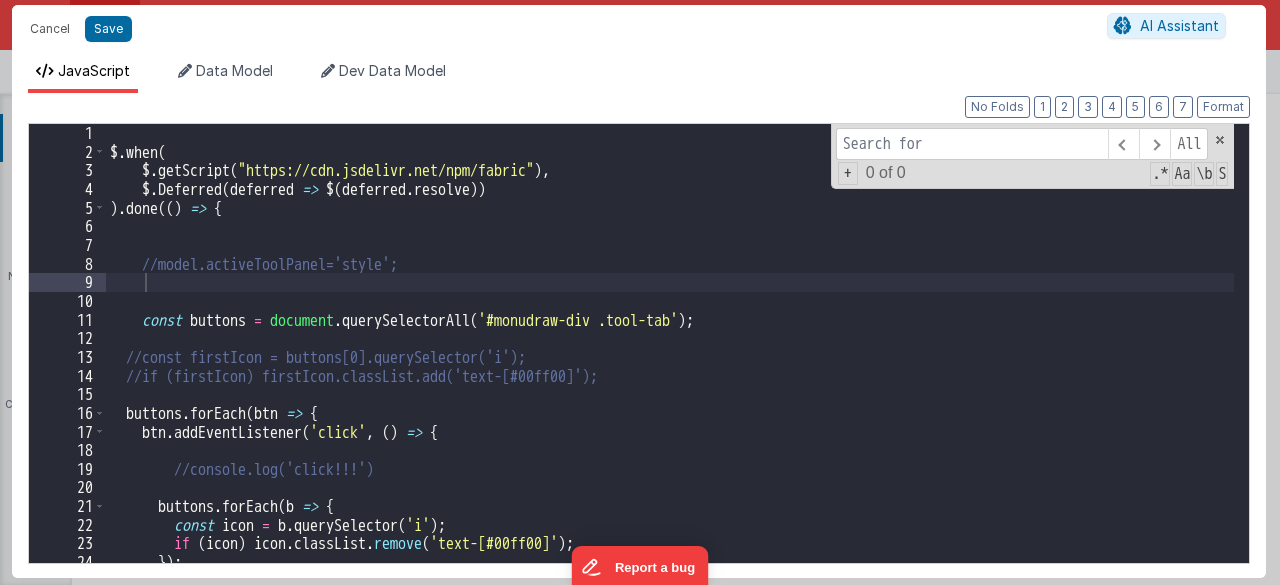 click on "$ . when (      $ . getScript ( "https://cdn.jsdelivr.net/npm/fabric" ) ,      $ . Deferred ( deferred   =>   $ ( deferred . resolve )) ) . done (( )   =>   {                //model.activeToolPanel='style';           const   buttons   =   document . querySelectorAll ( '#monudraw-div .tool-tab' ) ;    //const firstIcon = buttons[0].querySelector('i');    //if (firstIcon) firstIcon.classList.add('text-[#00ff00]');    buttons . forEach ( btn   =>   {      btn . addEventListener ( 'click' ,   ( )   =>   {                     //console.log('click!!!')         buttons . forEach ( b   =>   {           const   icon   =   b . querySelector ( 'i' ) ;           if   ( icon )   icon . classList . remove ( 'text-[#00ff00]' ) ;         }) ;" at bounding box center [670, 362] 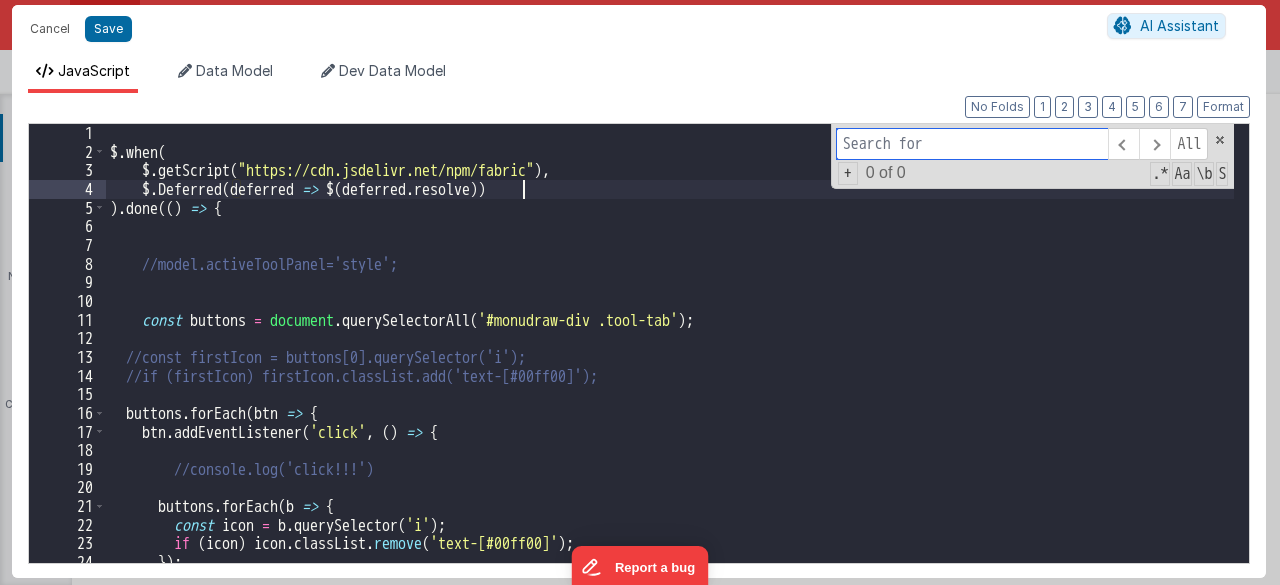 click at bounding box center [972, 144] 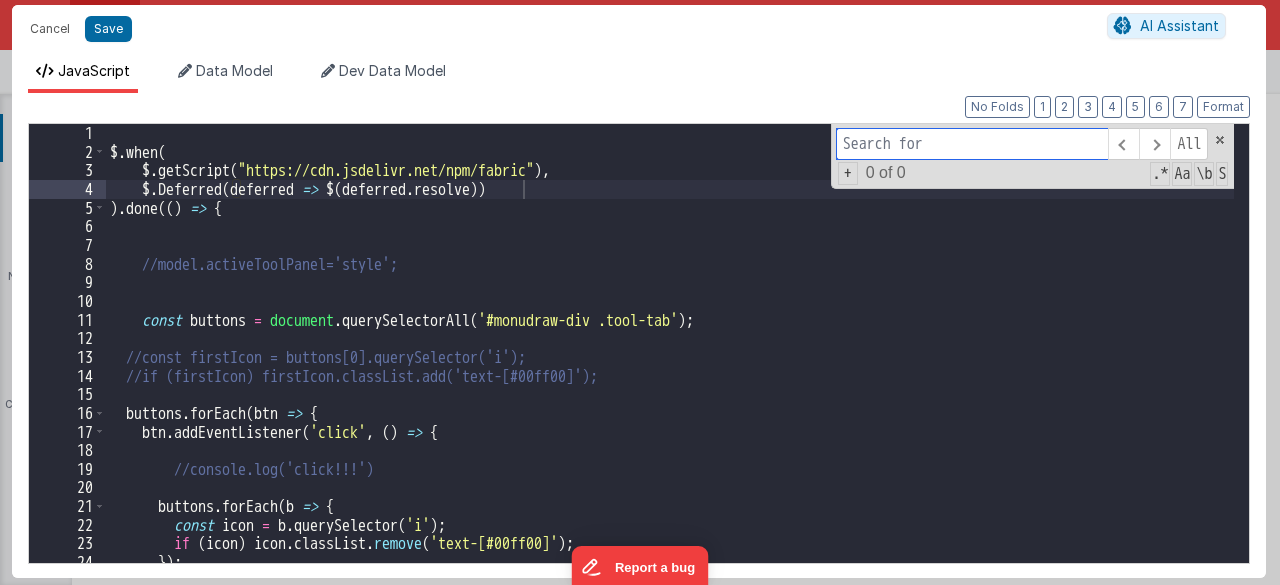 paste on "function loadCleanedCanvasJSON() {" 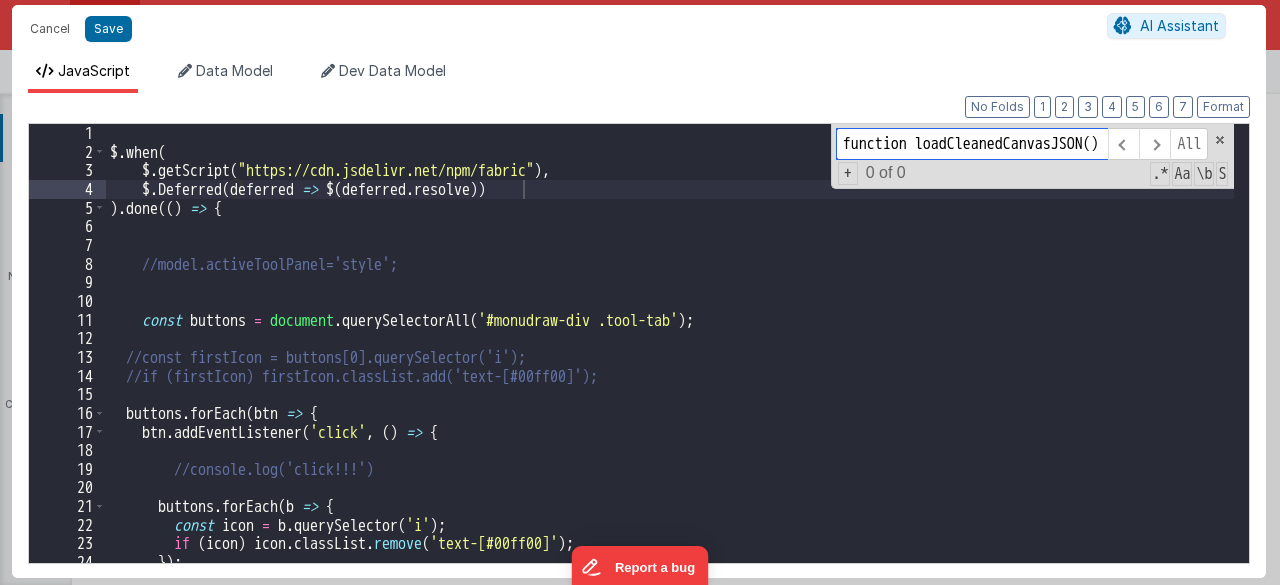 scroll, scrollTop: 0, scrollLeft: 40, axis: horizontal 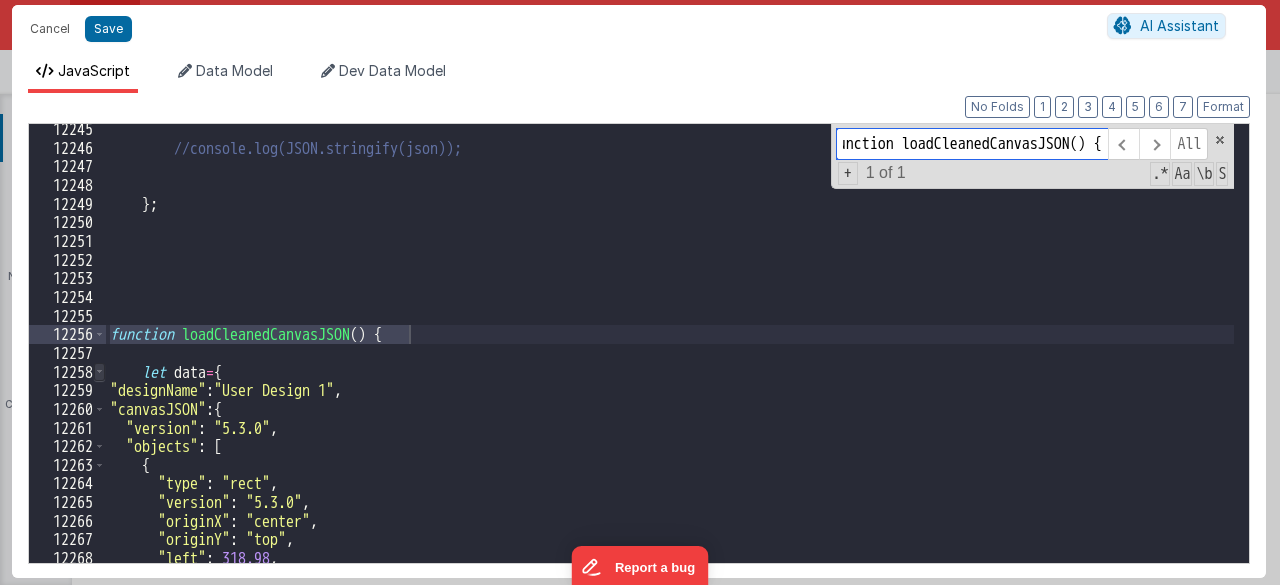 type on "function loadCleanedCanvasJSON() {" 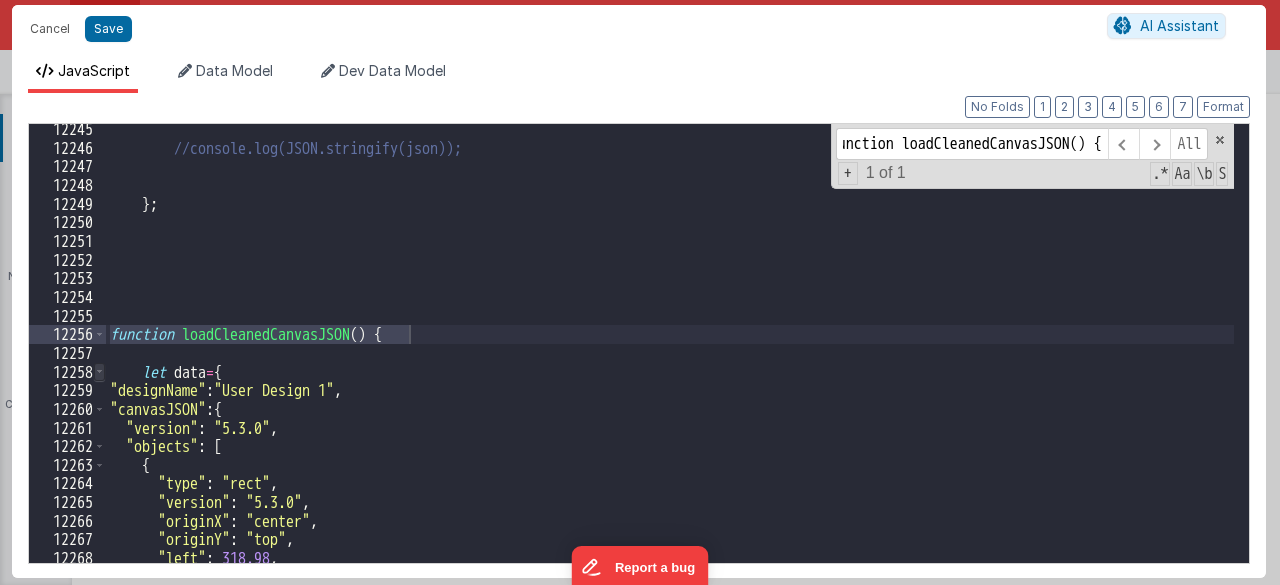 click at bounding box center (99, 372) 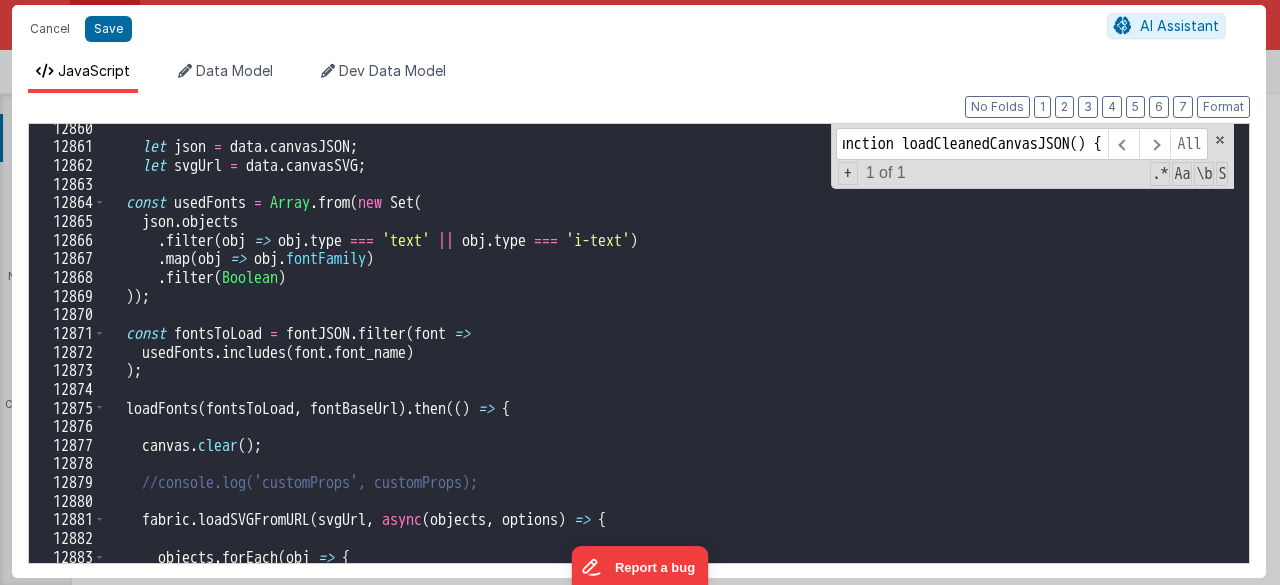 scroll, scrollTop: 0, scrollLeft: 0, axis: both 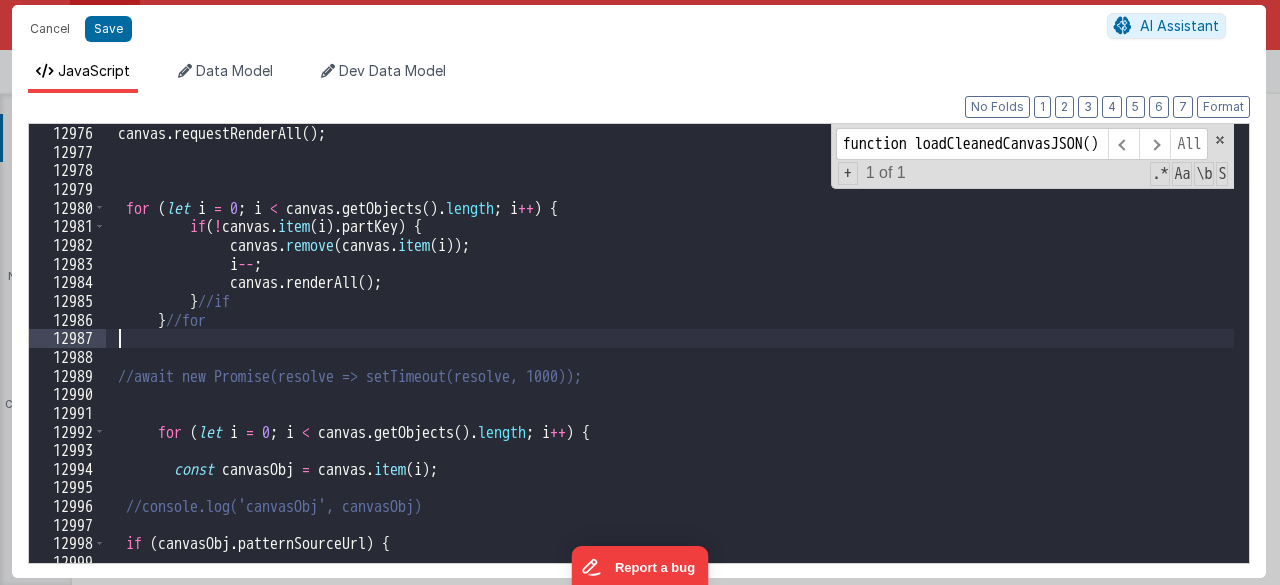 click on "canvas . requestRenderAll ( ) ;          for   ( let   i   =   0 ;   i   <   canvas . getObjects ( ) . length ;   i ++ )   {              if ( ! canvas . item ( i ) . partKey )   {                    canvas . remove ( canvas . item ( i )) ;                    i -- ;                    canvas . renderAll ( ) ;              } //if         } //for       //await new Promise(resolve => setTimeout(resolve, 1000));                 for   ( let   i   =   0 ;   i   <   canvas . getObjects ( ) . length ;   i ++ )   {              const   canvasObj   =   canvas . item ( i ) ;       //console.log('canvasObj', canvasObj)       if   ( canvasObj . patternSourceUrl )   {" at bounding box center (670, 343) 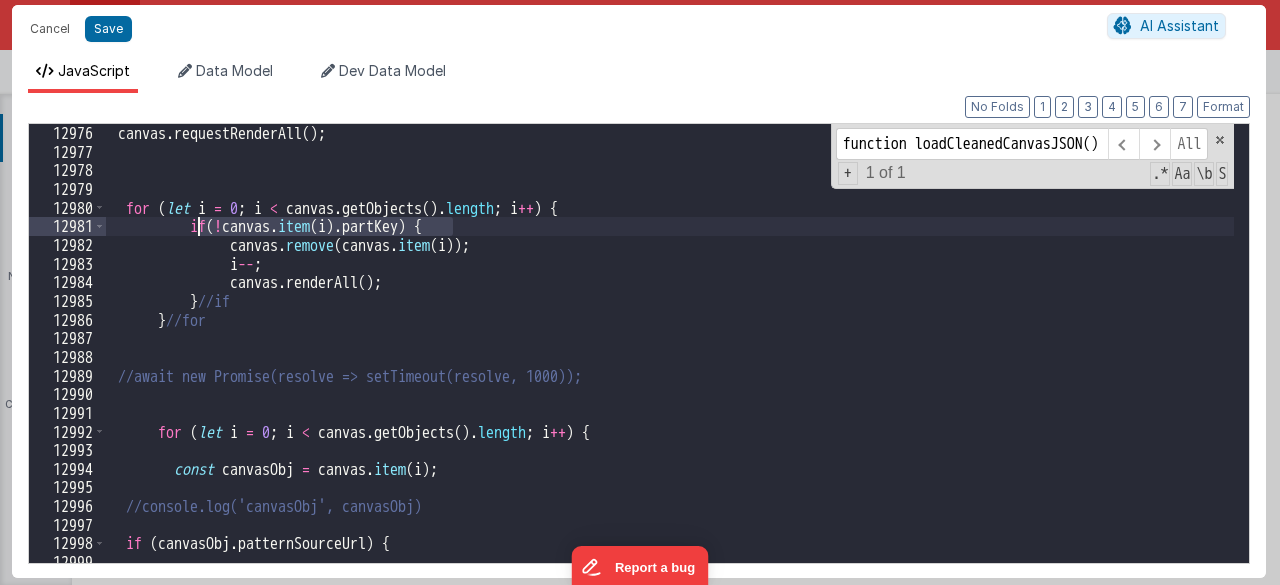 drag, startPoint x: 482, startPoint y: 233, endPoint x: 200, endPoint y: 224, distance: 282.1436 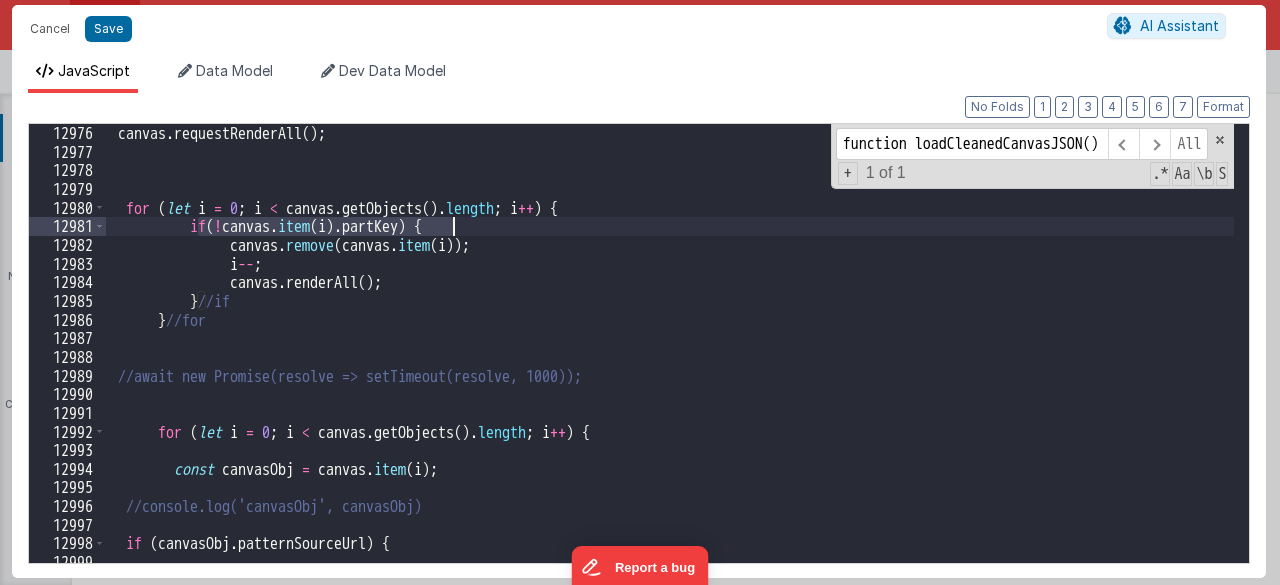 click on "canvas . requestRenderAll ( ) ;          for   ( let   i   =   0 ;   i   <   canvas . getObjects ( ) . length ;   i ++ )   {              if ( ! canvas . item ( i ) . partKey )   {                    canvas . remove ( canvas . item ( i )) ;                    i -- ;                    canvas . renderAll ( ) ;              } //if         } //for       //await new Promise(resolve => setTimeout(resolve, 1000));                 for   ( let   i   =   0 ;   i   <   canvas . getObjects ( ) . length ;   i ++ )   {              const   canvasObj   =   canvas . item ( i ) ;       //console.log('canvasObj', canvasObj)       if   ( canvasObj . patternSourceUrl )   {" at bounding box center [670, 343] 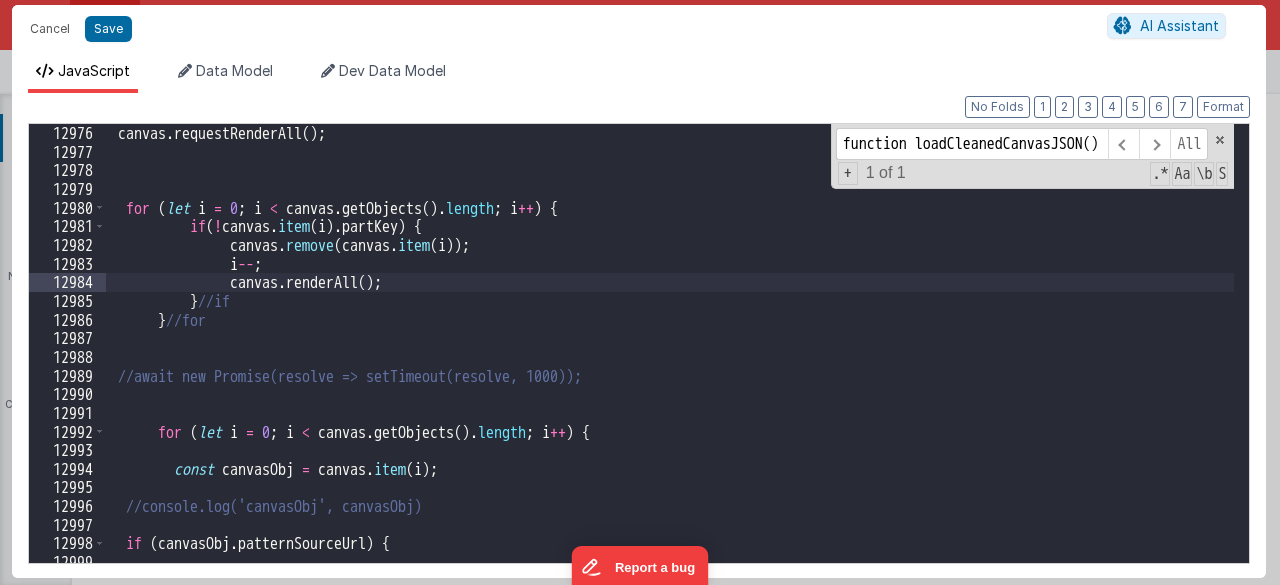 scroll, scrollTop: 23622, scrollLeft: 0, axis: vertical 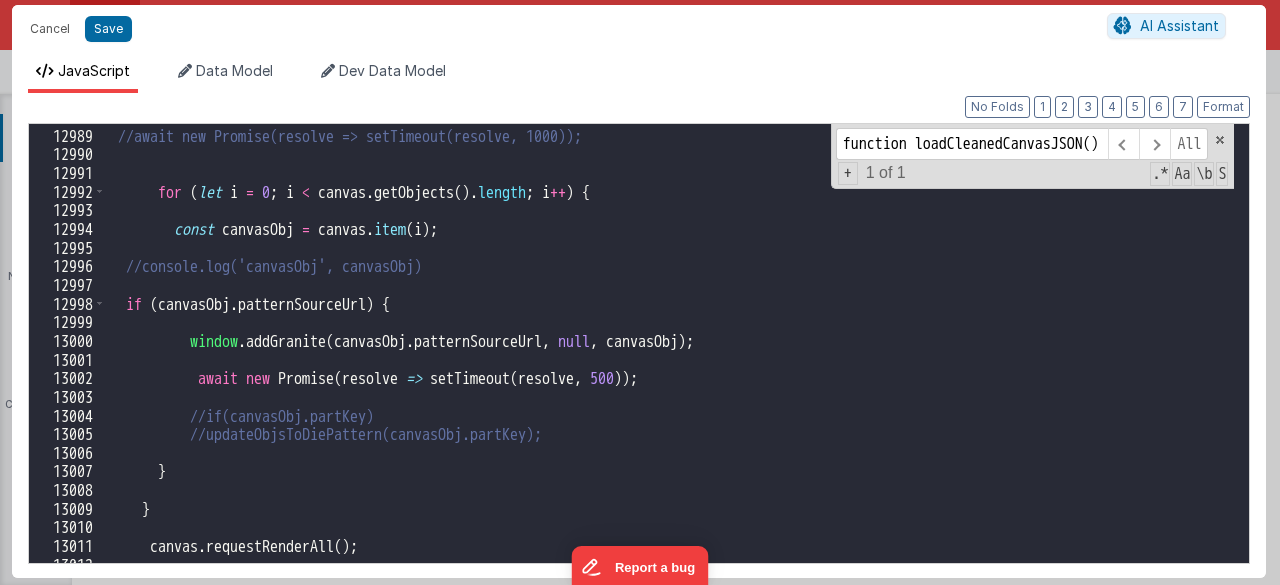 click on "//await new Promise(resolve => setTimeout(resolve, 1000));                 for   ( let   i   =   0 ;   i   <   canvas . getObjects ( ) . length ;   i ++ )   {              const   canvasObj   =   canvas . item ( i ) ;       //console.log('canvasObj', canvasObj)       if   ( canvasObj . patternSourceUrl )   {                      window . addGranite ( canvasObj . patternSourceUrl ,   null ,   canvasObj ) ;                            await   new   Promise ( resolve   =>   setTimeout ( resolve ,   500 )) ;                           //if(canvasObj.partKey)              //updateObjsToDiePattern(canvasObj.partKey);            }              }             canvas . requestRenderAll ( ) ;" at bounding box center (670, 346) 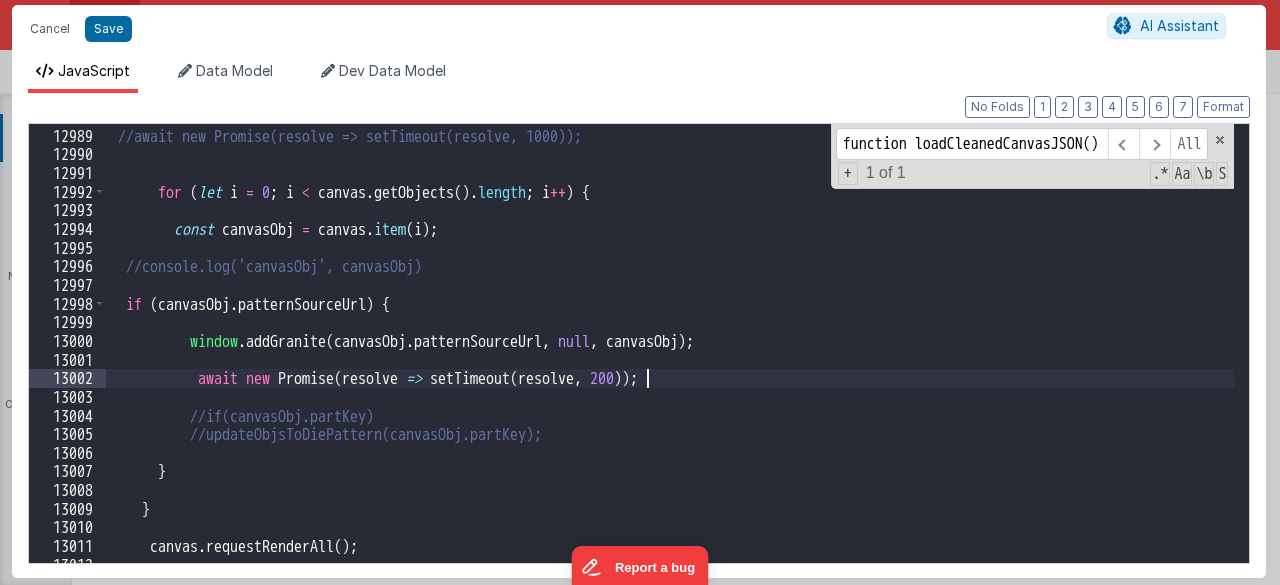 click on "//await new Promise(resolve => setTimeout(resolve, 1000));                 for   ( let   i   =   0 ;   i   <   canvas . getObjects ( ) . length ;   i ++ )   {              const   canvasObj   =   canvas . item ( i ) ;       //console.log('canvasObj', canvasObj)       if   ( canvasObj . patternSourceUrl )   {                      window . addGranite ( canvasObj . patternSourceUrl ,   null ,   canvasObj ) ;                            await   new   Promise ( resolve   =>   setTimeout ( resolve ,   200 )) ;                           //if(canvasObj.partKey)              //updateObjsToDiePattern(canvasObj.partKey);            }              }             canvas . requestRenderAll ( ) ;" at bounding box center [670, 346] 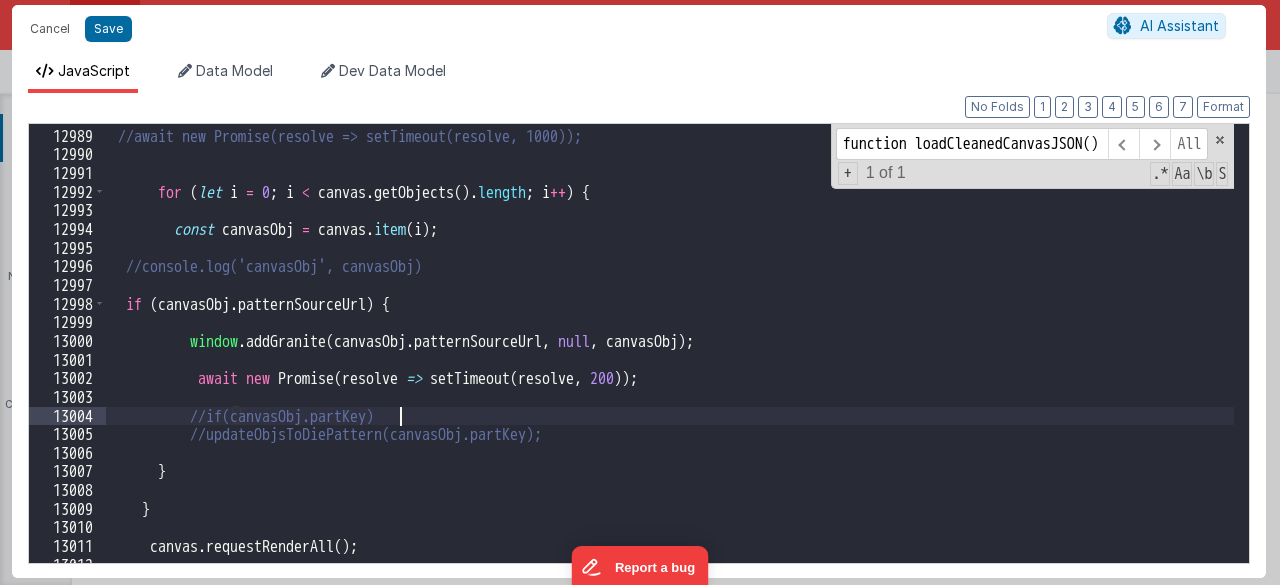 click on "//await new Promise(resolve => setTimeout(resolve, 1000));                 for   ( let   i   =   0 ;   i   <   canvas . getObjects ( ) . length ;   i ++ )   {              const   canvasObj   =   canvas . item ( i ) ;       //console.log('canvasObj', canvasObj)       if   ( canvasObj . patternSourceUrl )   {                      window . addGranite ( canvasObj . patternSourceUrl ,   null ,   canvasObj ) ;                            await   new   Promise ( resolve   =>   setTimeout ( resolve ,   200 )) ;                           //if(canvasObj.partKey)              //updateObjsToDiePattern(canvasObj.partKey);            }              }             canvas . requestRenderAll ( ) ;" at bounding box center [670, 346] 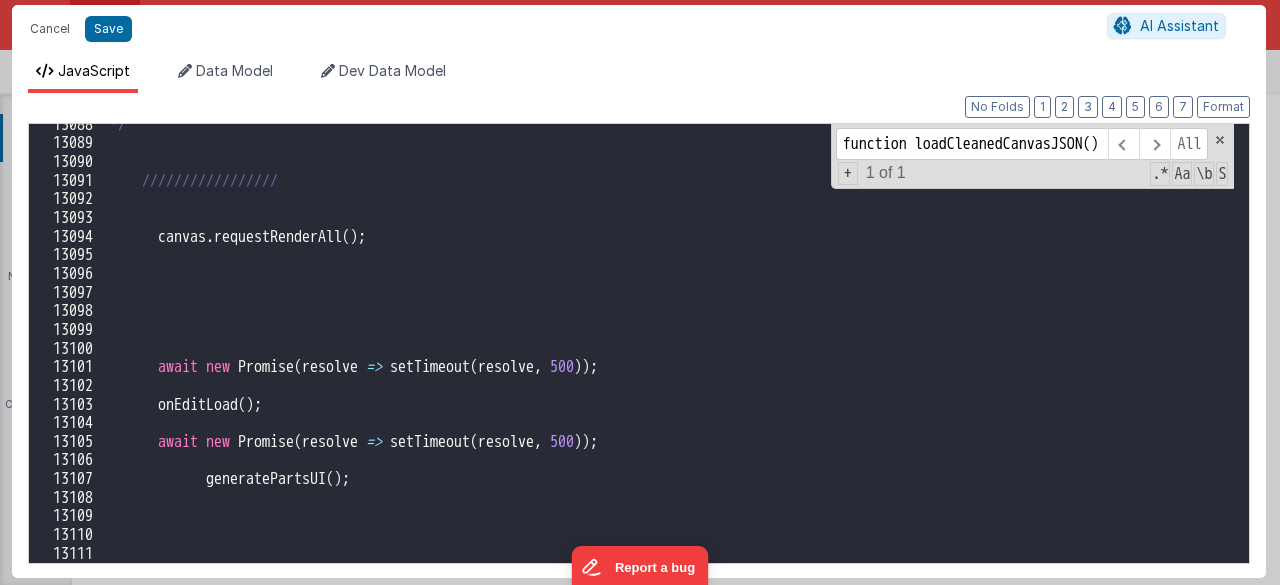 scroll, scrollTop: 23811, scrollLeft: 0, axis: vertical 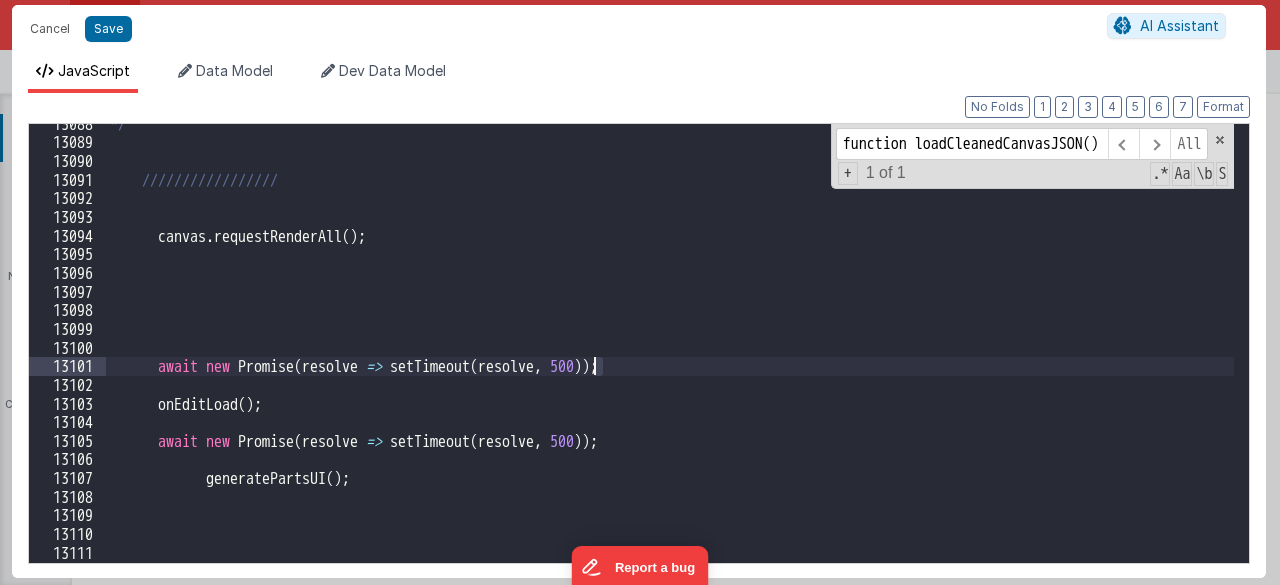 click on "*/                /////////////////                         canvas . requestRenderAll ( ) ;                                                        await   new   Promise ( resolve   =>   setTimeout ( resolve ,   500 )) ;                 onEditLoad ( ) ;                 await   new   Promise ( resolve   =>   setTimeout ( resolve ,   500 )) ;                        generatePartsUI ( ) ;" at bounding box center [670, 353] 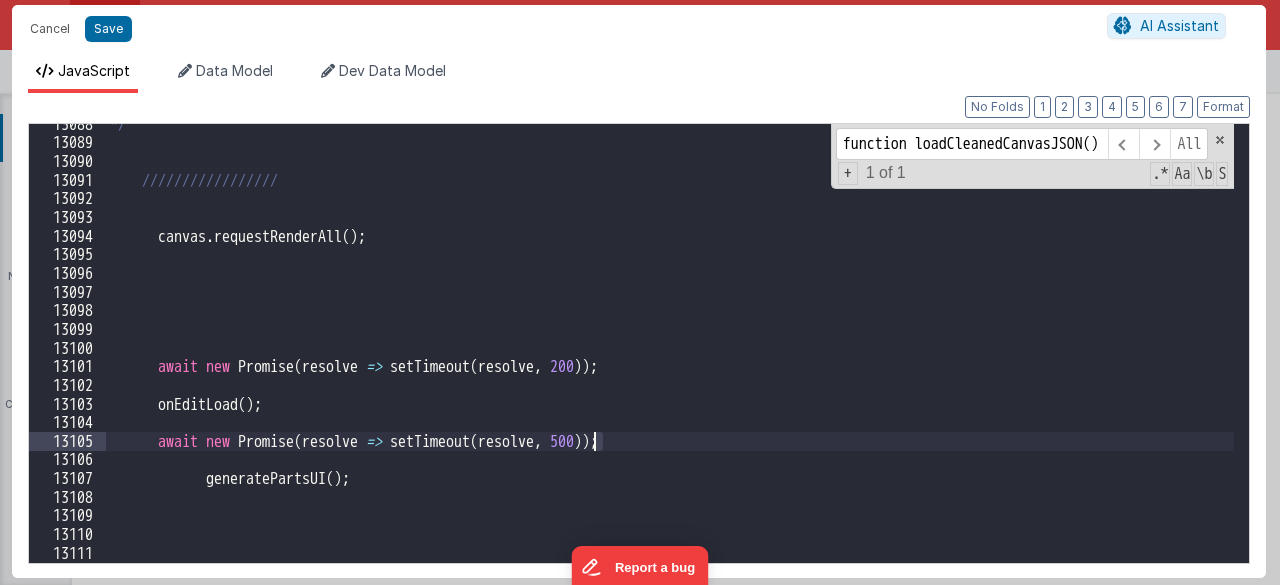 click on "*/                /////////////////                         canvas . requestRenderAll ( ) ;                                                        await   new   Promise ( resolve   =>   setTimeout ( resolve ,   200 )) ;                 onEditLoad ( ) ;                 await   new   Promise ( resolve   =>   setTimeout ( resolve ,   500 )) ;                        generatePartsUI ( ) ;" at bounding box center (670, 353) 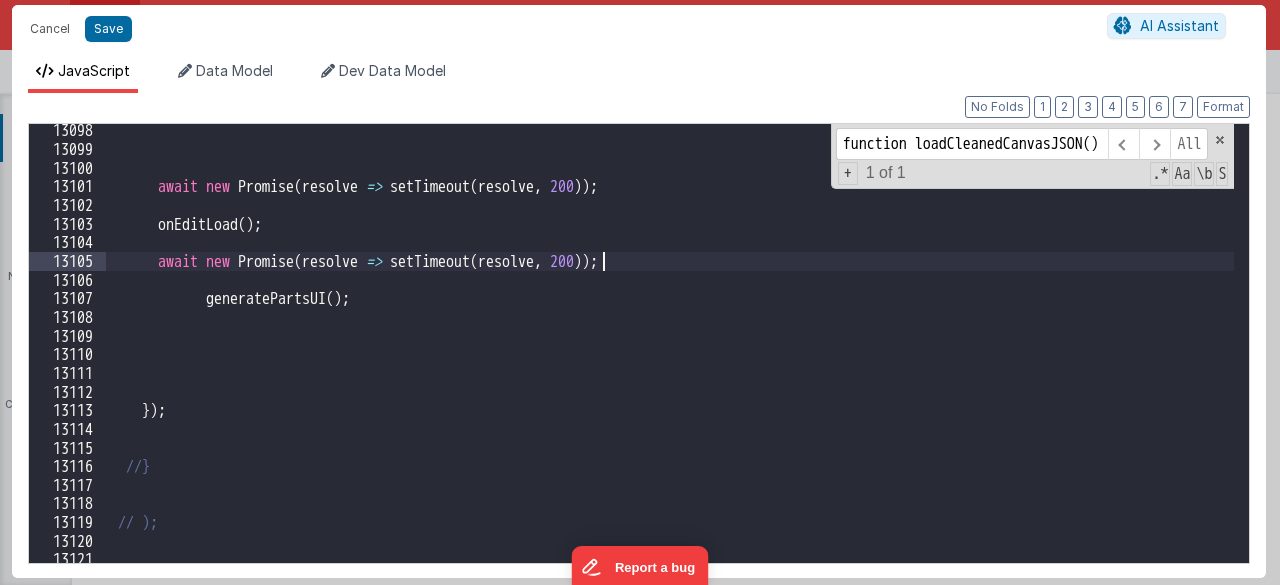 scroll, scrollTop: 23829, scrollLeft: 0, axis: vertical 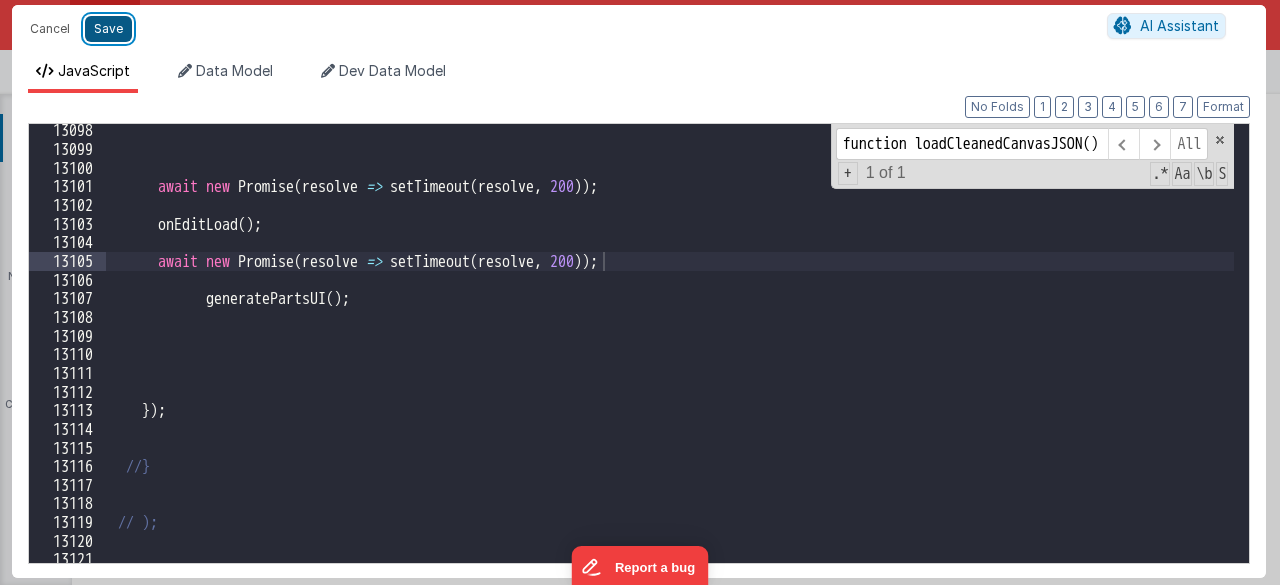 click on "Save" at bounding box center [108, 29] 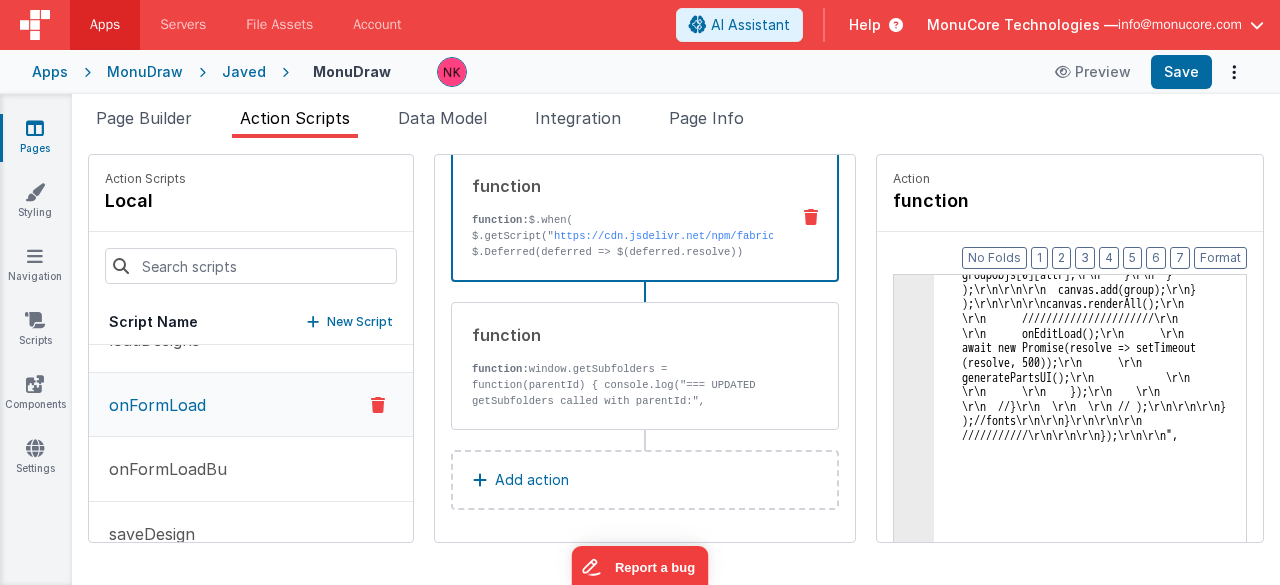 click on "JavaScript
Data Model
Dev Data Model" at bounding box center [639, 57] 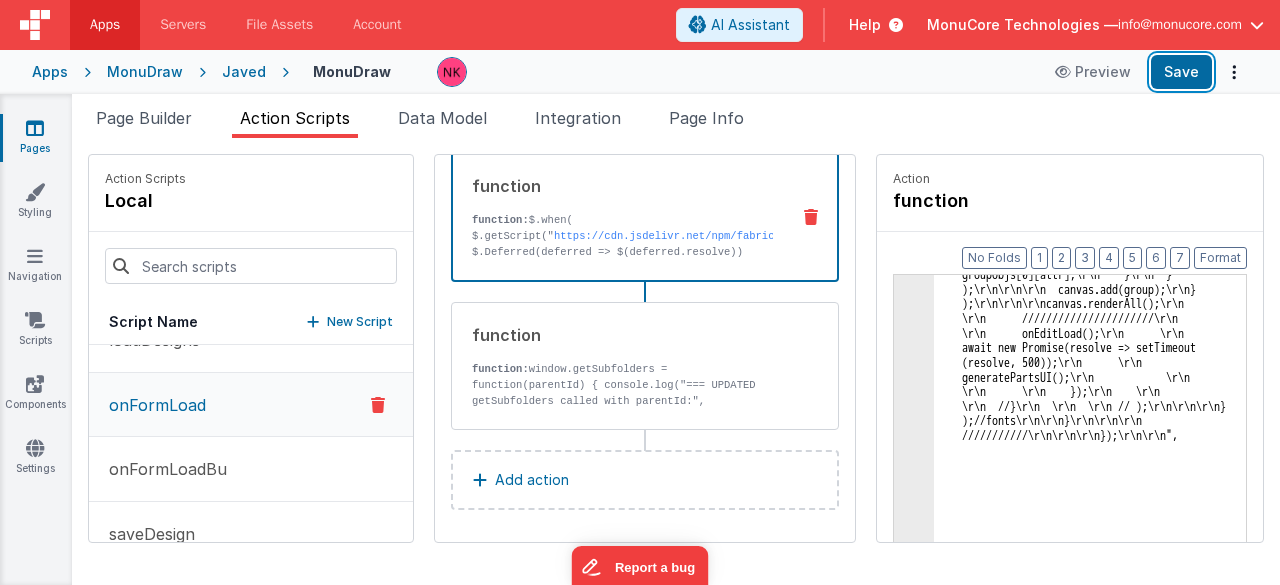click on "Save" at bounding box center [1181, 72] 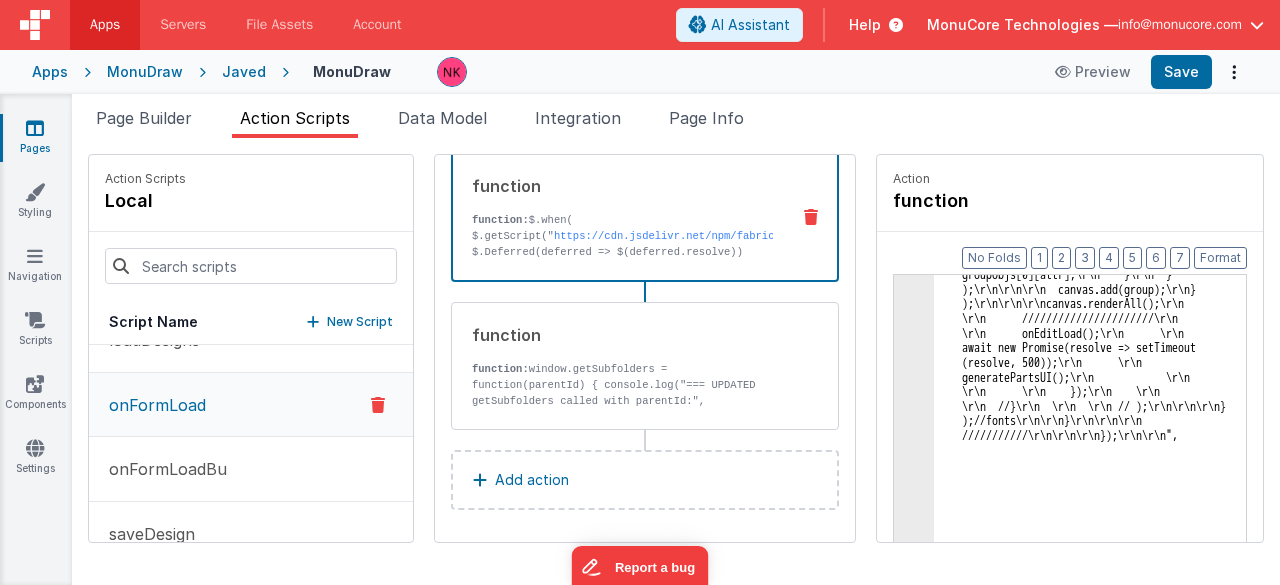 click on "3" at bounding box center (914, -103755) 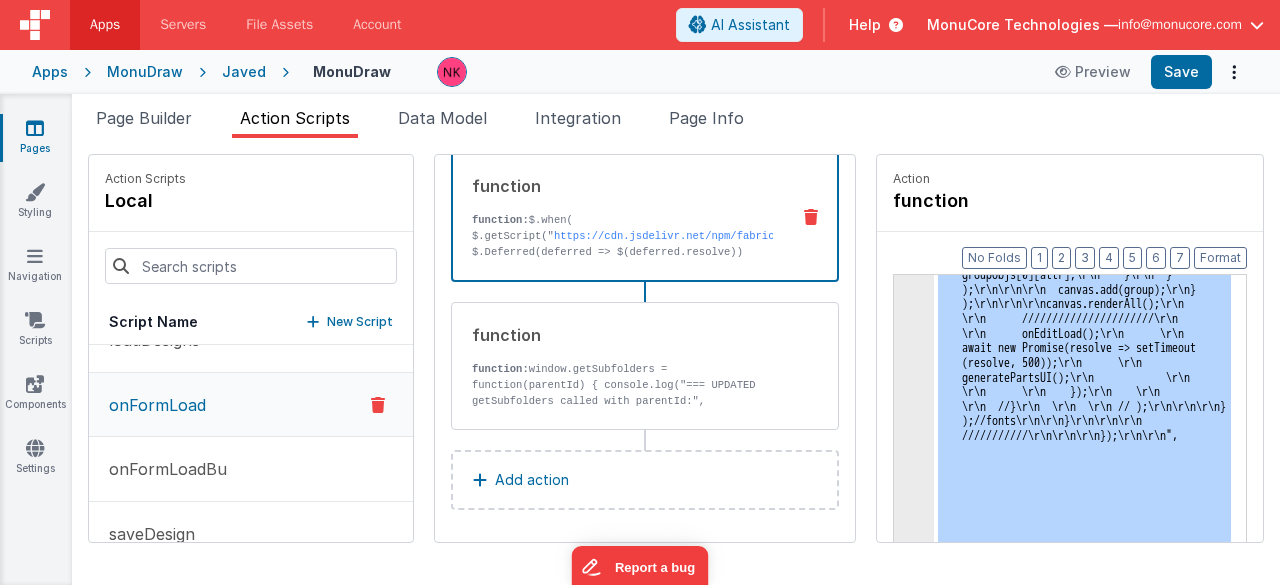 click on "3" at bounding box center (914, -103755) 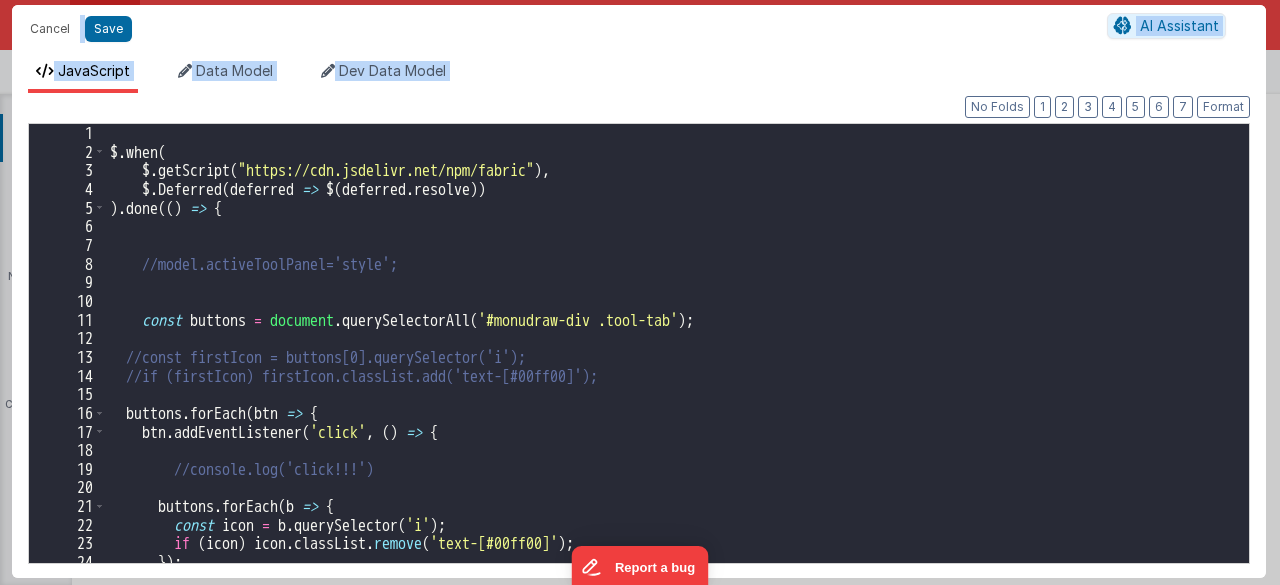 click on "$ . when (      $ . getScript ( "https://cdn.jsdelivr.net/npm/fabric" ) ,      $ . Deferred ( deferred   =>   $ ( deferred . resolve )) ) . done (( )   =>   {                //model.activeToolPanel='style';           const   buttons   =   document . querySelectorAll ( '#monudraw-div .tool-tab' ) ;    //const firstIcon = buttons[0].querySelector('i');    //if (firstIcon) firstIcon.classList.add('text-[#00ff00]');    buttons . forEach ( btn   =>   {      btn . addEventListener ( 'click' ,   ( )   =>   {                     //console.log('click!!!')         buttons . forEach ( b   =>   {           const   icon   =   b . querySelector ( 'i' ) ;           if   ( icon )   icon . classList . remove ( 'text-[#00ff00]' ) ;         }) ;" at bounding box center [670, 362] 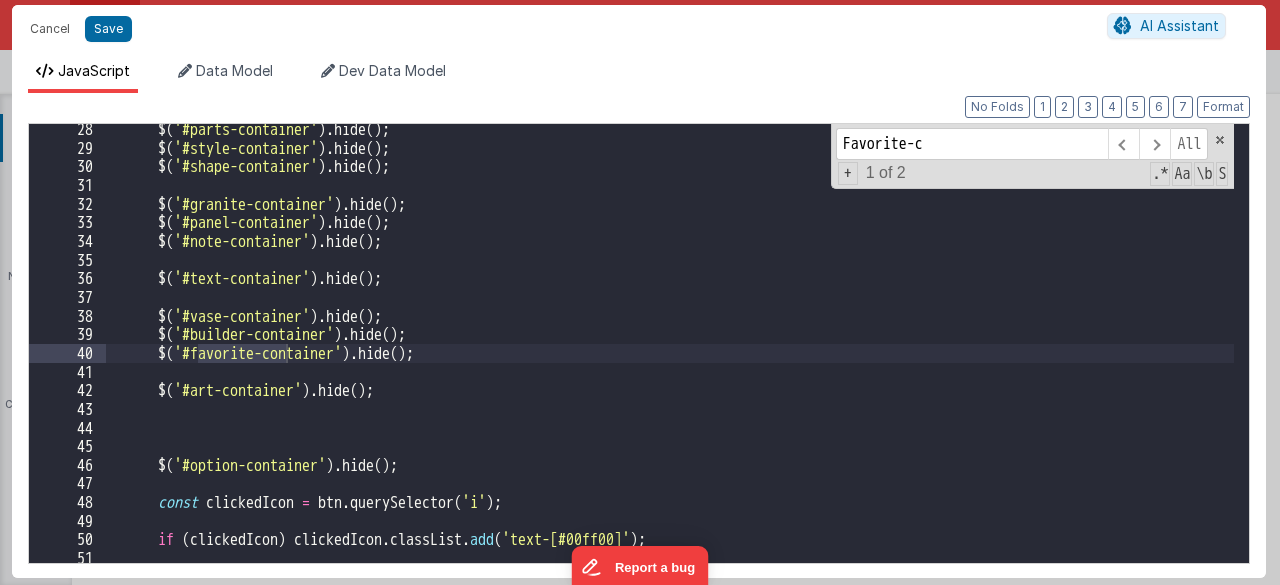 scroll, scrollTop: 156, scrollLeft: 0, axis: vertical 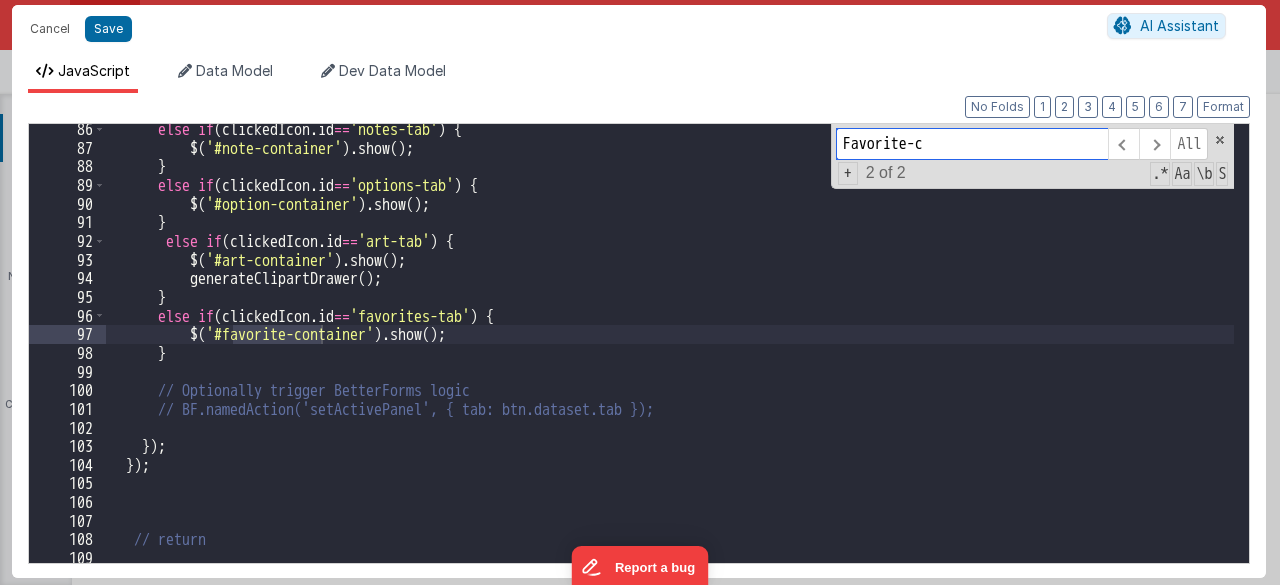 click on "Favorite-c" at bounding box center [972, 144] 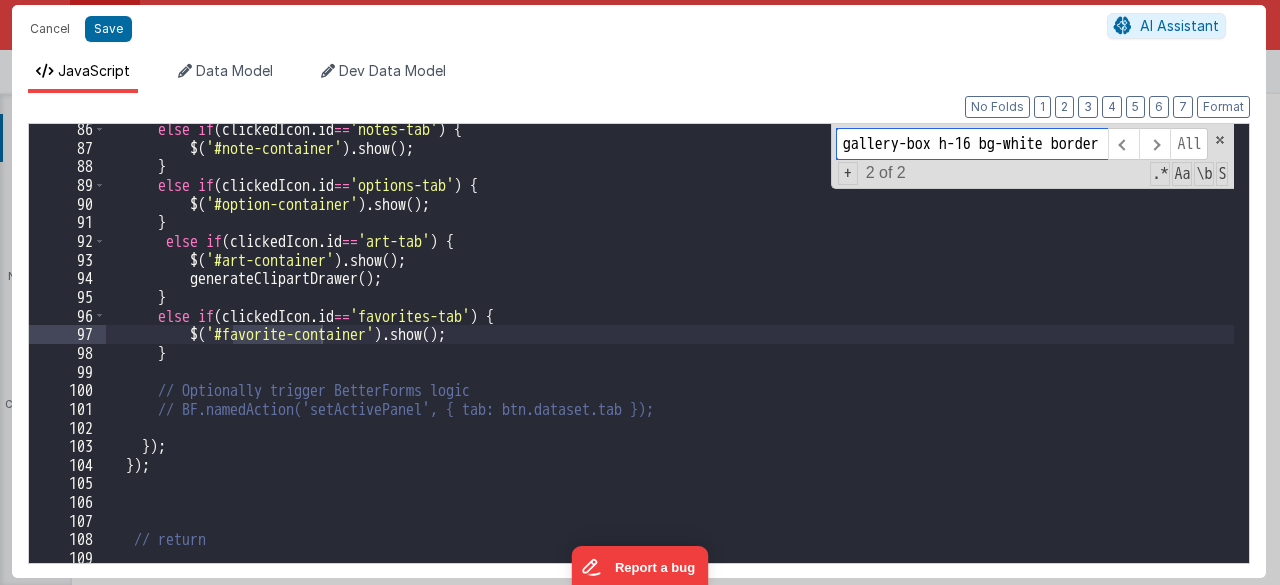 scroll, scrollTop: 0, scrollLeft: 1166, axis: horizontal 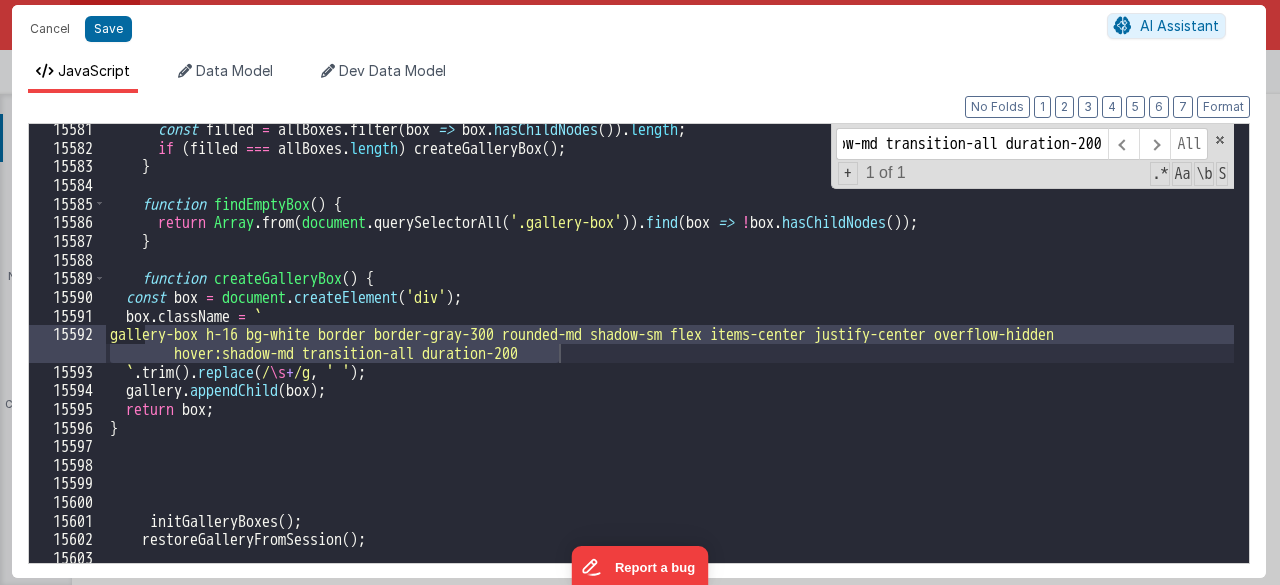 click on "const   filled   =   allBoxes . filter ( box   =>   box . hasChildNodes ( )) . length ;         if   ( filled   ===   allBoxes . length )   createGalleryBox ( ) ;      }      function   findEmptyBox ( )   {         return   Array . from ( document . querySelectorAll ( '.gallery-box' )) . find ( box   =>   ! box . hasChildNodes ( )) ;      }      function   createGalleryBox ( )   {    const   box   =   document . createElement ( 'div' ) ;    box . className   =   `     gallery-box h-16 bg-white border border-gray-300 rounded-md shadow-sm flex items-center justify-center overflow-hidden           hover:shadow-md transition-all duration-200    ` . trim ( ) . replace ( / \s + /g ,   ' ' ) ;    gallery . appendChild ( box ) ;    return   box ; }                       initGalleryBoxes ( ) ;      restoreGalleryFromSession ( ) ;" at bounding box center (670, 358) 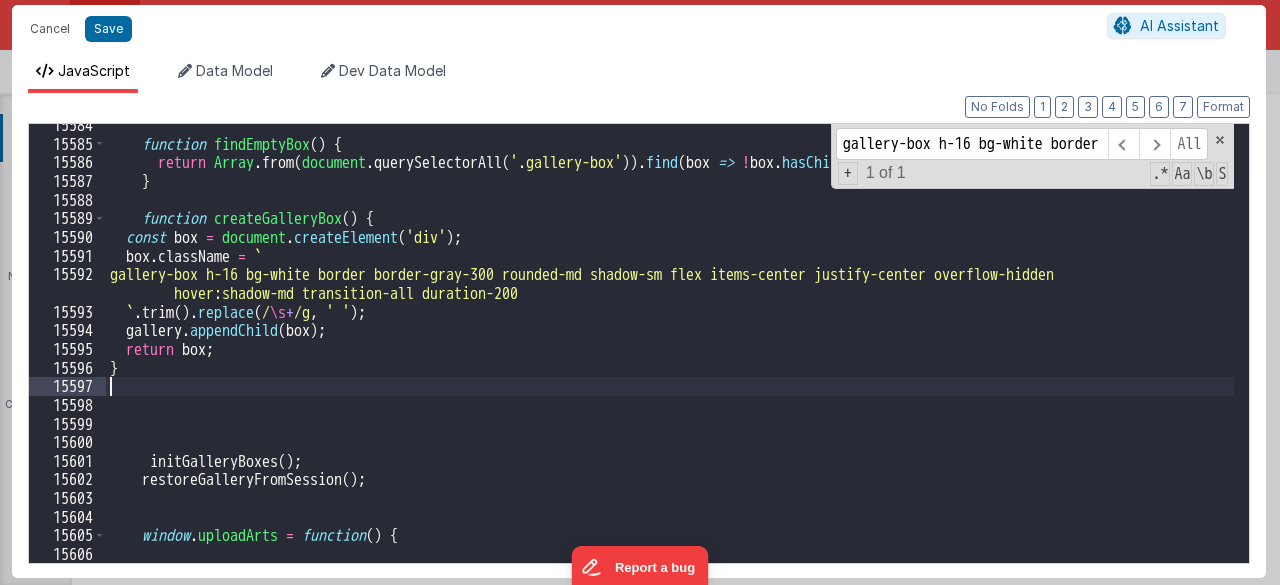 scroll, scrollTop: 28726, scrollLeft: 0, axis: vertical 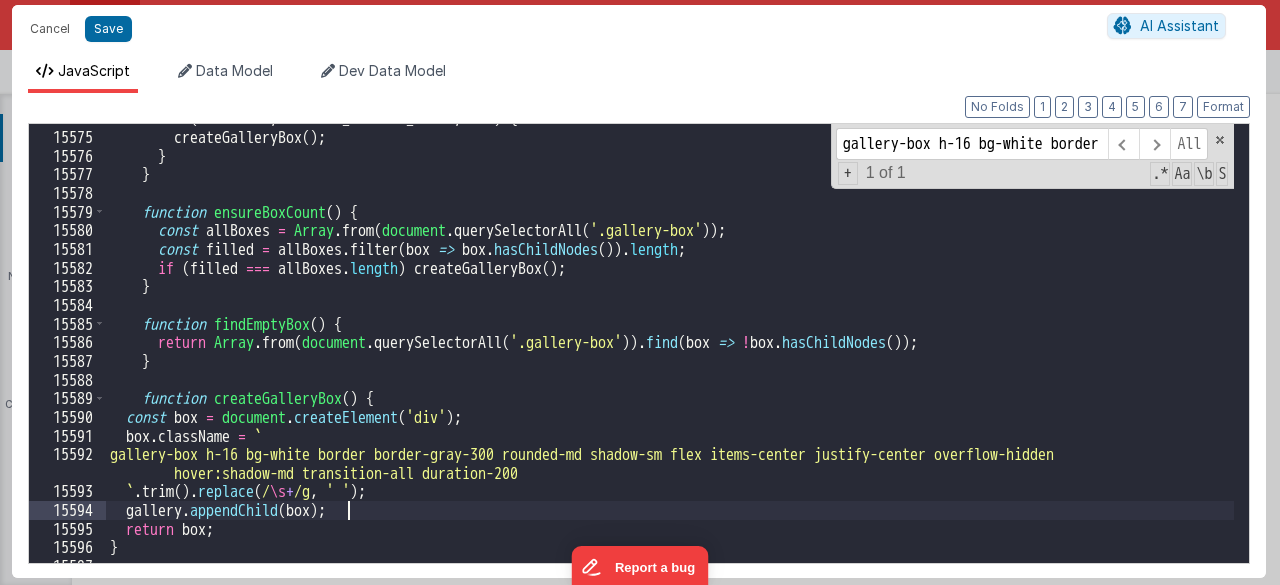 click on "for   ( let   i   =   0 ;   i   <   MAX_INITIAL_BOXES ;   i ++ )   {           createGalleryBox ( ) ;         }      }      function   ensureBoxCount ( )   {         const   allBoxes   =   Array . from ( document . querySelectorAll ( '.gallery-box' )) ;         const   filled   =   allBoxes . filter ( box   =>   box . hasChildNodes ( )) . length ;         if   ( filled   ===   allBoxes . length )   createGalleryBox ( ) ;      }      function   findEmptyBox ( )   {         return   Array . from ( document . querySelectorAll ( '.gallery-box' )) . find ( box   =>   ! box . hasChildNodes ( )) ;      }      function   createGalleryBox ( )   {    const   box   =   document . createElement ( 'div' ) ;    box . className   =   `     gallery-box h-16 bg-white border border-gray-300 rounded-md shadow-sm flex items-center justify-center overflow-hidden           hover:shadow-md transition-all duration-200    ` . trim ( ) . replace ( / \s + /g ,   ' ' ) ;    gallery . appendChild ( box ) ;    return   box" at bounding box center (670, 347) 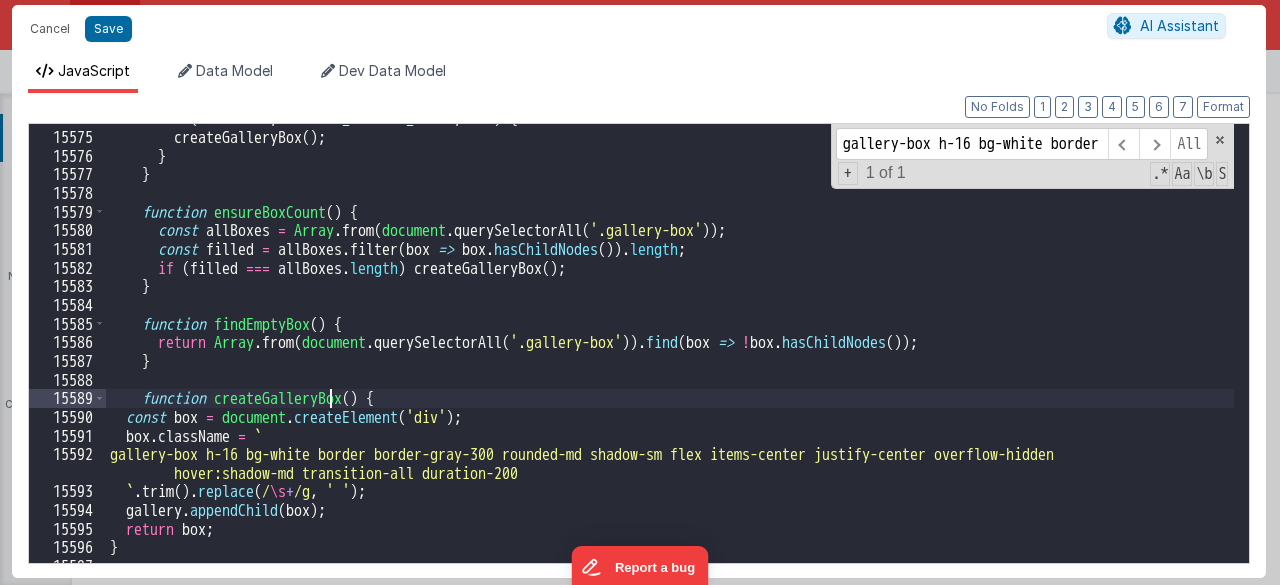 click on "for   ( let   i   =   0 ;   i   <   MAX_INITIAL_BOXES ;   i ++ )   {           createGalleryBox ( ) ;         }      }      function   ensureBoxCount ( )   {         const   allBoxes   =   Array . from ( document . querySelectorAll ( '.gallery-box' )) ;         const   filled   =   allBoxes . filter ( box   =>   box . hasChildNodes ( )) . length ;         if   ( filled   ===   allBoxes . length )   createGalleryBox ( ) ;      }      function   findEmptyBox ( )   {         return   Array . from ( document . querySelectorAll ( '.gallery-box' )) . find ( box   =>   ! box . hasChildNodes ( )) ;      }      function   createGalleryBox ( )   {    const   box   =   document . createElement ( 'div' ) ;    box . className   =   `     gallery-box h-16 bg-white border border-gray-300 rounded-md shadow-sm flex items-center justify-center overflow-hidden           hover:shadow-md transition-all duration-200    ` . trim ( ) . replace ( / \s + /g ,   ' ' ) ;    gallery . appendChild ( box ) ;    return   box" at bounding box center [670, 347] 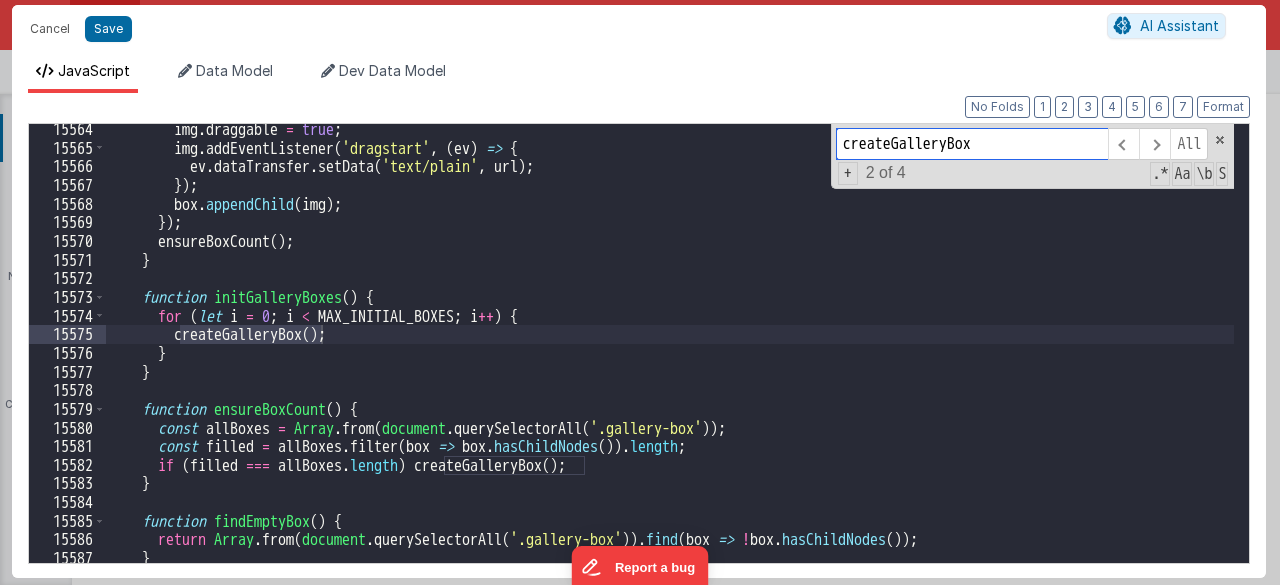scroll, scrollTop: 28689, scrollLeft: 0, axis: vertical 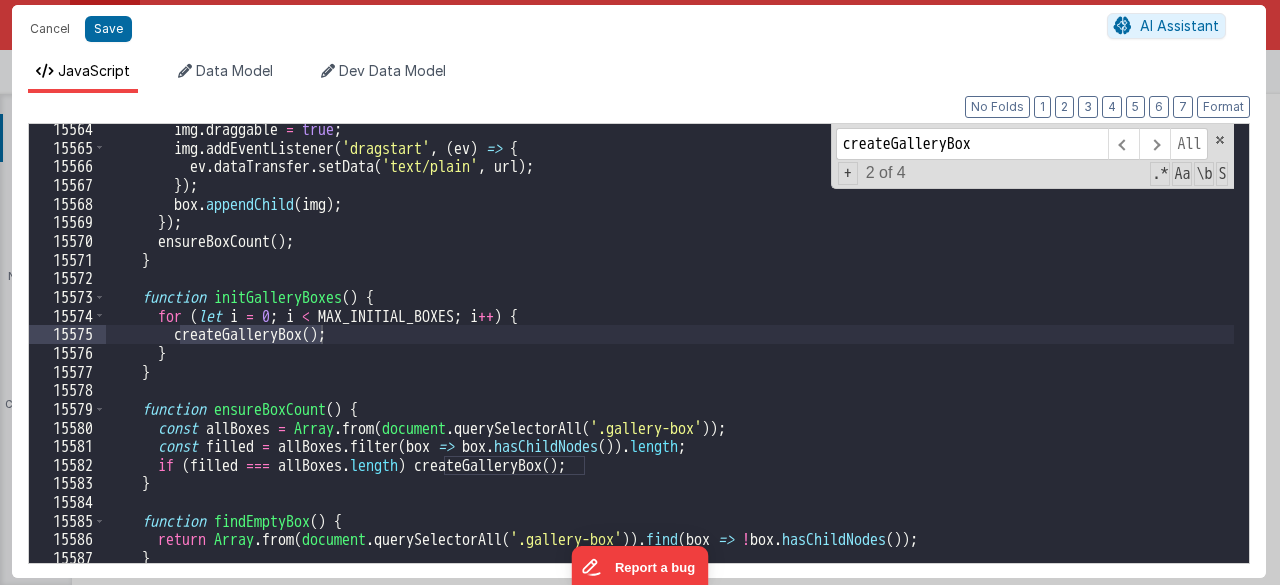 click on "img . draggable   =   true ;           img . addEventListener ( 'dragstart' ,   ( ev )   =>   {              ev . dataTransfer . setData ( 'text/plain' ,   url ) ;           }) ;           box . appendChild ( img ) ;         }) ;         ensureBoxCount ( ) ;      }      function   initGalleryBoxes ( )   {         for   ( let   i   =   0 ;   i   <   MAX_INITIAL_BOXES ;   i ++ )   {           createGalleryBox ( ) ;         }      }      function   ensureBoxCount ( )   {         const   allBoxes   =   Array . from ( document . querySelectorAll ( '.gallery-box' )) ;         const   filled   =   allBoxes . filter ( box   =>   box . hasChildNodes ( )) . length ;         if   ( filled   ===   allBoxes . length )   createGalleryBox ( ) ;      }      function   findEmptyBox ( )   {         return   Array . from ( document . querySelectorAll ( '.gallery-box' )) . find ( box   =>   ! box . hasChildNodes ( )) ;      }" at bounding box center (670, 358) 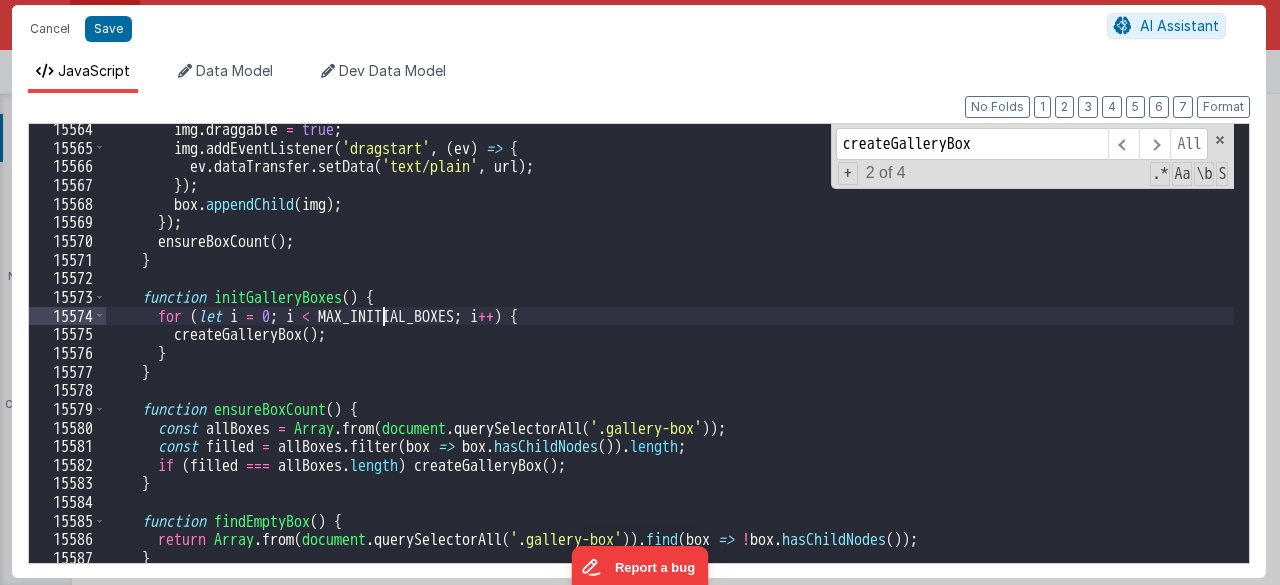 click on "img . draggable   =   true ;           img . addEventListener ( 'dragstart' ,   ( ev )   =>   {              ev . dataTransfer . setData ( 'text/plain' ,   url ) ;           }) ;           box . appendChild ( img ) ;         }) ;         ensureBoxCount ( ) ;      }      function   initGalleryBoxes ( )   {         for   ( let   i   =   0 ;   i   <   MAX_INITIAL_BOXES ;   i ++ )   {           createGalleryBox ( ) ;         }      }      function   ensureBoxCount ( )   {         const   allBoxes   =   Array . from ( document . querySelectorAll ( '.gallery-box' )) ;         const   filled   =   allBoxes . filter ( box   =>   box . hasChildNodes ( )) . length ;         if   ( filled   ===   allBoxes . length )   createGalleryBox ( ) ;      }      function   findEmptyBox ( )   {         return   Array . from ( document . querySelectorAll ( '.gallery-box' )) . find ( box   =>   ! box . hasChildNodes ( )) ;      }" at bounding box center (670, 358) 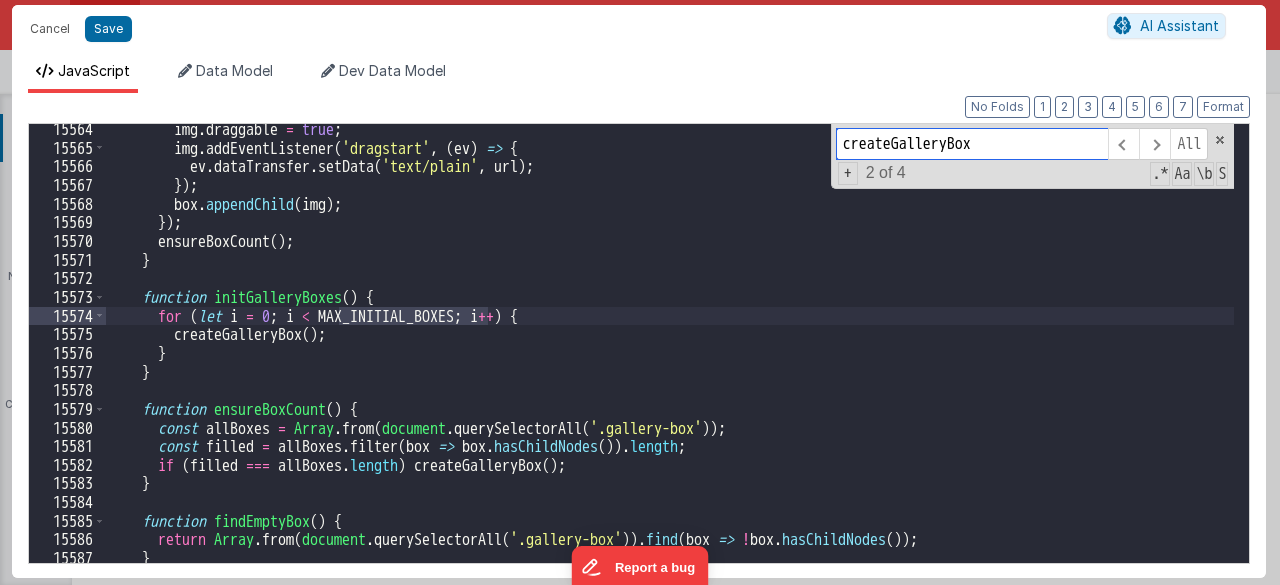 type on "MAX_INITIAL_BOXES" 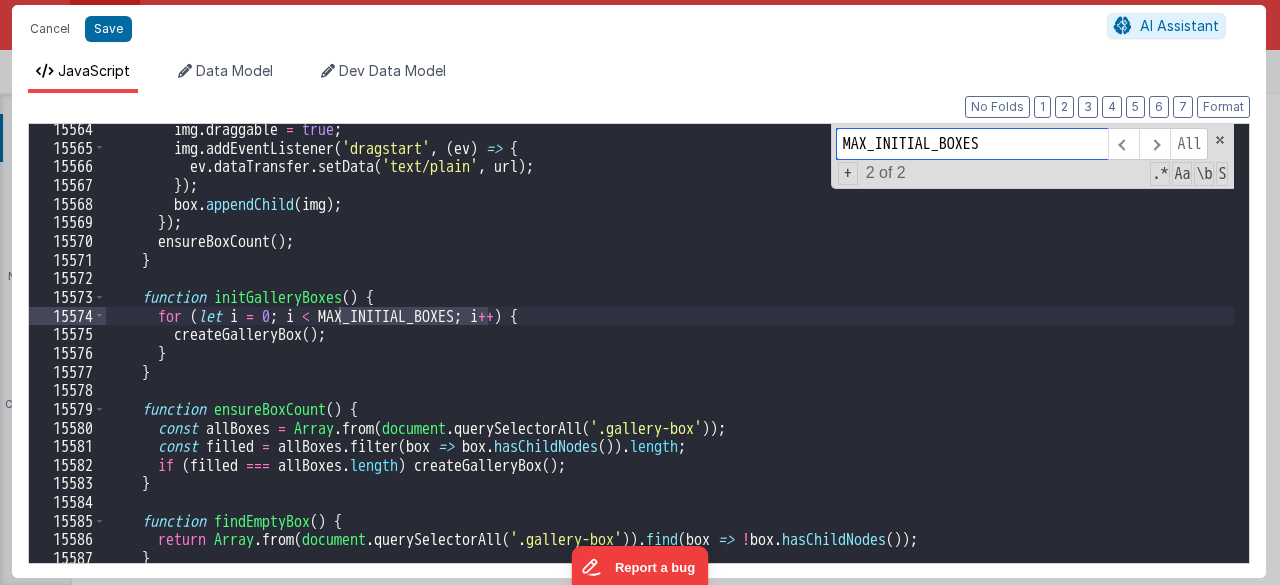 scroll, scrollTop: 251, scrollLeft: 0, axis: vertical 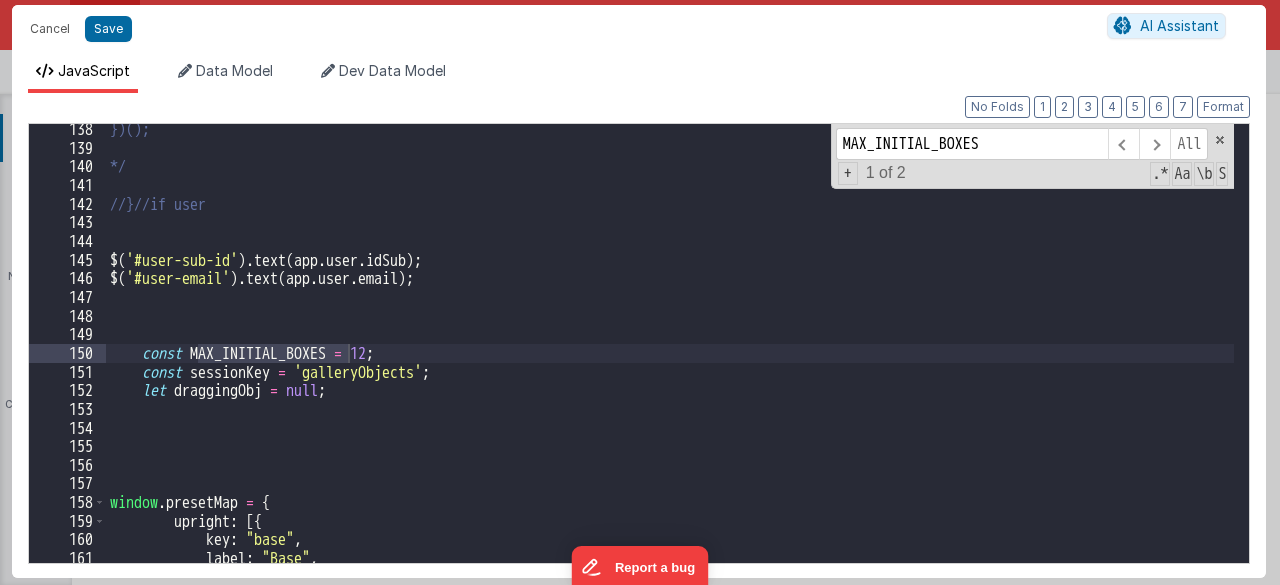 click on "})(); */ //}//if user $ ( '#user-sub-id' ) . text ( app . user . idSub ) ; $ ( '#user-email' ) . text ( app . user . email ) ;           const   MAX_INITIAL_BOXES   =   12 ;      const   sessionKey   =   'galleryObjects' ;      let   draggingObj   =   null ;     window . presetMap   =   {           upright :   [{                key :   "base" ,                label :   "Base" ,                dims :   [ 36 ,   12 ,   6 ] ," at bounding box center [670, 358] 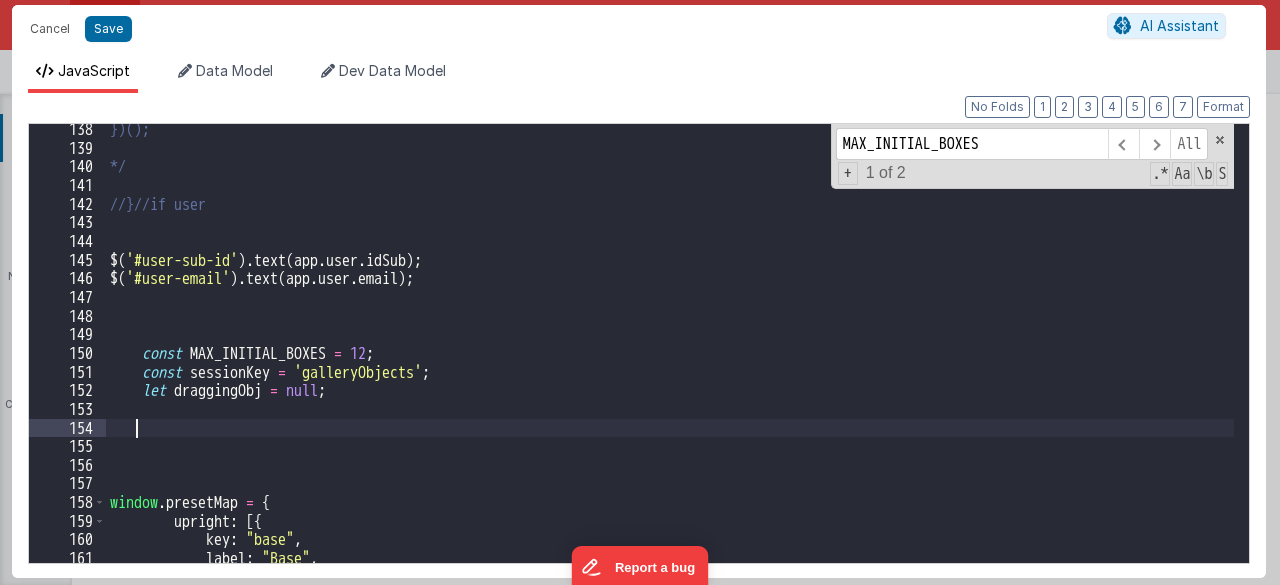 click on "})(); */ //}//if user $ ( '#user-sub-id' ) . text ( app . user . idSub ) ; $ ( '#user-email' ) . text ( app . user . email ) ;           const   MAX_INITIAL_BOXES   =   12 ;      const   sessionKey   =   'galleryObjects' ;      let   draggingObj   =   null ;     window . presetMap   =   {           upright :   [{                key :   "base" ,                label :   "Base" ,                dims :   [ 36 ,   12 ,   6 ] ," at bounding box center (670, 358) 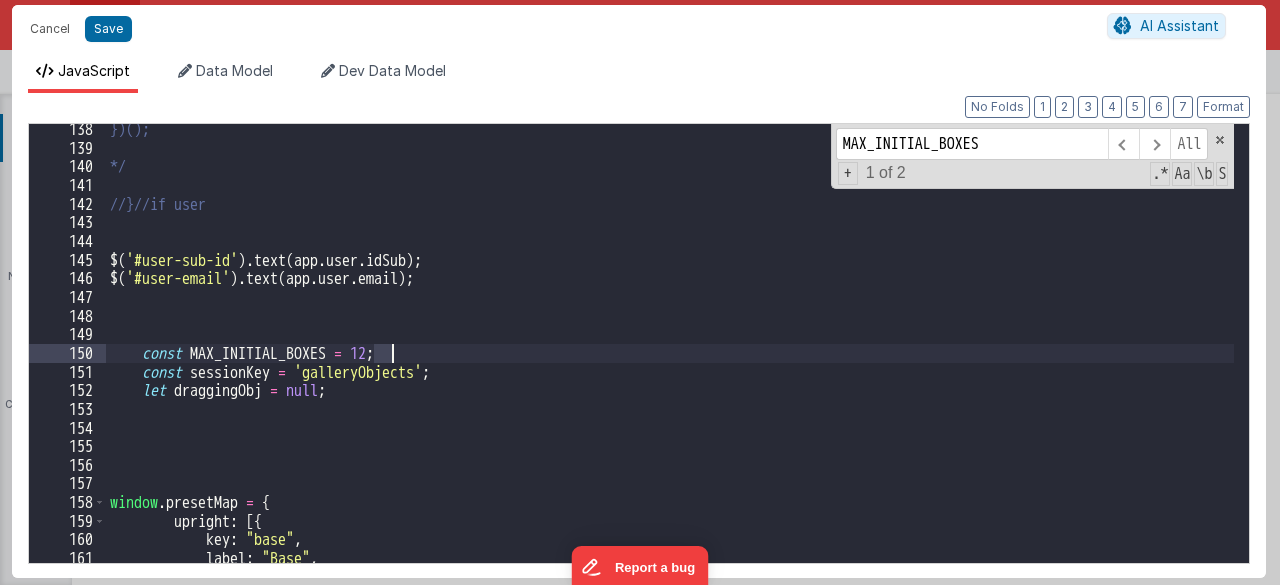 click on "})(); */ //}//if user $ ( '#user-sub-id' ) . text ( app . user . idSub ) ; $ ( '#user-email' ) . text ( app . user . email ) ;           const   MAX_INITIAL_BOXES   =   12 ;      const   sessionKey   =   'galleryObjects' ;      let   draggingObj   =   null ;     window . presetMap   =   {           upright :   [{                key :   "base" ,                label :   "Base" ,                dims :   [ 36 ,   12 ,   6 ] ," at bounding box center [670, 358] 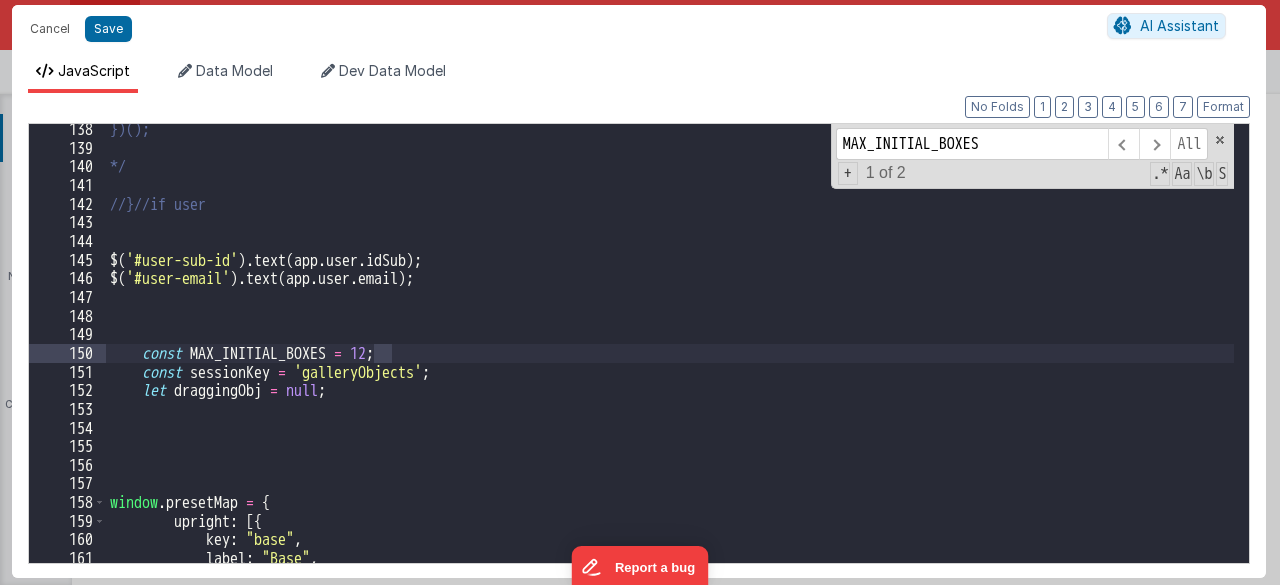 type 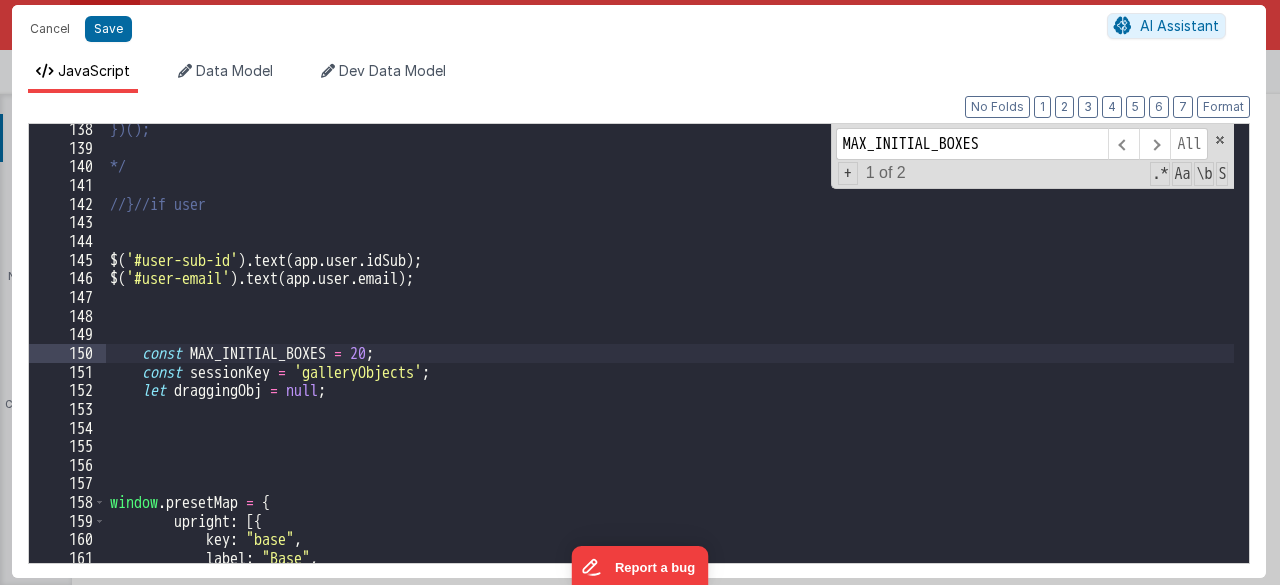 click on "})(); */ //}//if user $ ( '#user-sub-id' ) . text ( app . user . idSub ) ; $ ( '#user-email' ) . text ( app . user . email ) ;           const   MAX_INITIAL_BOXES   =   20 ;      const   sessionKey   =   'galleryObjects' ;      let   draggingObj   =   null ;     window . presetMap   =   {           upright :   [{                key :   "base" ,                label :   "Base" ,                dims :   [ 36 ,   12 ,   6 ] ," at bounding box center [670, 358] 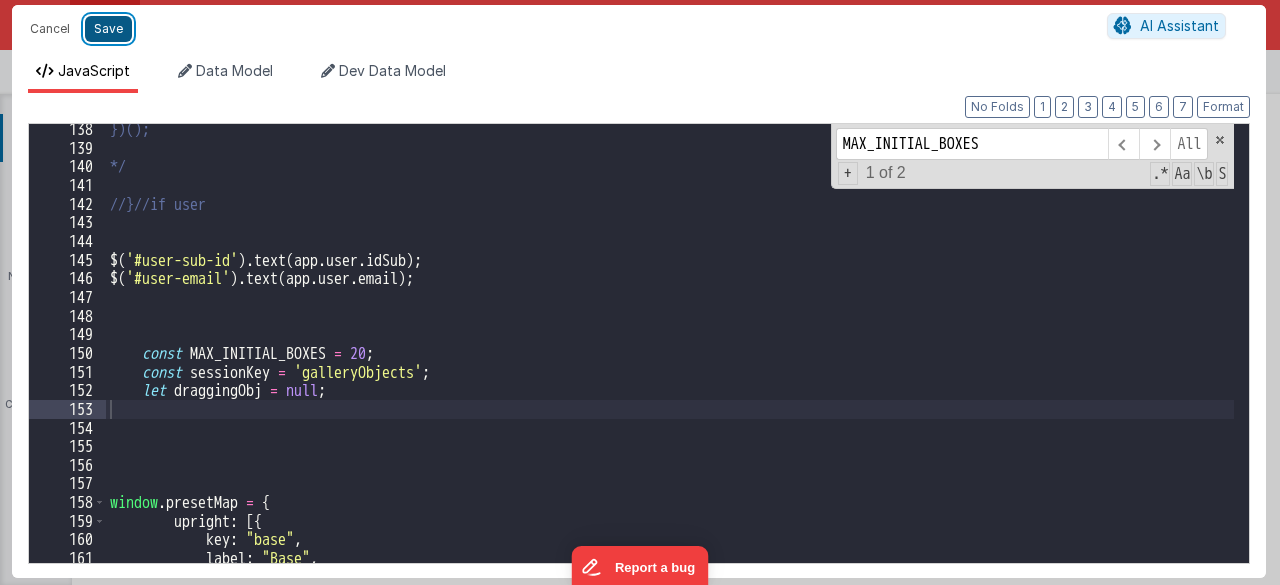 click on "Save" at bounding box center (108, 29) 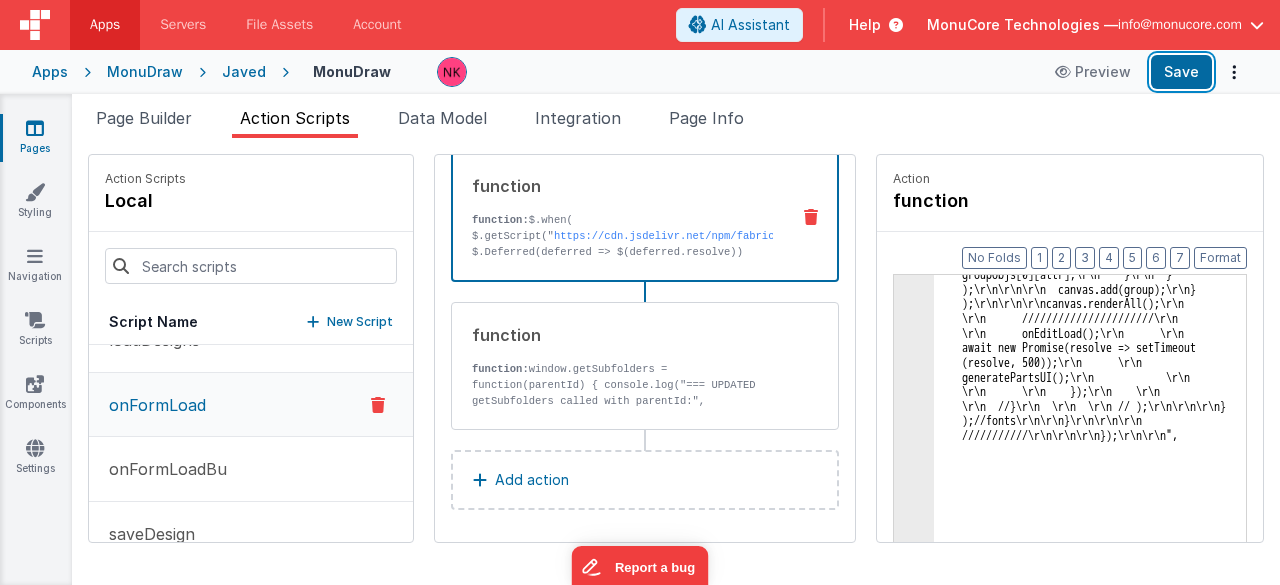 click on "Save" at bounding box center [1181, 72] 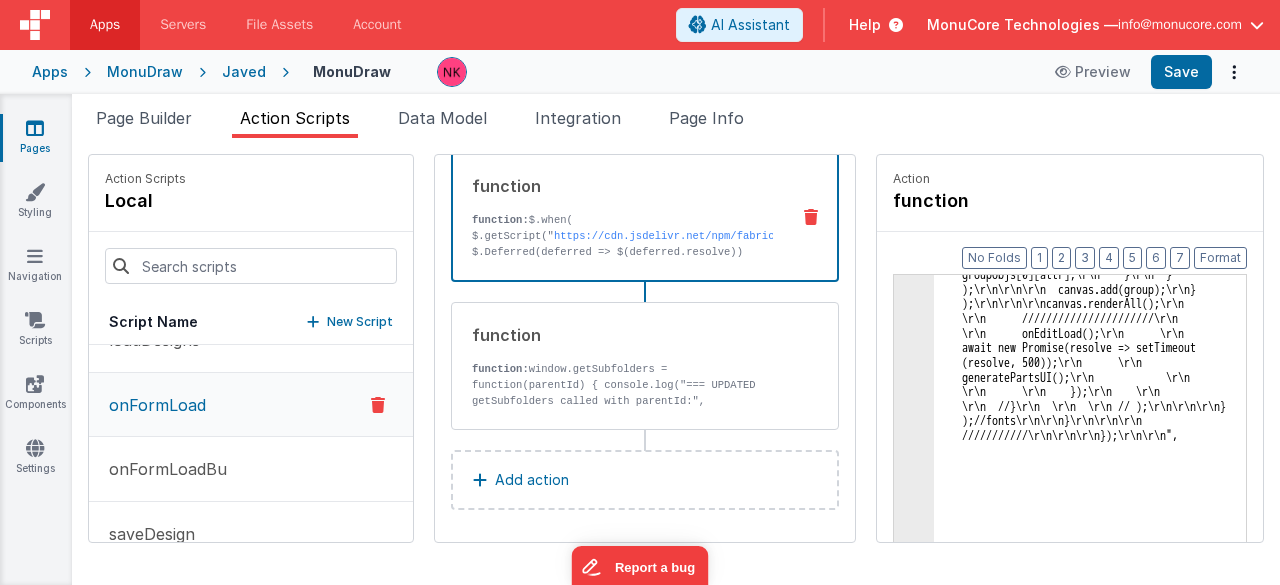 click on "3" at bounding box center [914, -103755] 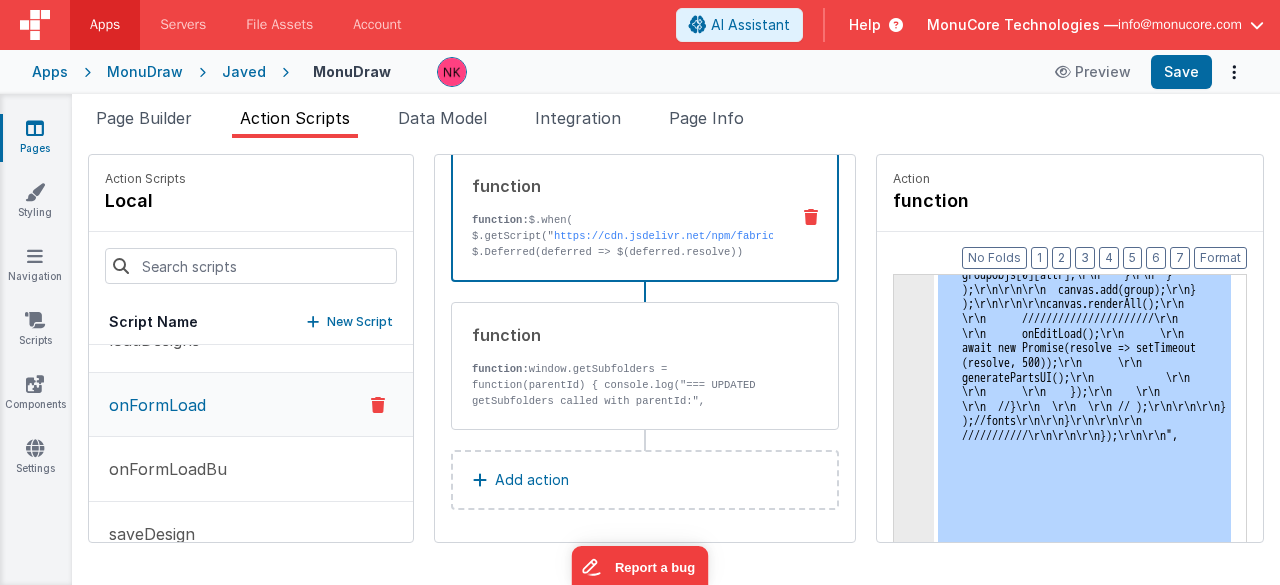 click on "3" at bounding box center (914, -103755) 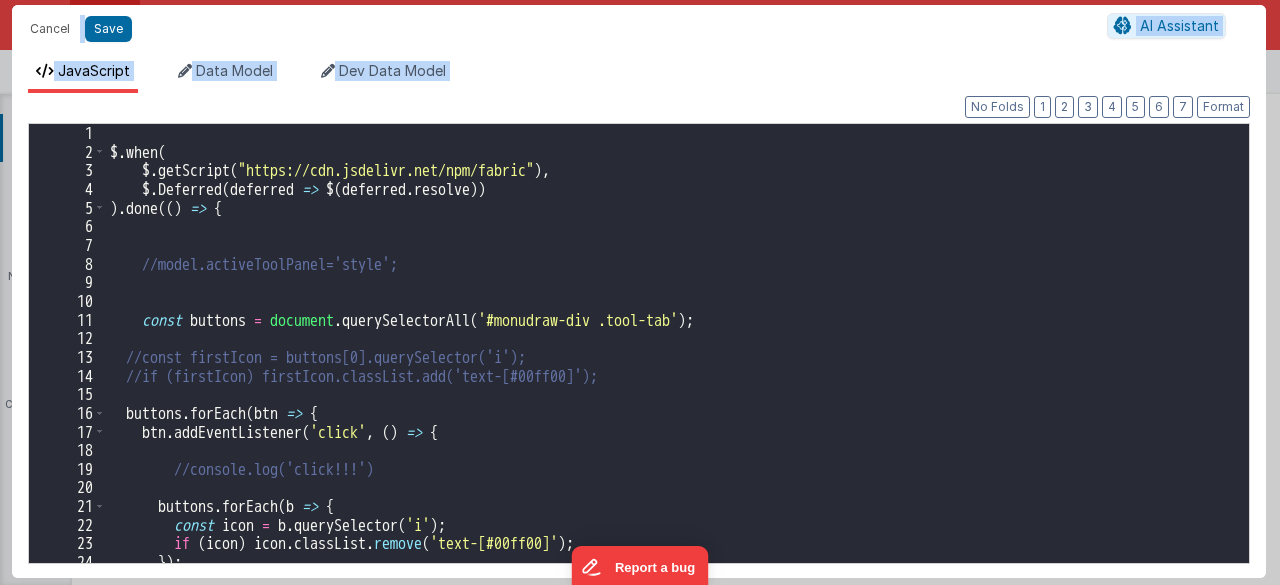 click on "$ . when (      $ . getScript ( "https://cdn.jsdelivr.net/npm/fabric" ) ,      $ . Deferred ( deferred   =>   $ ( deferred . resolve )) ) . done (( )   =>   {                //model.activeToolPanel='style';           const   buttons   =   document . querySelectorAll ( '#monudraw-div .tool-tab' ) ;    //const firstIcon = buttons[0].querySelector('i');    //if (firstIcon) firstIcon.classList.add('text-[#00ff00]');    buttons . forEach ( btn   =>   {      btn . addEventListener ( 'click' ,   ( )   =>   {                     //console.log('click!!!')         buttons . forEach ( b   =>   {           const   icon   =   b . querySelector ( 'i' ) ;           if   ( icon )   icon . classList . remove ( 'text-[#00ff00]' ) ;         }) ;" at bounding box center (670, 362) 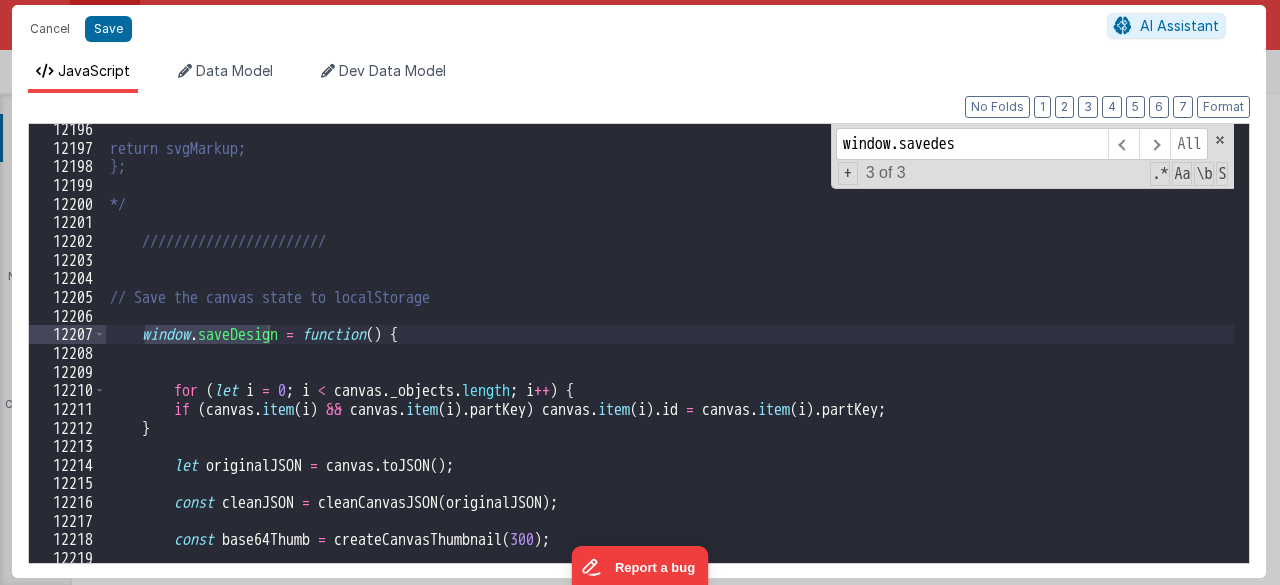 scroll, scrollTop: 22484, scrollLeft: 0, axis: vertical 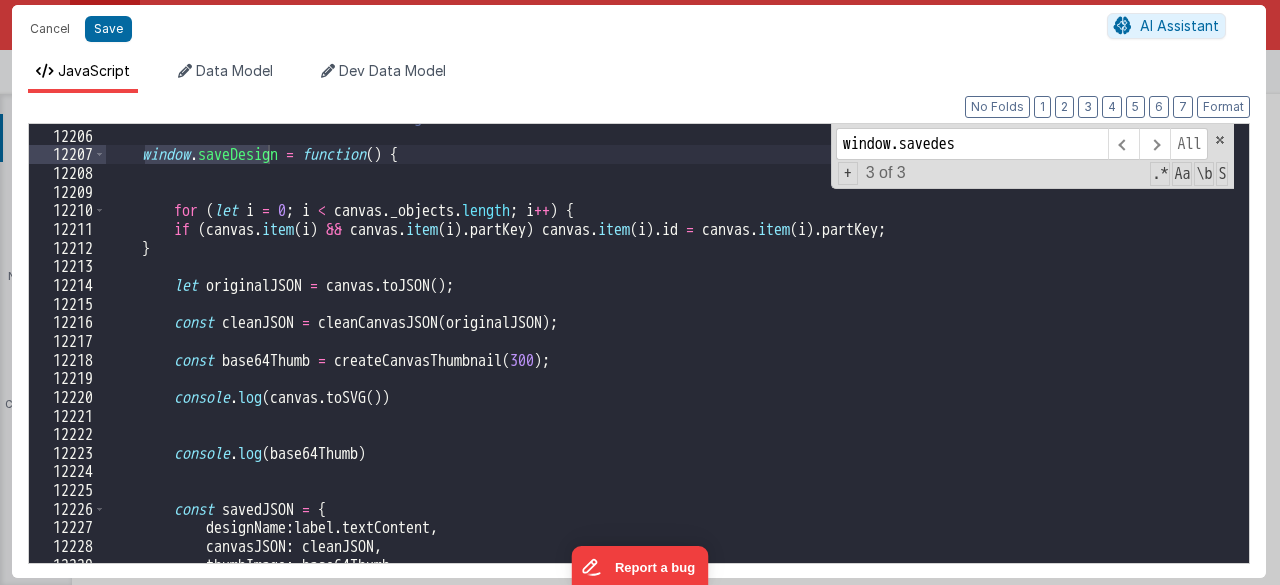 click on "// Save the canvas state to localStorage      window . saveDesign   =   function ( )   {                               for   ( let   i   =   0 ;   i   <   canvas . _objects . length ;   i ++ )   {           if   ( canvas . item ( i )   &&   canvas . item ( i ) . partKey )   canvas . item ( i ) . id   =   canvas . item ( i ) . partKey ;      }                     let   originalJSON   =   canvas . toJSON ( ) ;                     const   cleanJSON   =   cleanCanvasJSON ( originalJSON ) ;               const   base64Thumb   =   createCanvasThumbnail ( 300 ) ;                     console . log ( canvas . toSVG ( ))                               console . log ( base64Thumb )                       const   savedJSON   =   {                designName : label . textContent ,                canvasJSON :   cleanJSON ,                thumbImage :   base64Thumb ," at bounding box center (670, 346) 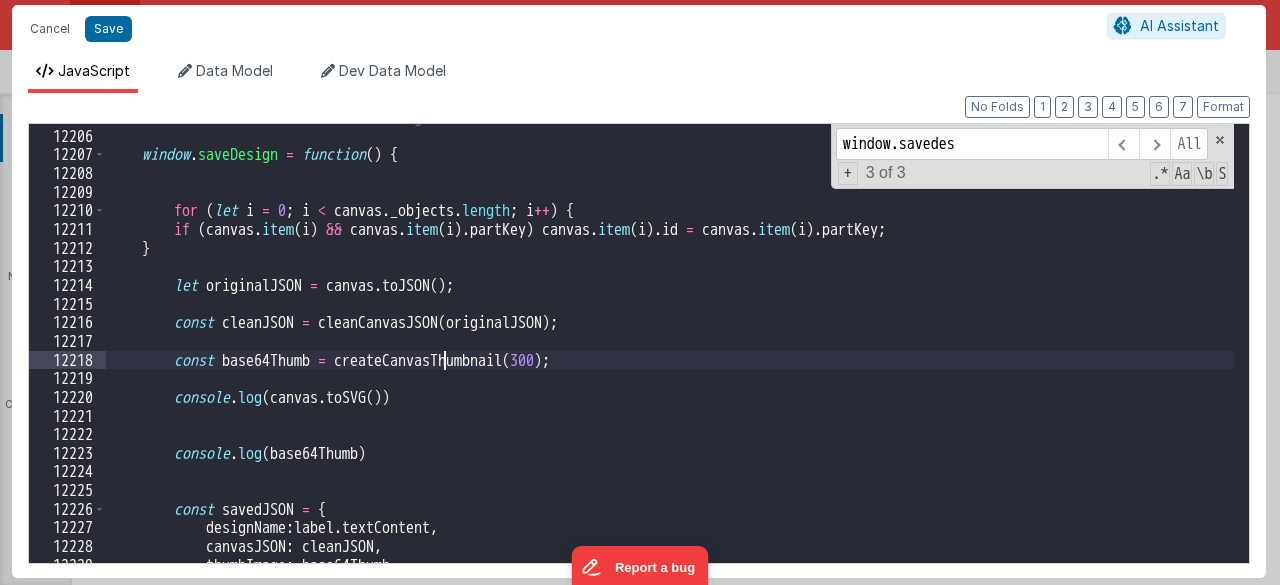 click on "// Save the canvas state to localStorage      window . saveDesign   =   function ( )   {                               for   ( let   i   =   0 ;   i   <   canvas . _objects . length ;   i ++ )   {           if   ( canvas . item ( i )   &&   canvas . item ( i ) . partKey )   canvas . item ( i ) . id   =   canvas . item ( i ) . partKey ;      }                     let   originalJSON   =   canvas . toJSON ( ) ;                     const   cleanJSON   =   cleanCanvasJSON ( originalJSON ) ;               const   base64Thumb   =   createCanvasThumbnail ( 300 ) ;                     console . log ( canvas . toSVG ( ))                               console . log ( base64Thumb )                       const   savedJSON   =   {                designName : label . textContent ,                canvasJSON :   cleanJSON ,                thumbImage :   base64Thumb ," at bounding box center (670, 346) 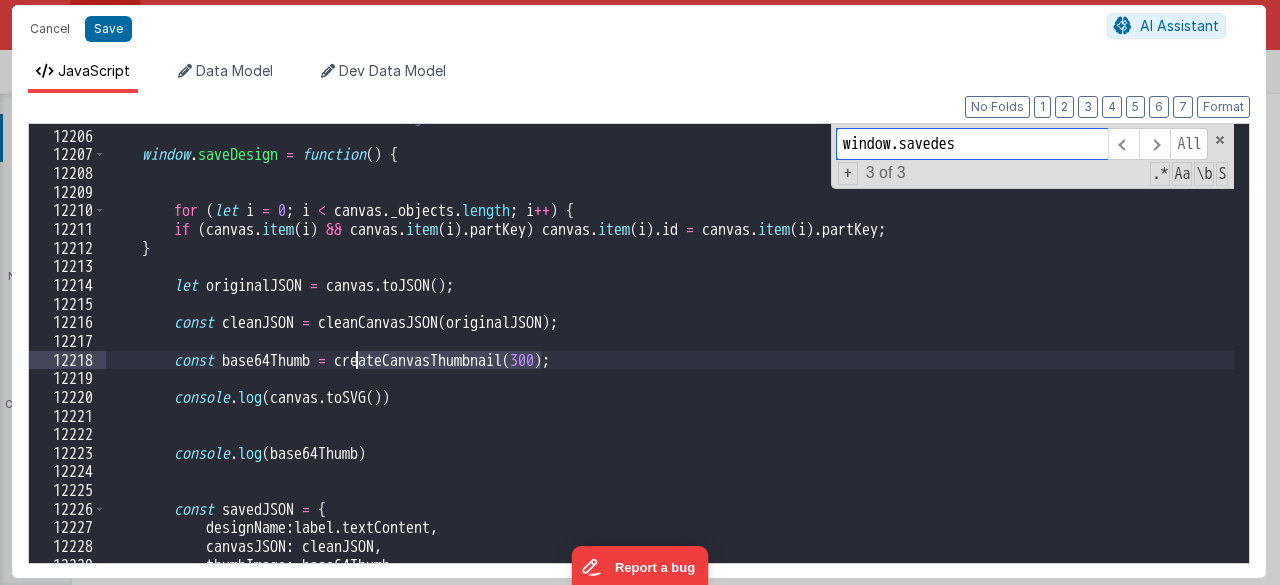 type on "createCanvasThumbnail" 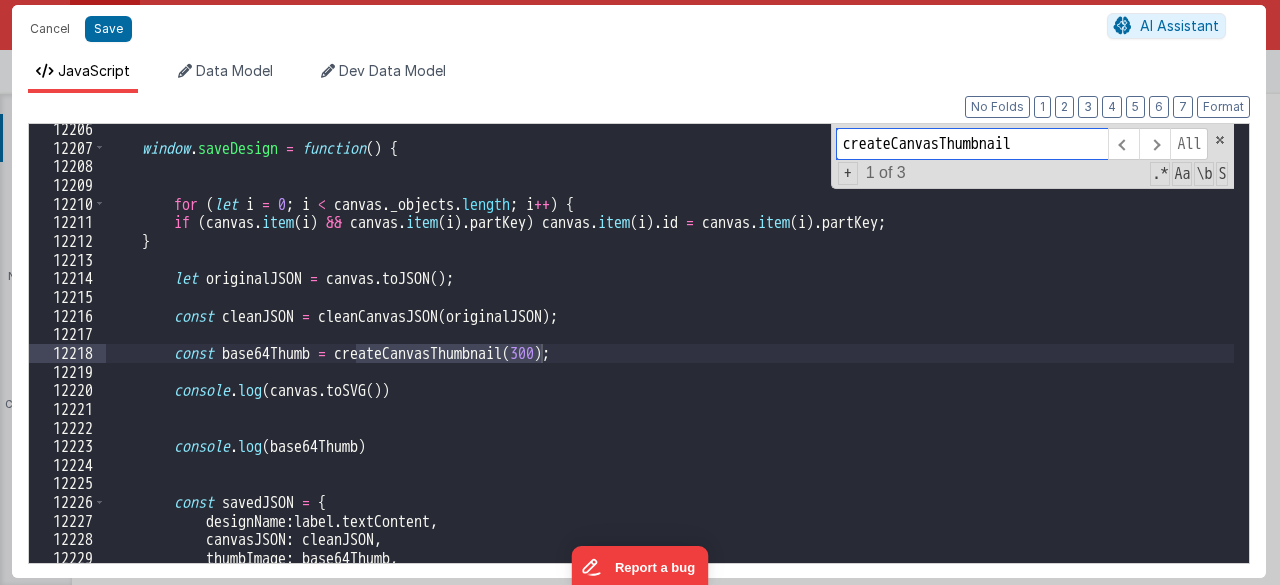 scroll, scrollTop: 24662, scrollLeft: 0, axis: vertical 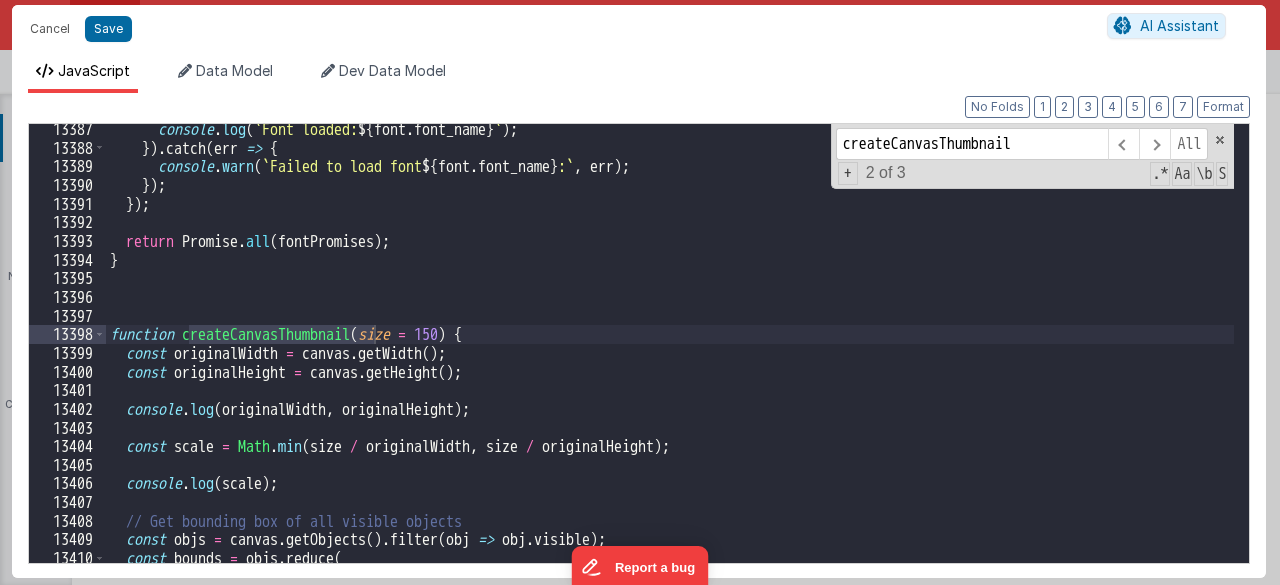 click on "console . log ( ` Font loaded:  ${ font . font_name } ` ) ;      }) . catch ( err   =>   {         console . warn ( ` Failed to load font  ${ font . font_name } : ` ,   err ) ;      }) ;    }) ;    return   Promise . all ( fontPromises ) ; } function   createCanvasThumbnail ( size   =   150 )   {    const   originalWidth   =   canvas . getWidth ( ) ;    const   originalHeight   =   canvas . getHeight ( ) ;    console . log ( originalWidth ,   originalHeight ) ;    const   scale   =   Math . min ( size   /   originalWidth ,   size   /   originalHeight ) ;    console . log ( scale ) ;    // Get bounding box of all visible objects    const   objs   =   canvas . getObjects ( ) . filter ( obj   =>   obj . visible ) ;    const   bounds   =   objs . reduce (      ( acc ,   obj )   =>   {" at bounding box center (670, 358) 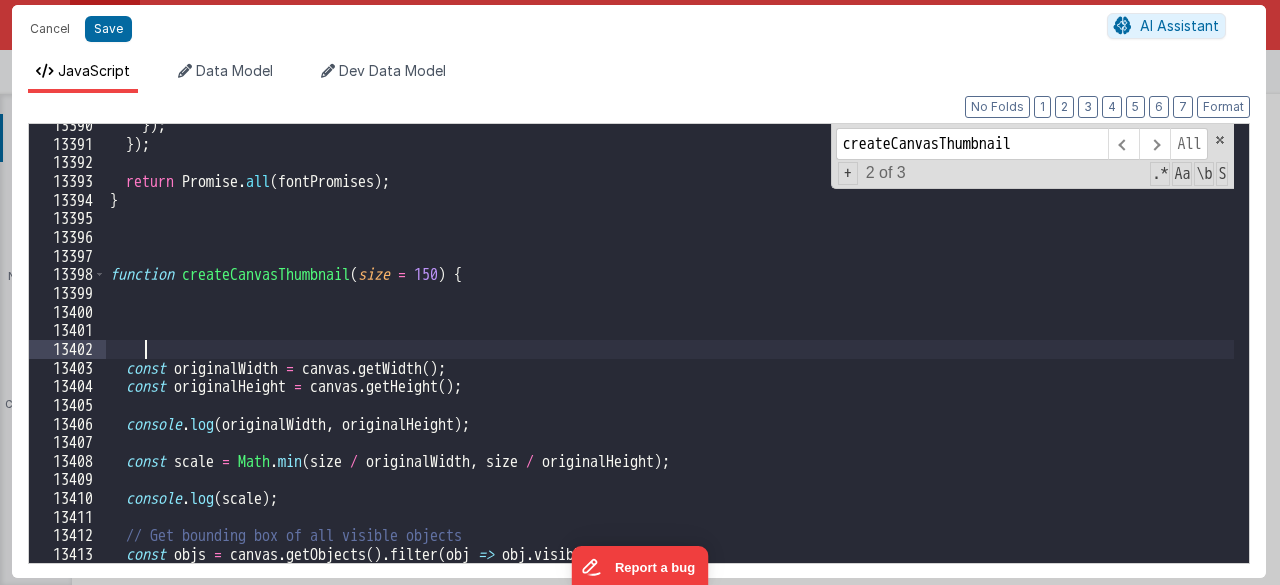 scroll, scrollTop: 24662, scrollLeft: 0, axis: vertical 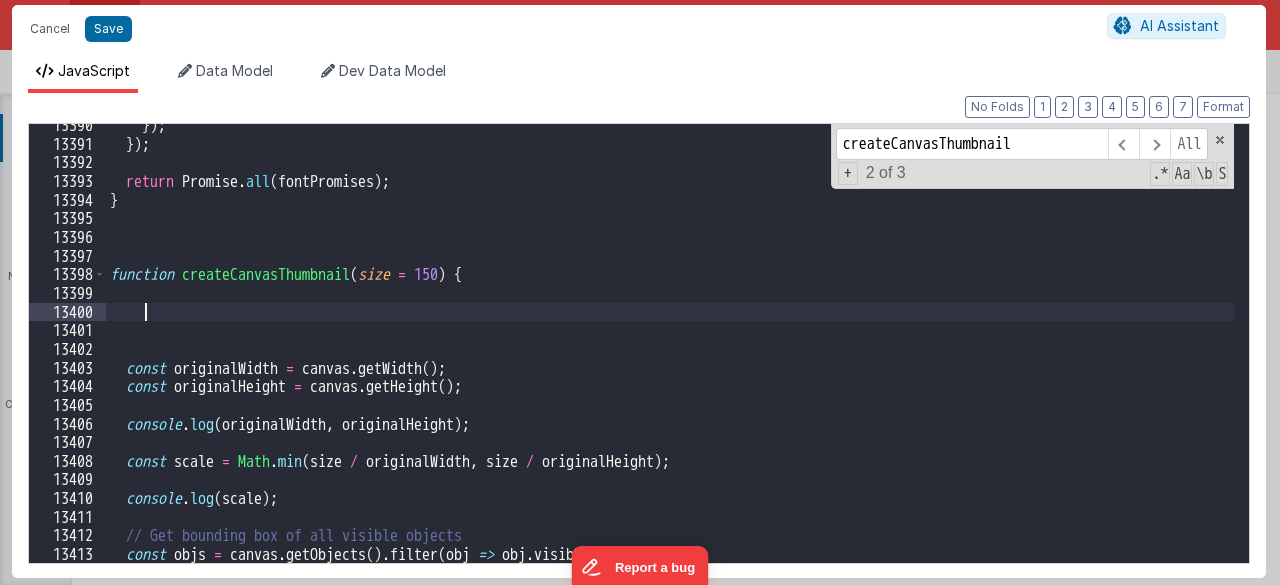 click on "}) ;    }) ;    return   Promise . all ( fontPromises ) ; } function   createCanvasThumbnail ( size   =   150 )   {                        const   originalWidth   =   canvas . getWidth ( ) ;    const   originalHeight   =   canvas . getHeight ( ) ;    console . log ( originalWidth ,   originalHeight ) ;    const   scale   =   Math . min ( size   /   originalWidth ,   size   /   originalHeight ) ;    console . log ( scale ) ;    // Get bounding box of all visible objects    const   objs   =   canvas . getObjects ( ) . filter ( obj   =>   obj . visible ) ;    const   bounds   =   objs . reduce (" at bounding box center [670, 354] 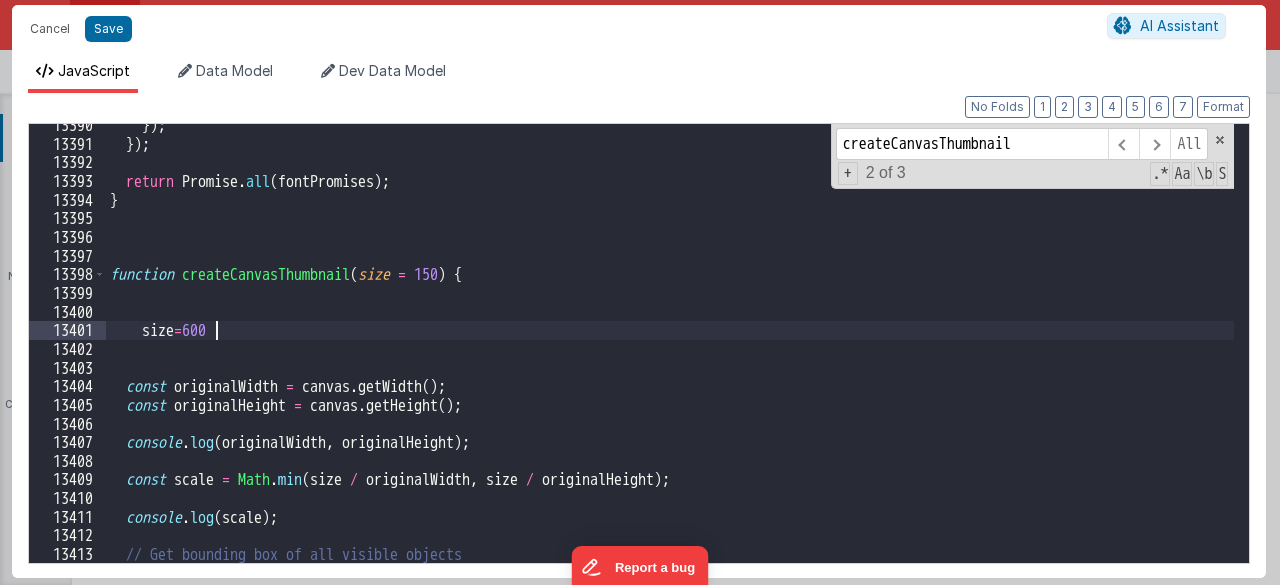 type 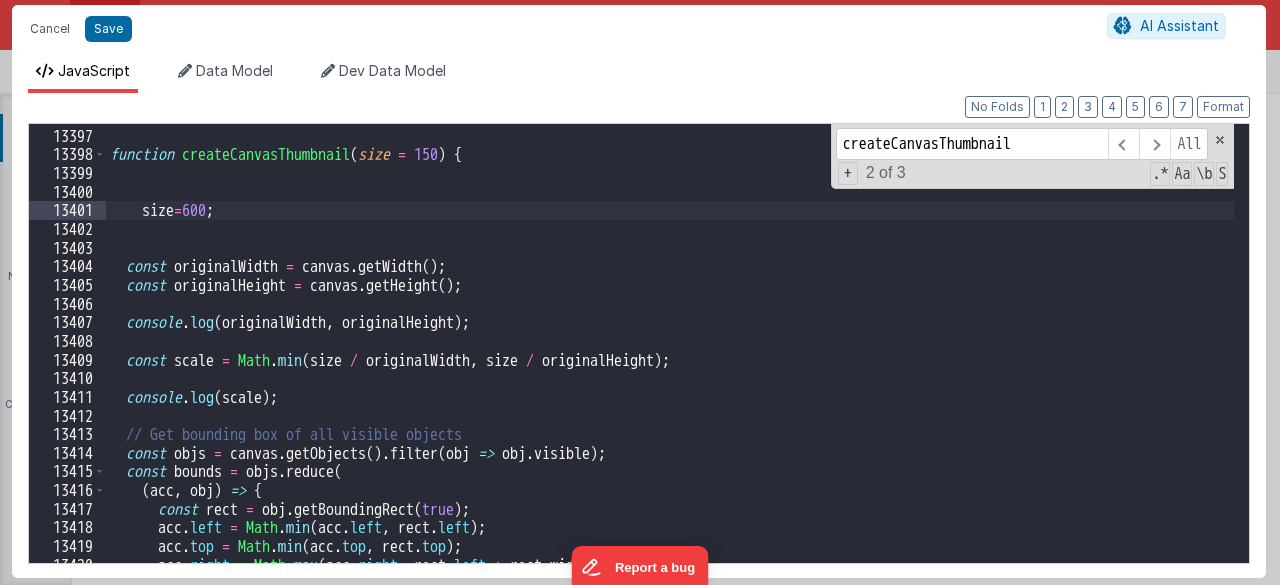 scroll, scrollTop: 24690, scrollLeft: 0, axis: vertical 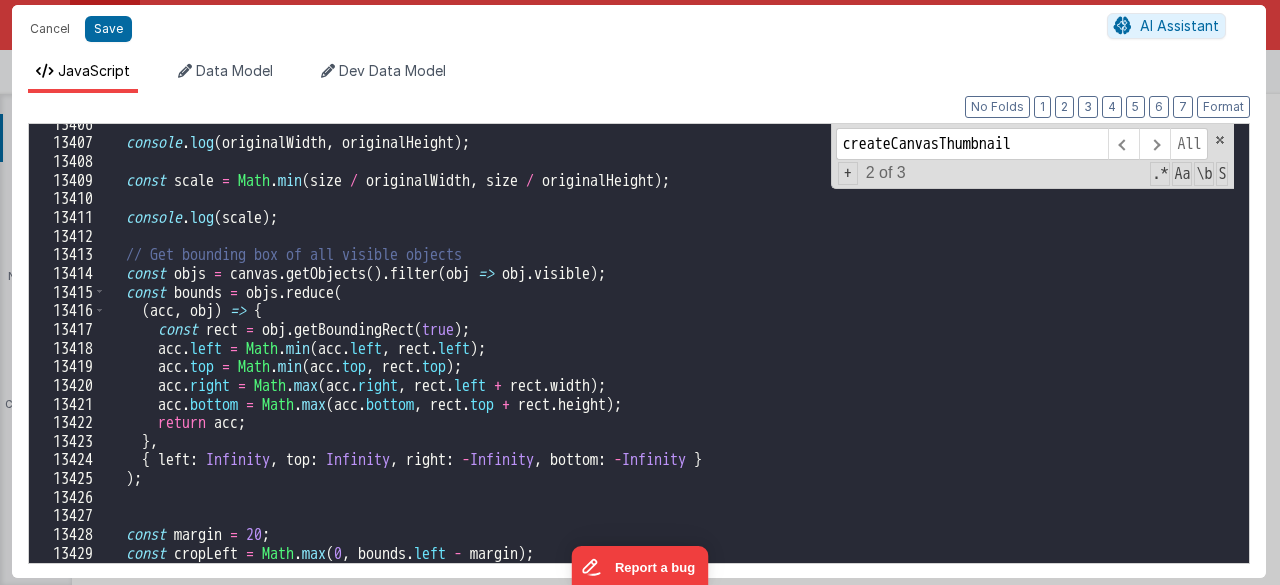 click on "console . log ( originalWidth ,   originalHeight ) ;    const   scale   =   Math . min ( size   /   originalWidth ,   size   /   originalHeight ) ;    console . log ( scale ) ;    // Get bounding box of all visible objects    const   objs   =   canvas . getObjects ( ) . filter ( obj   =>   obj . visible ) ;    const   bounds   =   objs . reduce (      ( acc ,   obj )   =>   {         const   rect   =   obj . getBoundingRect ( true ) ;         acc . left   =   Math . min ( acc . left ,   rect . left ) ;         acc . top   =   Math . min ( acc . top ,   rect . top ) ;         acc . right   =   Math . max ( acc . right ,   rect . left   +   rect . width ) ;         acc . bottom   =   Math . max ( acc . bottom ,   rect . top   +   rect . height ) ;         return   acc ;      } ,      {   left :   Infinity ,   top :   Infinity ,   right :   - Infinity ,   bottom :   - Infinity   }    ) ;    const   margin   =   20 ;    const   cropLeft   =   Math . max ( 0 ,   bounds . left   -   margin ) ;    const   cropTop" at bounding box center [670, 353] 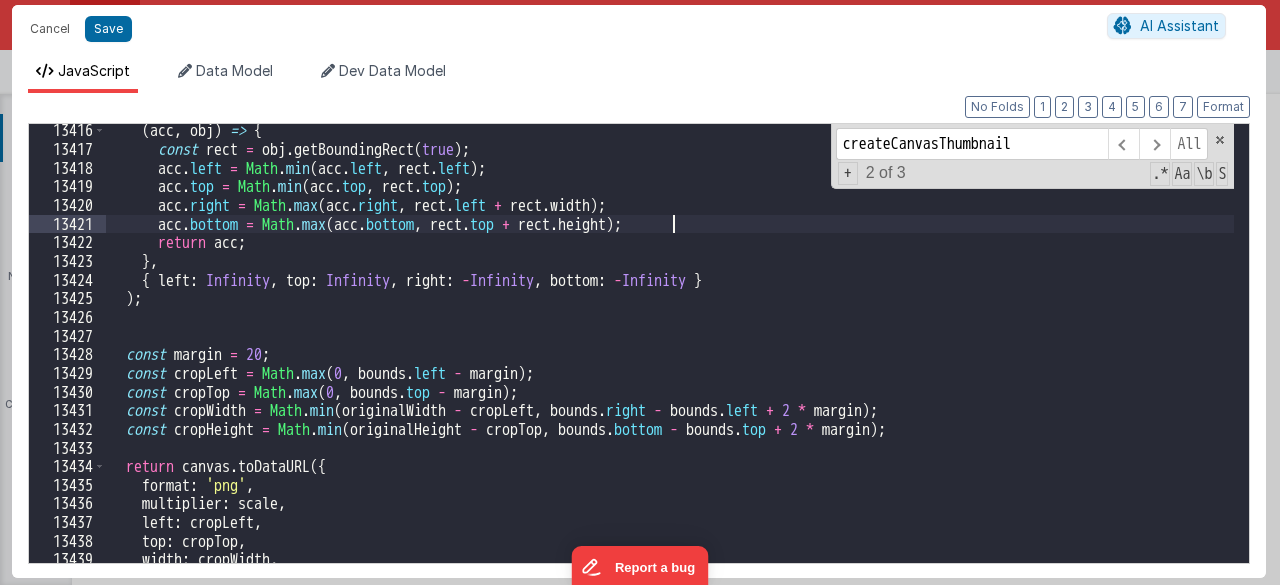 scroll, scrollTop: 24696, scrollLeft: 0, axis: vertical 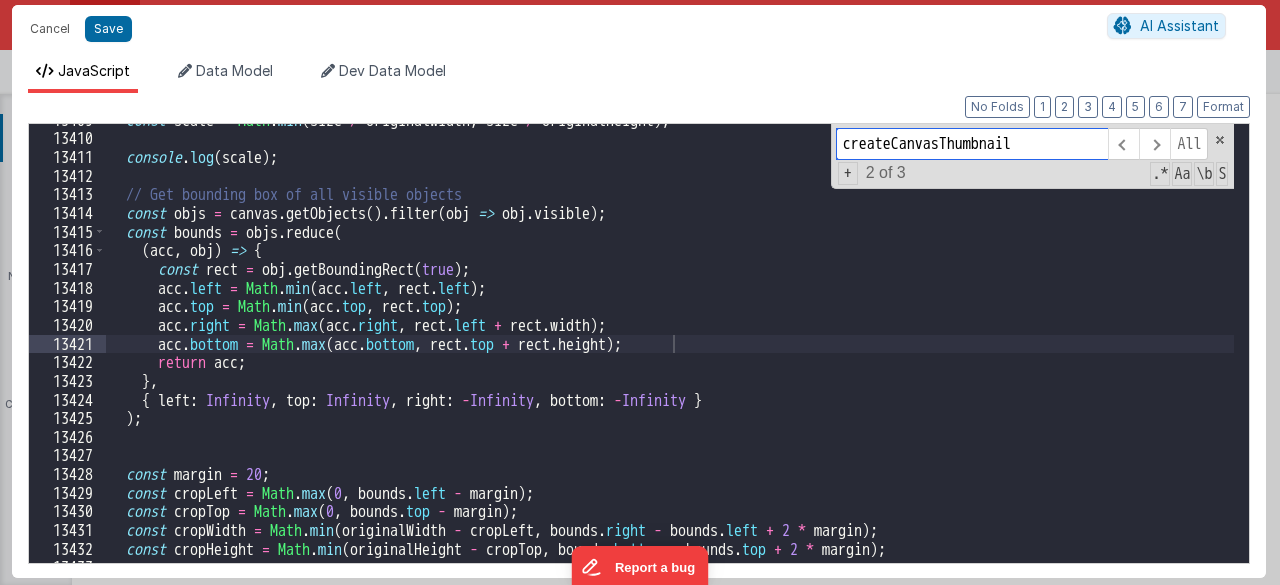 click on "createCanvasThumbnail" at bounding box center [972, 144] 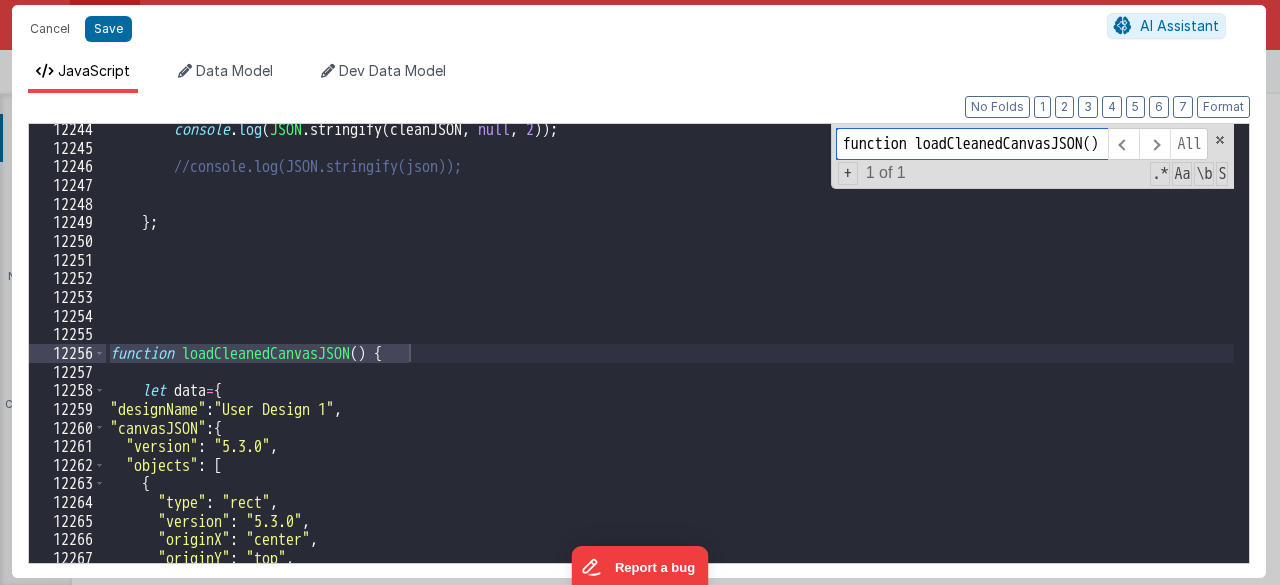 scroll, scrollTop: 0, scrollLeft: 40, axis: horizontal 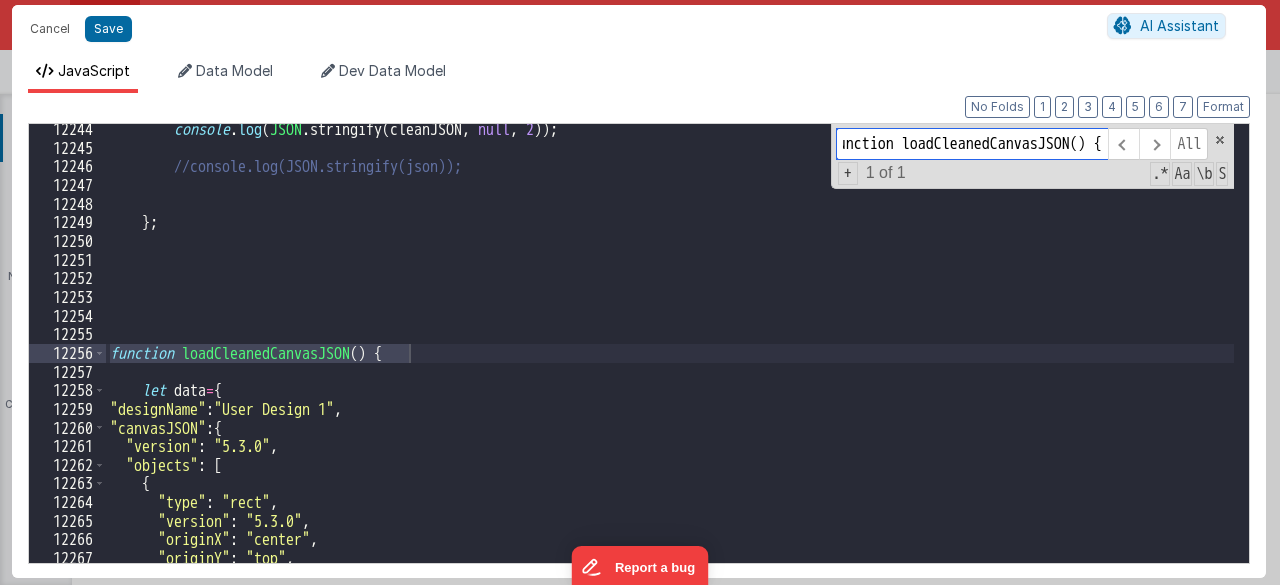 type on "function loadCleanedCanvasJSON() {" 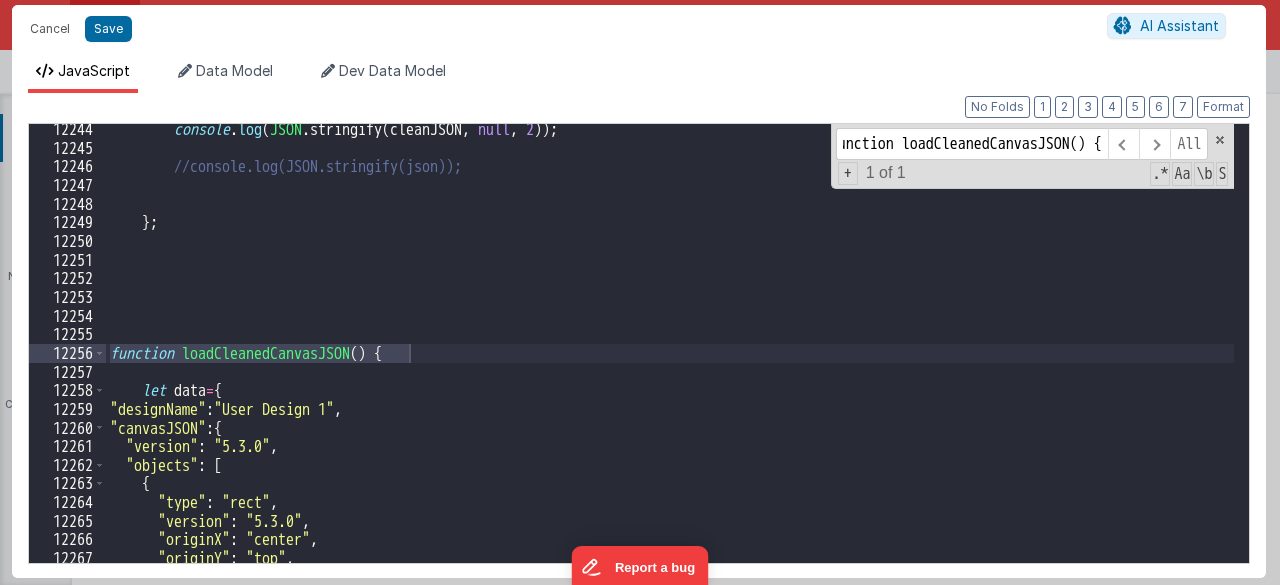 click on "console . log ( JSON . stringify ( cleanJSON ,   null ,   2 )) ;                     //console.log(JSON.stringify(json));                          } ;                          function   loadCleanedCanvasJSON ( )   {           let   data = { "designName" : "User Design 1" , "canvasJSON" : {    "version" :   "5.3.0" ,    "objects" :   [      {         "type" :   "rect" ,         "version" :   "5.3.0" ,         "originX" :   "center" ,         "originY" :   "top" ,         "left" :   318.98 ," at bounding box center [670, 358] 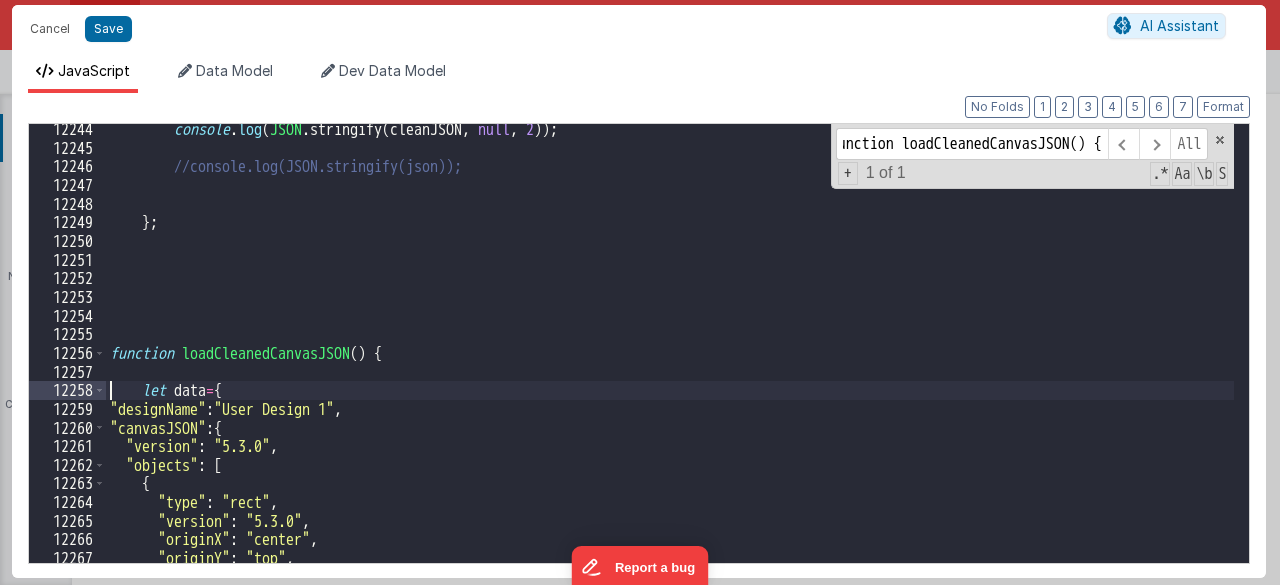 scroll, scrollTop: 0, scrollLeft: 0, axis: both 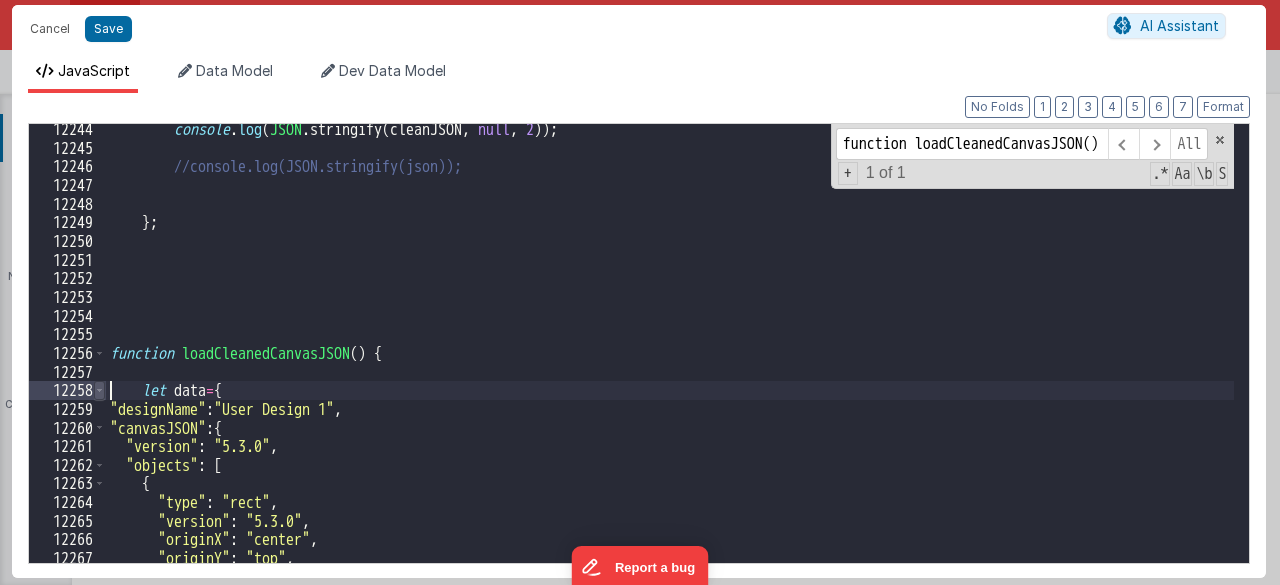 click at bounding box center [99, 390] 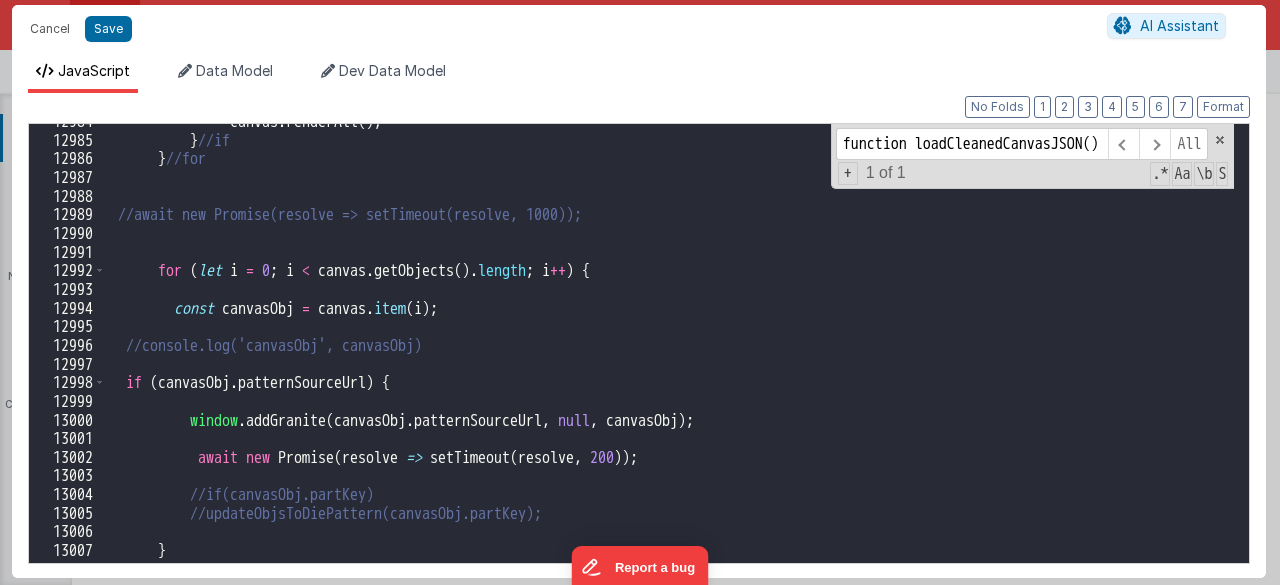 scroll, scrollTop: 23589, scrollLeft: 0, axis: vertical 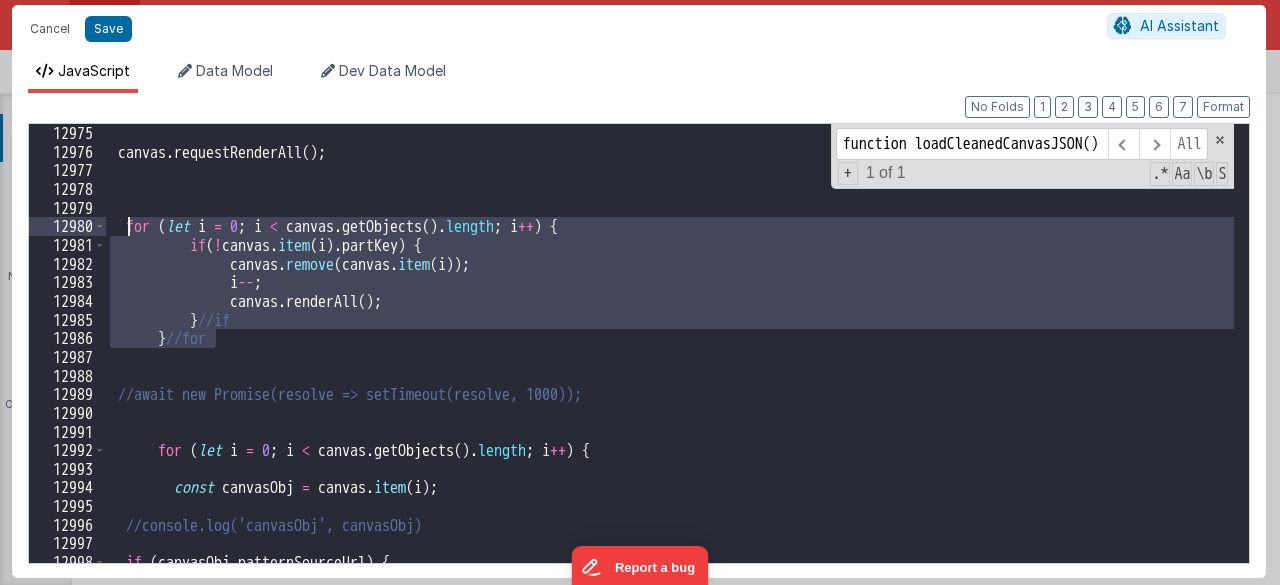 drag, startPoint x: 237, startPoint y: 336, endPoint x: 124, endPoint y: 227, distance: 157.00319 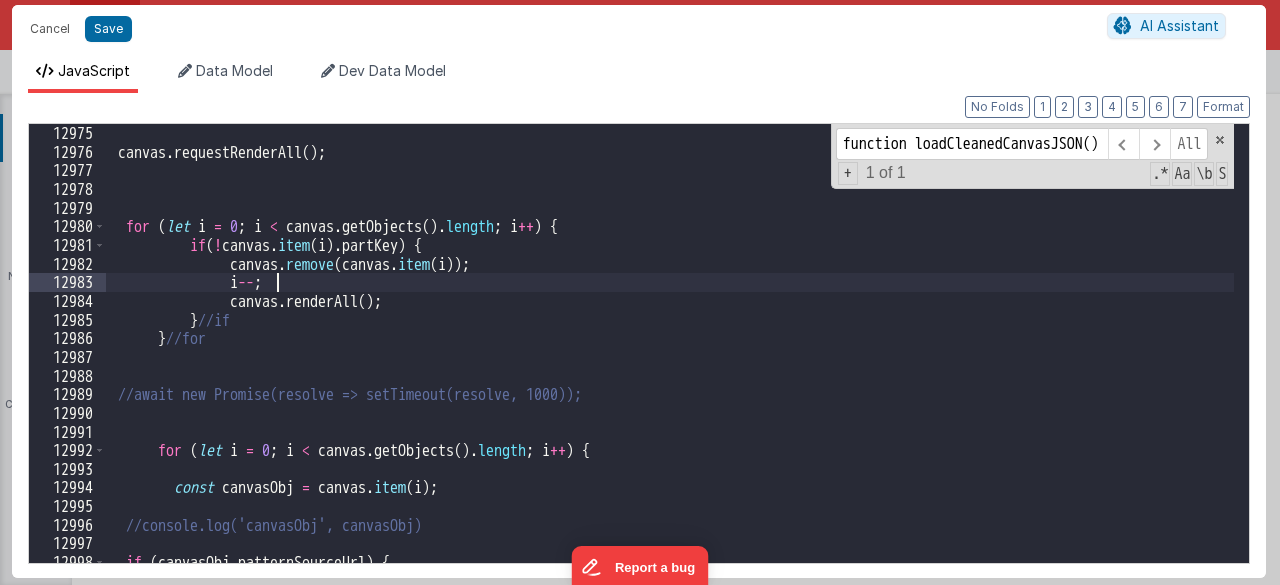 click on "canvas . requestRenderAll ( ) ;          for   ( let   i   =   0 ;   i   <   canvas . getObjects ( ) . length ;   i ++ )   {              if ( ! canvas . item ( i ) . partKey )   {                    canvas . remove ( canvas . item ( i )) ;                    i -- ;                    canvas . renderAll ( ) ;              } //if         } //for       //await new Promise(resolve => setTimeout(resolve, 1000));                 for   ( let   i   =   0 ;   i   <   canvas . getObjects ( ) . length ;   i ++ )   {              const   canvasObj   =   canvas . item ( i ) ;       //console.log('canvasObj', canvasObj)       if   ( canvasObj . patternSourceUrl )   {" at bounding box center [670, 343] 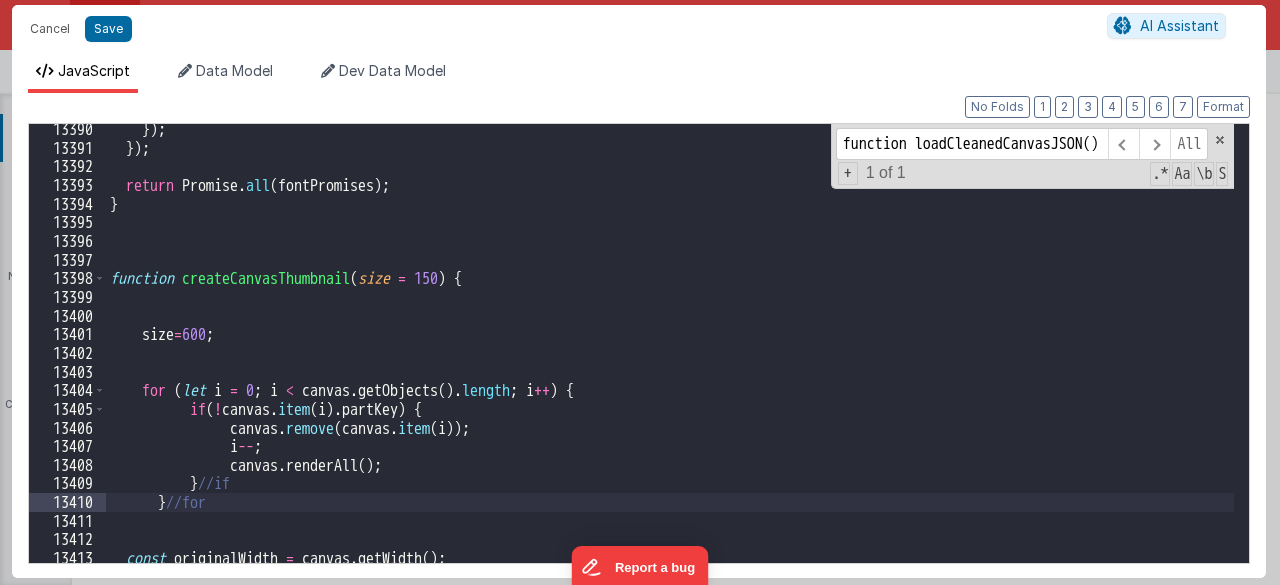 scroll, scrollTop: 24369, scrollLeft: 0, axis: vertical 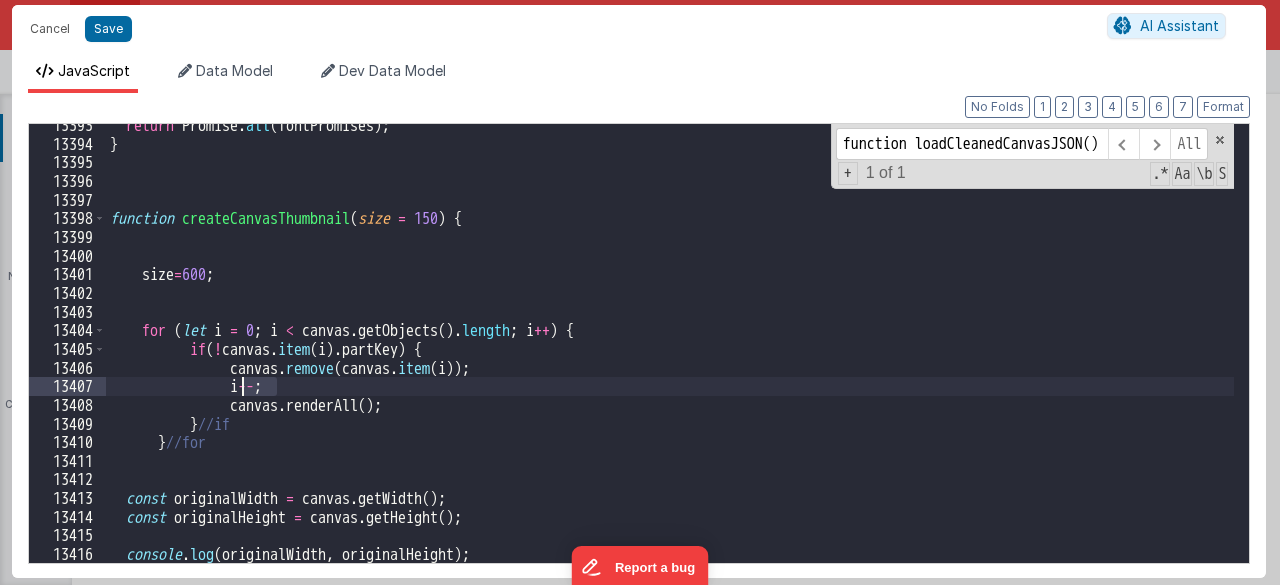 drag, startPoint x: 293, startPoint y: 386, endPoint x: 242, endPoint y: 390, distance: 51.156624 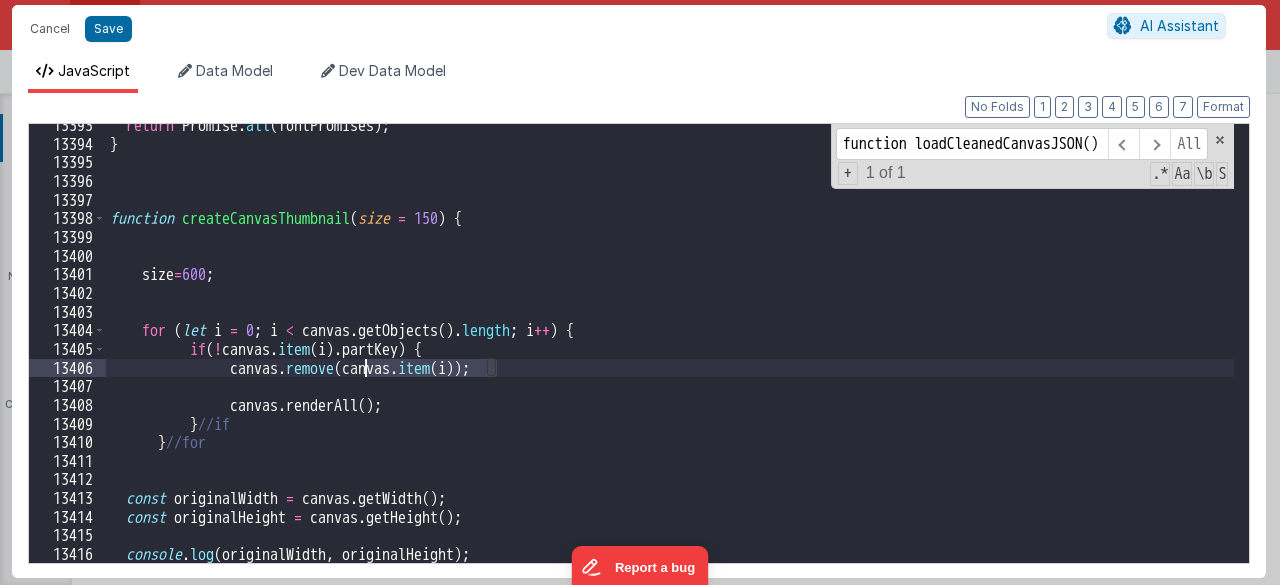 drag, startPoint x: 493, startPoint y: 369, endPoint x: 364, endPoint y: 363, distance: 129.13947 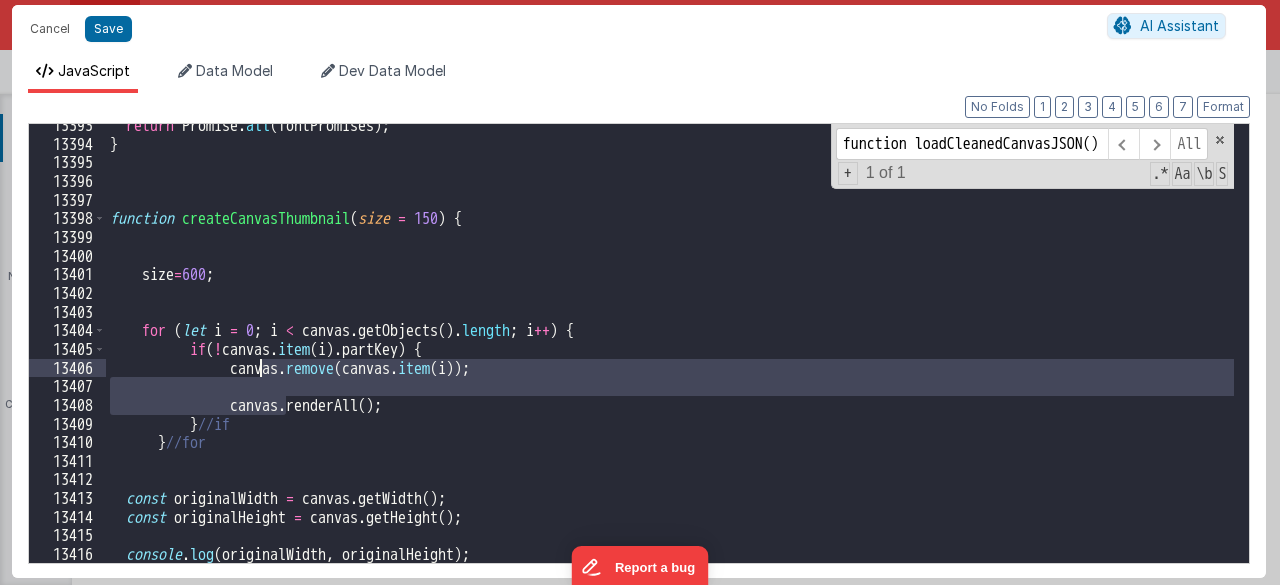 drag, startPoint x: 290, startPoint y: 399, endPoint x: 255, endPoint y: 367, distance: 47.423622 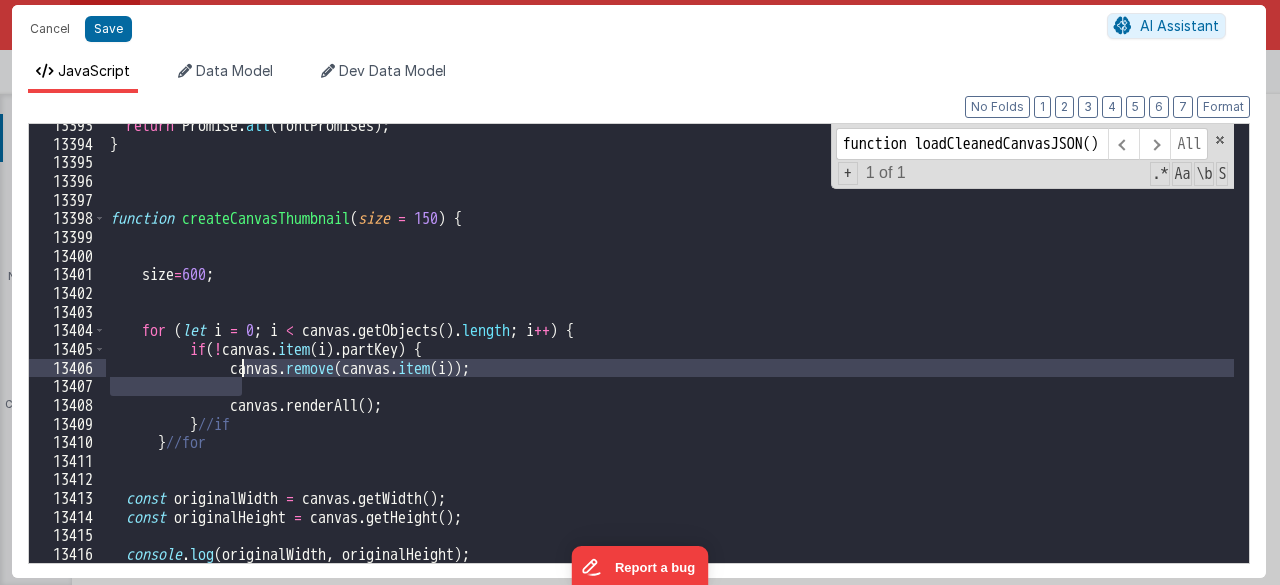 drag, startPoint x: 378, startPoint y: 390, endPoint x: 242, endPoint y: 367, distance: 137.93114 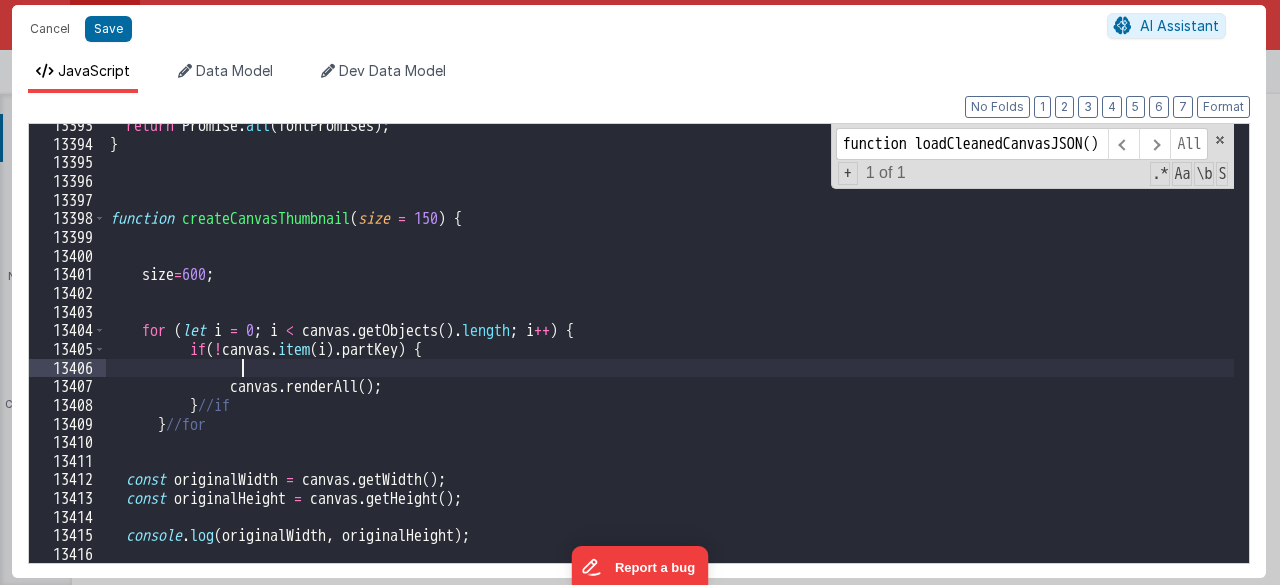 paste 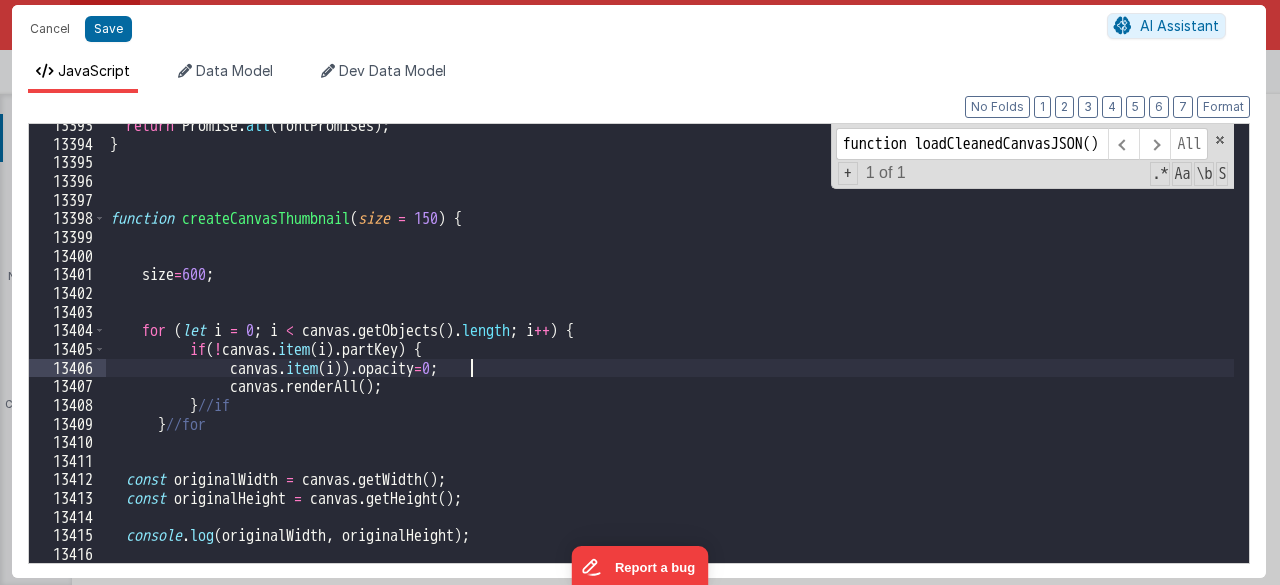 click on "return   Promise . all ( fontPromises ) ; } function   createCanvasThumbnail ( size   =   150 )   {           size = 600 ;                for   ( let   i   =   0 ;   i   <   canvas . getObjects ( ) . length ;   i ++ )   {              if ( ! canvas . item ( i ) . partKey )   {                    canvas . item ( i )) . opacity = 0 ;                    canvas . renderAll ( ) ;              } //if         } //for              const   originalWidth   =   canvas . getWidth ( ) ;    const   originalHeight   =   canvas . getHeight ( ) ;    console . log ( originalWidth ,   originalHeight ) ;    const   scale   =   Math . min ( size   /   originalWidth ,   size   /   originalHeight ) ;" at bounding box center [670, 354] 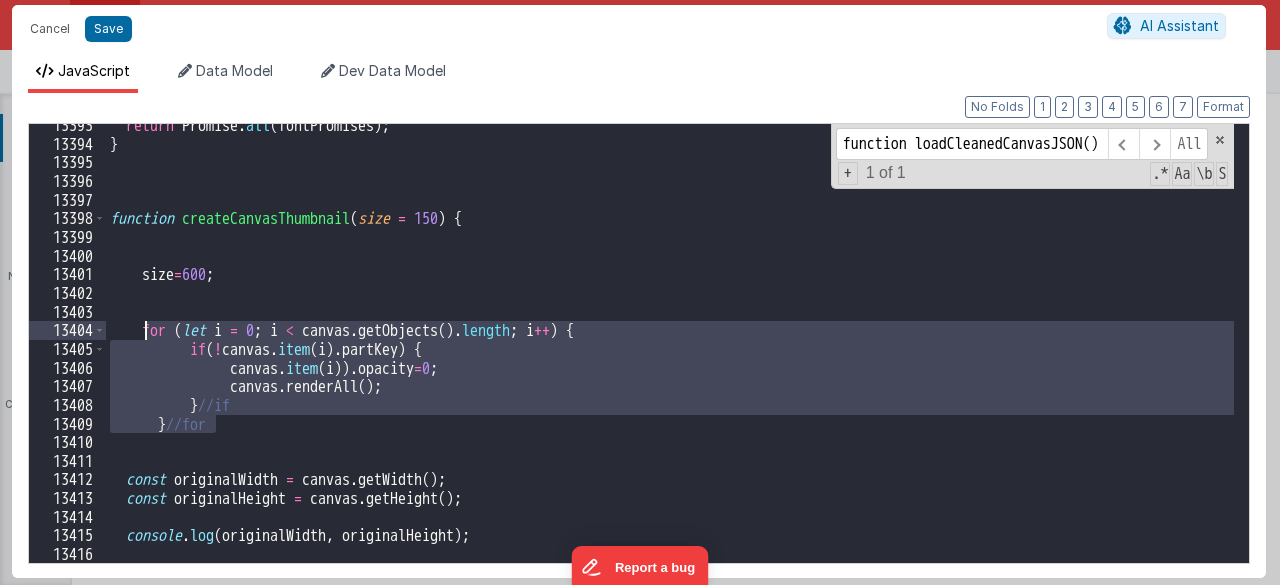 drag, startPoint x: 228, startPoint y: 431, endPoint x: 146, endPoint y: 332, distance: 128.5496 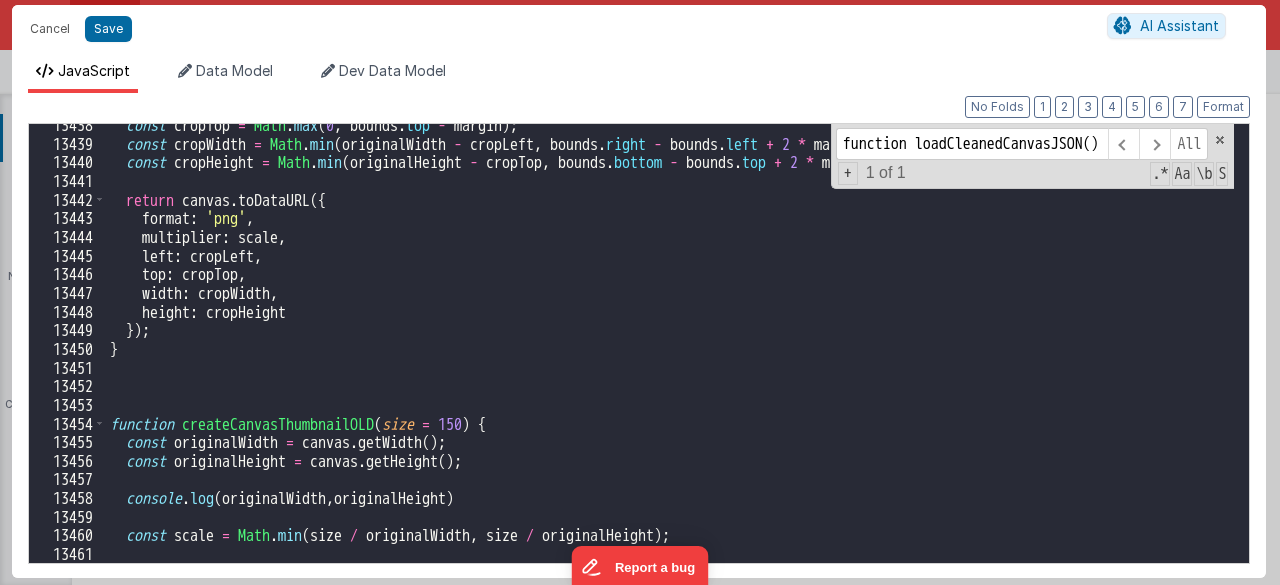 scroll, scrollTop: 24449, scrollLeft: 0, axis: vertical 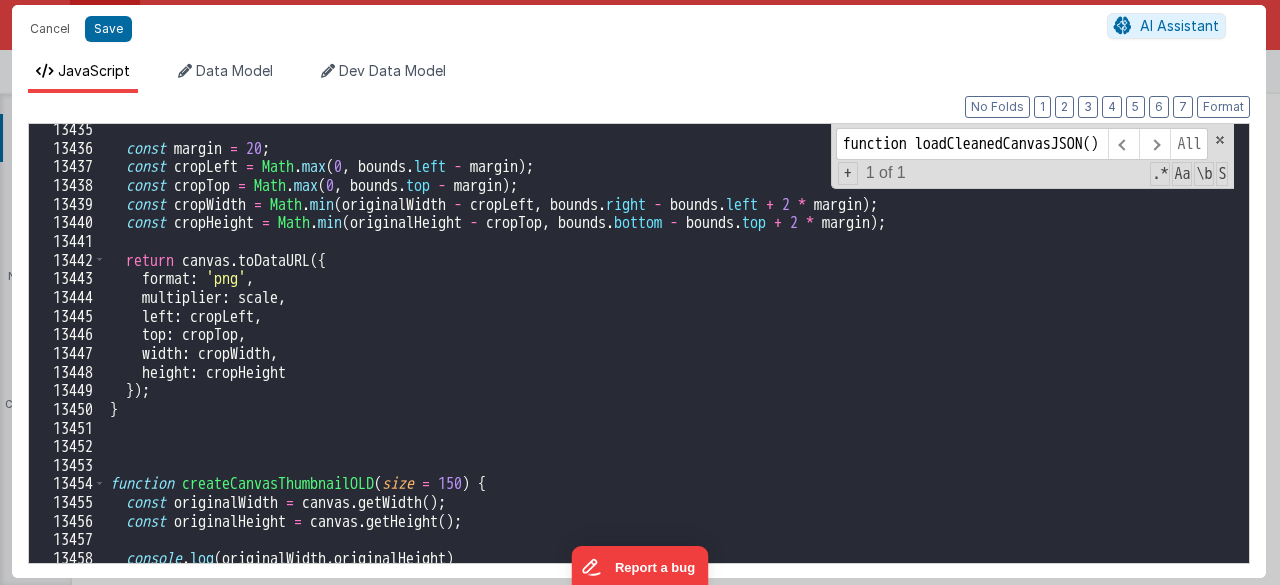 click on "const   margin   =   20 ;    const   cropLeft   =   Math . max ( 0 ,   bounds . left   -   margin ) ;    const   cropTop   =   Math . max ( 0 ,   bounds . top   -   margin ) ;    const   cropWidth   =   Math . min ( originalWidth   -   cropLeft ,   bounds . right   -   bounds . left   +   2   *   margin ) ;    const   cropHeight   =   Math . min ( originalHeight   -   cropTop ,   bounds . bottom   -   bounds . top   +   2   *   margin ) ;    return   canvas . toDataURL ({      format :   'png' ,      multiplier :   scale ,      left :   cropLeft ,      top :   cropTop ,      width :   cropWidth ,      height :   cropHeight    }) ; } function   createCanvasThumbnailOLD ( size   =   150 )   {    const   originalWidth   =   canvas . getWidth ( ) ;    const   originalHeight   =   canvas . getHeight ( ) ;       console . log ( originalWidth , originalHeight )" at bounding box center (670, 358) 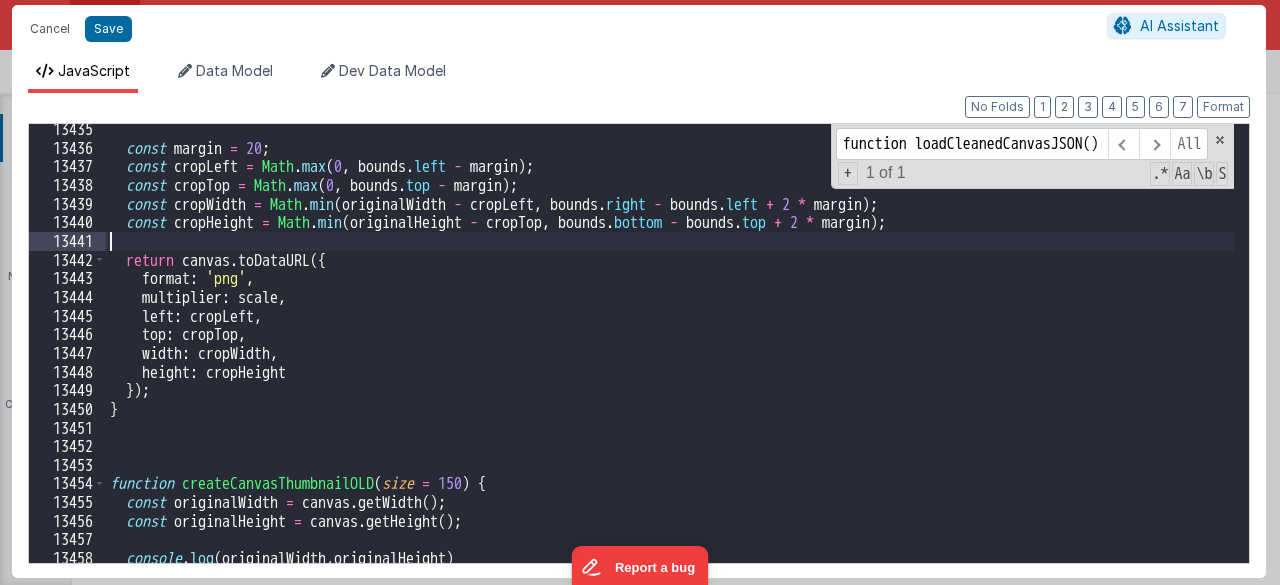 click on "const   margin   =   20 ;    const   cropLeft   =   Math . max ( 0 ,   bounds . left   -   margin ) ;    const   cropTop   =   Math . max ( 0 ,   bounds . top   -   margin ) ;    const   cropWidth   =   Math . min ( originalWidth   -   cropLeft ,   bounds . right   -   bounds . left   +   2   *   margin ) ;    const   cropHeight   =   Math . min ( originalHeight   -   cropTop ,   bounds . bottom   -   bounds . top   +   2   *   margin ) ;    return   canvas . toDataURL ({      format :   'png' ,      multiplier :   scale ,      left :   cropLeft ,      top :   cropTop ,      width :   cropWidth ,      height :   cropHeight    }) ; } function   createCanvasThumbnailOLD ( size   =   150 )   {    const   originalWidth   =   canvas . getWidth ( ) ;    const   originalHeight   =   canvas . getHeight ( ) ;       console . log ( originalWidth , originalHeight )" at bounding box center (670, 358) 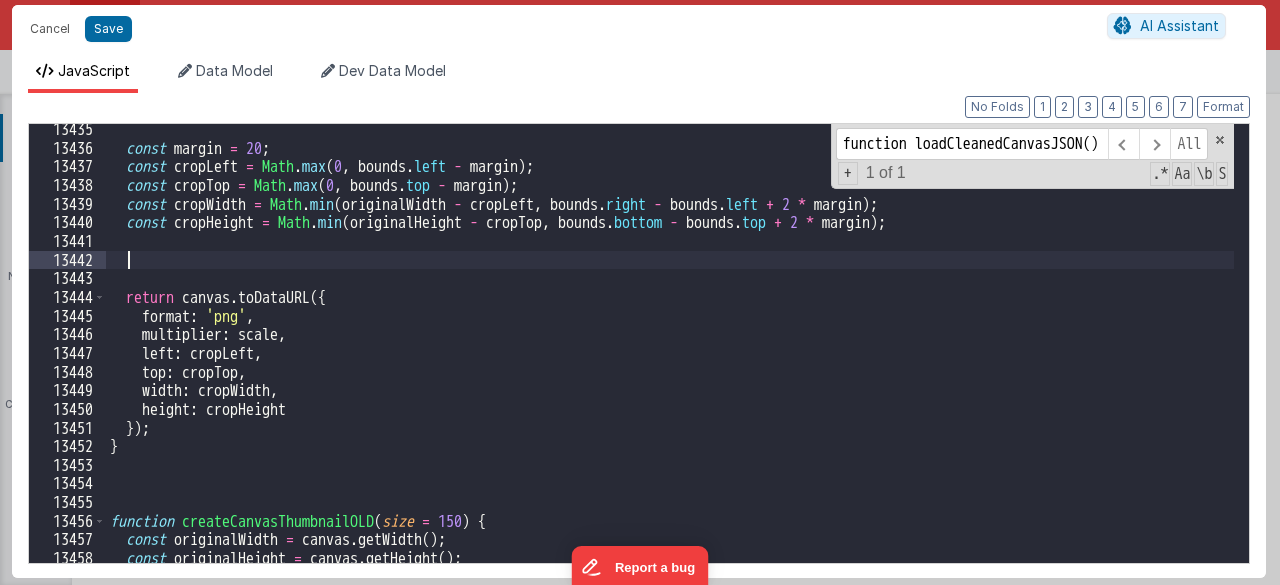 paste 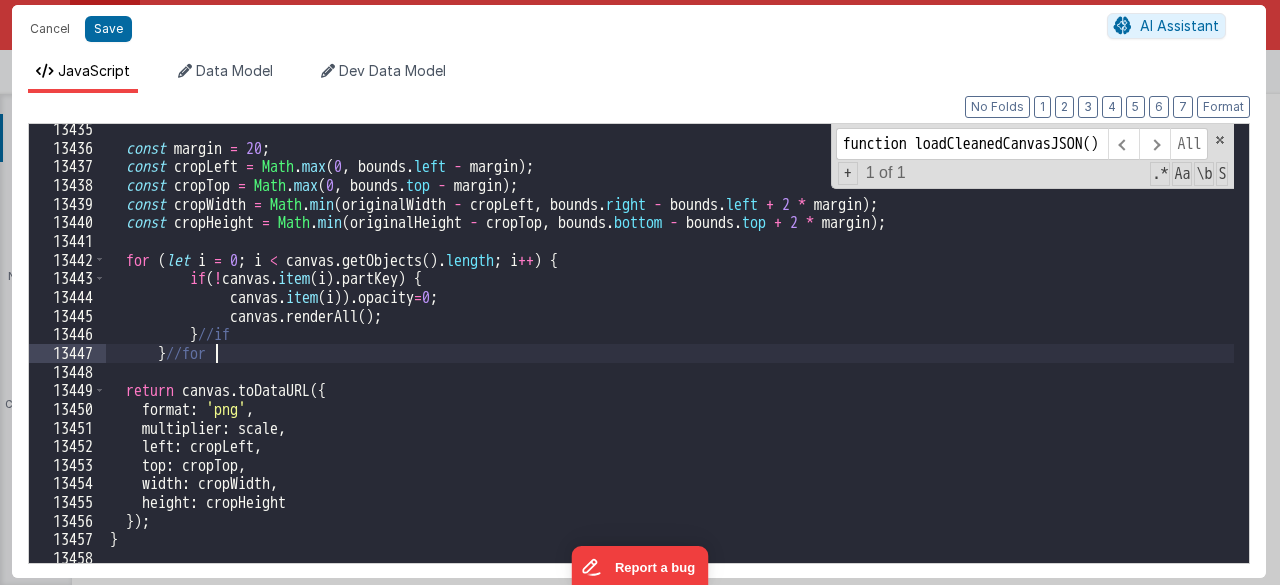 click on "const   margin   =   20 ;    const   cropLeft   =   Math . max ( 0 ,   bounds . left   -   margin ) ;    const   cropTop   =   Math . max ( 0 ,   bounds . top   -   margin ) ;    const   cropWidth   =   Math . min ( originalWidth   -   cropLeft ,   bounds . right   -   bounds . left   +   2   *   margin ) ;    const   cropHeight   =   Math . min ( originalHeight   -   cropTop ,   bounds . bottom   -   bounds . top   +   2   *   margin ) ;       for   ( let   i   =   0 ;   i   <   canvas . getObjects ( ) . length ;   i ++ )   {              if ( ! canvas . item ( i ) . partKey )   {                    canvas . item ( i )) . opacity = 0 ;                    canvas . renderAll ( ) ;              } //if         } //for    return   canvas . toDataURL ({      format :   'png' ,      multiplier :   scale ,      left :   cropLeft ,      top :   cropTop ,      width :   cropWidth ,      height :   cropHeight    }) ; }" at bounding box center (670, 358) 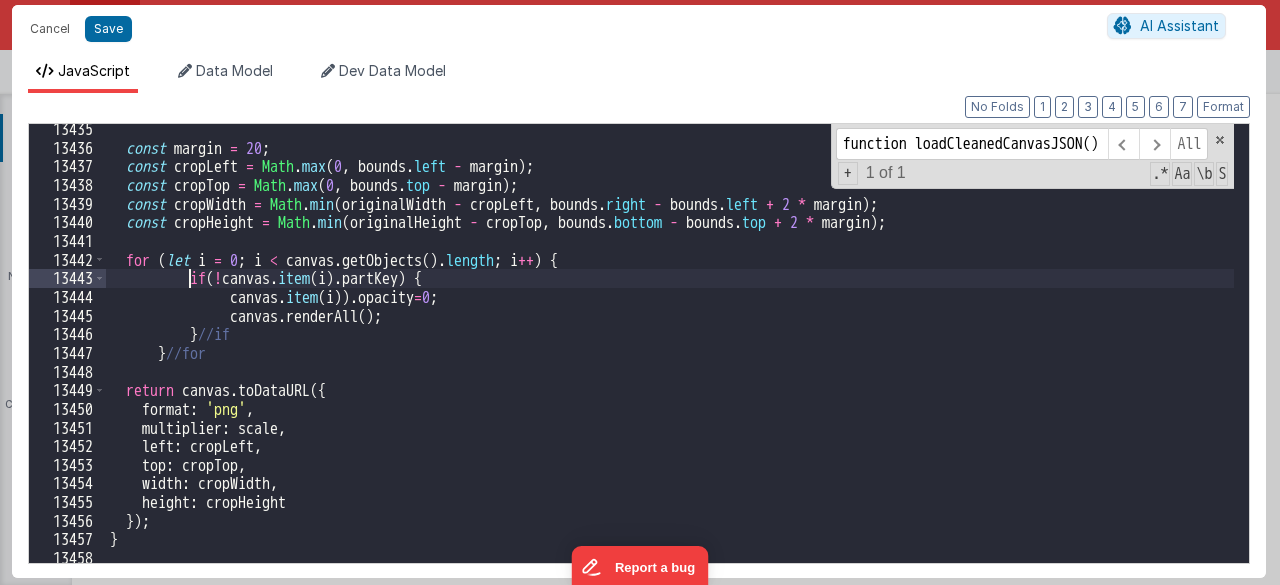 click on "const   margin   =   20 ;    const   cropLeft   =   Math . max ( 0 ,   bounds . left   -   margin ) ;    const   cropTop   =   Math . max ( 0 ,   bounds . top   -   margin ) ;    const   cropWidth   =   Math . min ( originalWidth   -   cropLeft ,   bounds . right   -   bounds . left   +   2   *   margin ) ;    const   cropHeight   =   Math . min ( originalHeight   -   cropTop ,   bounds . bottom   -   bounds . top   +   2   *   margin ) ;       for   ( let   i   =   0 ;   i   <   canvas . getObjects ( ) . length ;   i ++ )   {              if ( ! canvas . item ( i ) . partKey )   {                    canvas . item ( i )) . opacity = 0 ;                    canvas . renderAll ( ) ;              } //if         } //for    return   canvas . toDataURL ({      format :   'png' ,      multiplier :   scale ,      left :   cropLeft ,      top :   cropTop ,      width :   cropWidth ,      height :   cropHeight    }) ; }" at bounding box center [670, 358] 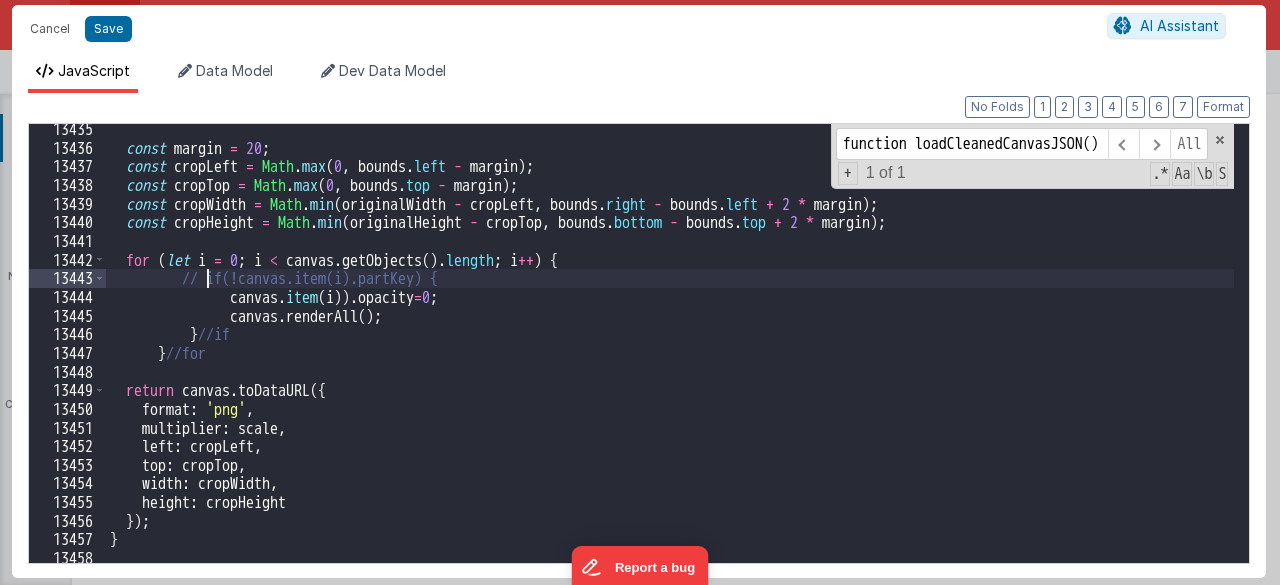 click on "const   margin   =   20 ;    const   cropLeft   =   Math . max ( 0 ,   bounds . left   -   margin ) ;    const   cropTop   =   Math . max ( 0 ,   bounds . top   -   margin ) ;    const   cropWidth   =   Math . min ( originalWidth   -   cropLeft ,   bounds . right   -   bounds . left   +   2   *   margin ) ;    const   cropHeight   =   Math . min ( originalHeight   -   cropTop ,   bounds . bottom   -   bounds . top   +   2   *   margin ) ;       for   ( let   i   =   0 ;   i   <   canvas . getObjects ( ) . length ;   i ++ )   {             // if(!canvas.item(i).partKey) {                    canvas . item ( i )) . opacity = 0 ;                    canvas . renderAll ( ) ;              } //if         } //for    return   canvas . toDataURL ({      format :   'png' ,      multiplier :   scale ,      left :   cropLeft ,      top :   cropTop ,      width :   cropWidth ,      height :   cropHeight    }) ; }" at bounding box center (670, 358) 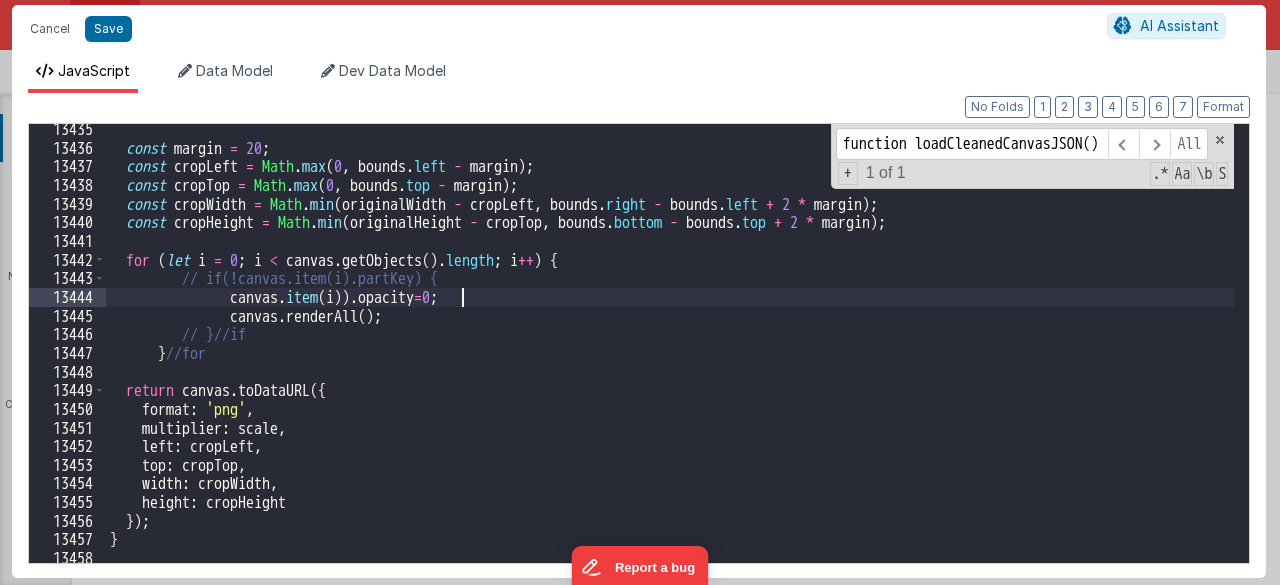 click on "const   margin   =   20 ;    const   cropLeft   =   Math . max ( 0 ,   bounds . left   -   margin ) ;    const   cropTop   =   Math . max ( 0 ,   bounds . top   -   margin ) ;    const   cropWidth   =   Math . min ( originalWidth   -   cropLeft ,   bounds . right   -   bounds . left   +   2   *   margin ) ;    const   cropHeight   =   Math . min ( originalHeight   -   cropTop ,   bounds . bottom   -   bounds . top   +   2   *   margin ) ;       for   ( let   i   =   0 ;   i   <   canvas . getObjects ( ) . length ;   i ++ )   {             // if(!canvas.item(i).partKey) {                    canvas . item ( i )) . opacity = 0 ;                    canvas . renderAll ( ) ;             // }//if         } //for    return   canvas . toDataURL ({      format :   'png' ,      multiplier :   scale ,      left :   cropLeft ,      top :   cropTop ,      width :   cropWidth ,      height :   cropHeight    }) ; }" at bounding box center [670, 358] 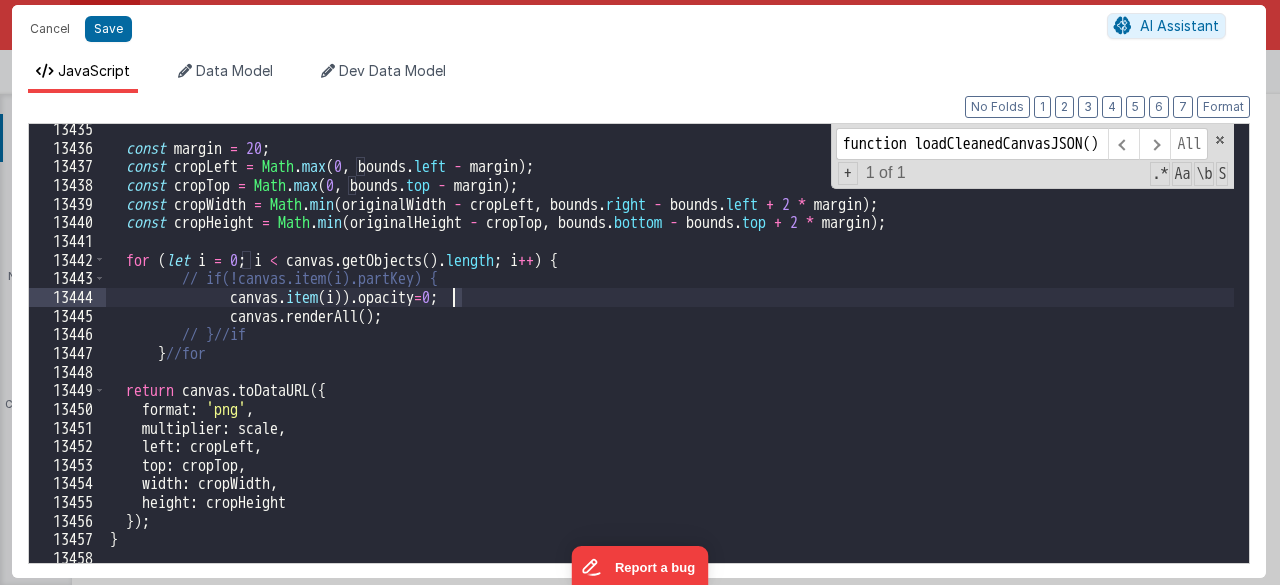 type 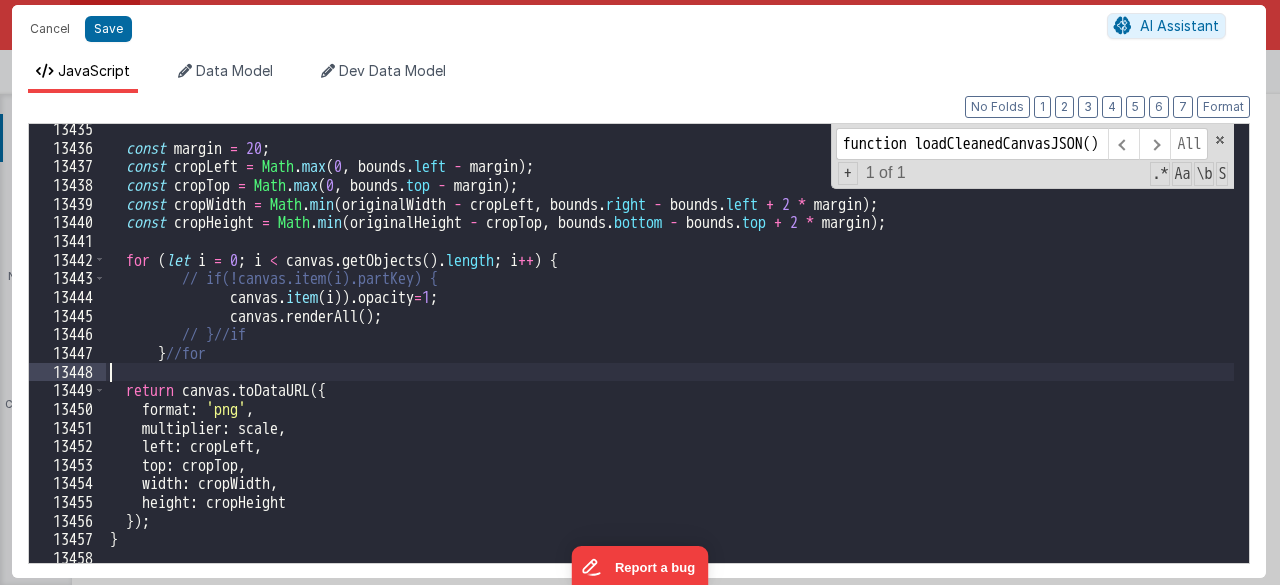 click on "const   margin   =   20 ;    const   cropLeft   =   Math . max ( 0 ,   bounds . left   -   margin ) ;    const   cropTop   =   Math . max ( 0 ,   bounds . top   -   margin ) ;    const   cropWidth   =   Math . min ( originalWidth   -   cropLeft ,   bounds . right   -   bounds . left   +   2   *   margin ) ;    const   cropHeight   =   Math . min ( originalHeight   -   cropTop ,   bounds . bottom   -   bounds . top   +   2   *   margin ) ;       for   ( let   i   =   0 ;   i   <   canvas . getObjects ( ) . length ;   i ++ )   {             // if(!canvas.item(i).partKey) {                    canvas . item ( i )) . opacity = 1 ;                    canvas . renderAll ( ) ;             // }//if         } //for    return   canvas . toDataURL ({      format :   'png' ,      multiplier :   scale ,      left :   cropLeft ,      top :   cropTop ,      width :   cropWidth ,      height :   cropHeight    }) ; }" at bounding box center [670, 358] 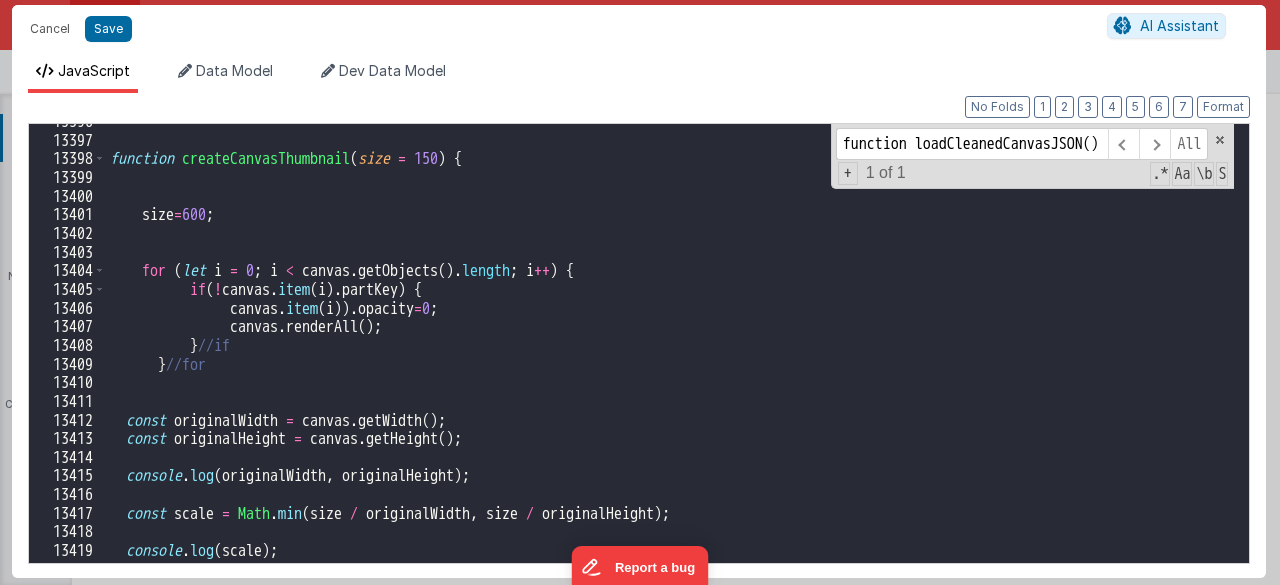 scroll, scrollTop: 24360, scrollLeft: 0, axis: vertical 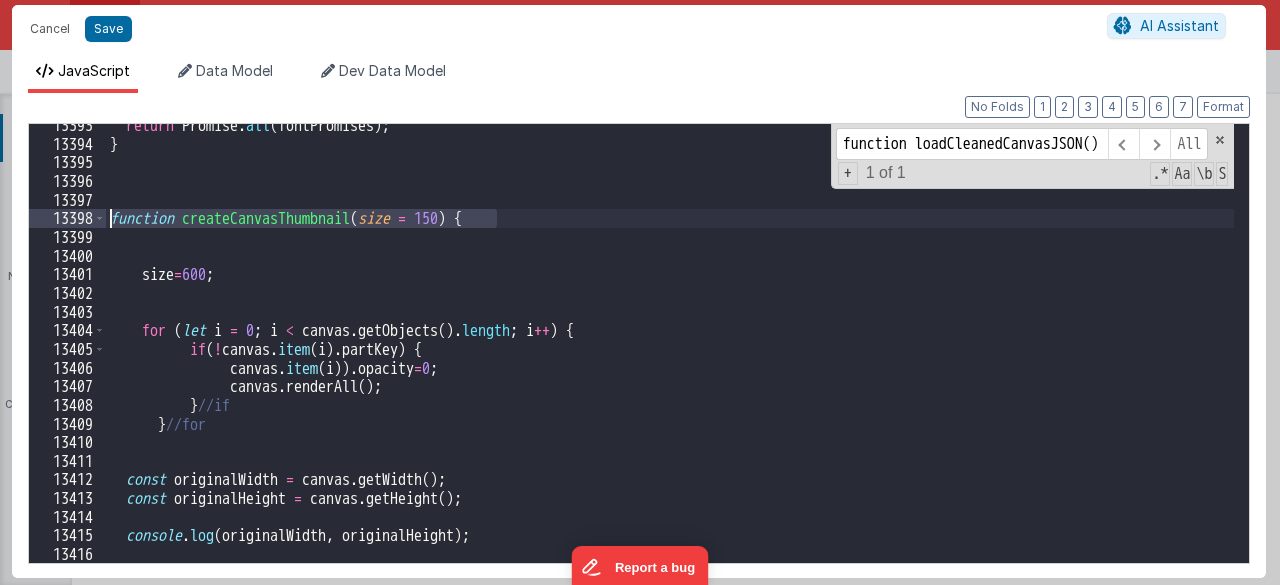 drag, startPoint x: 537, startPoint y: 223, endPoint x: 92, endPoint y: 217, distance: 445.04044 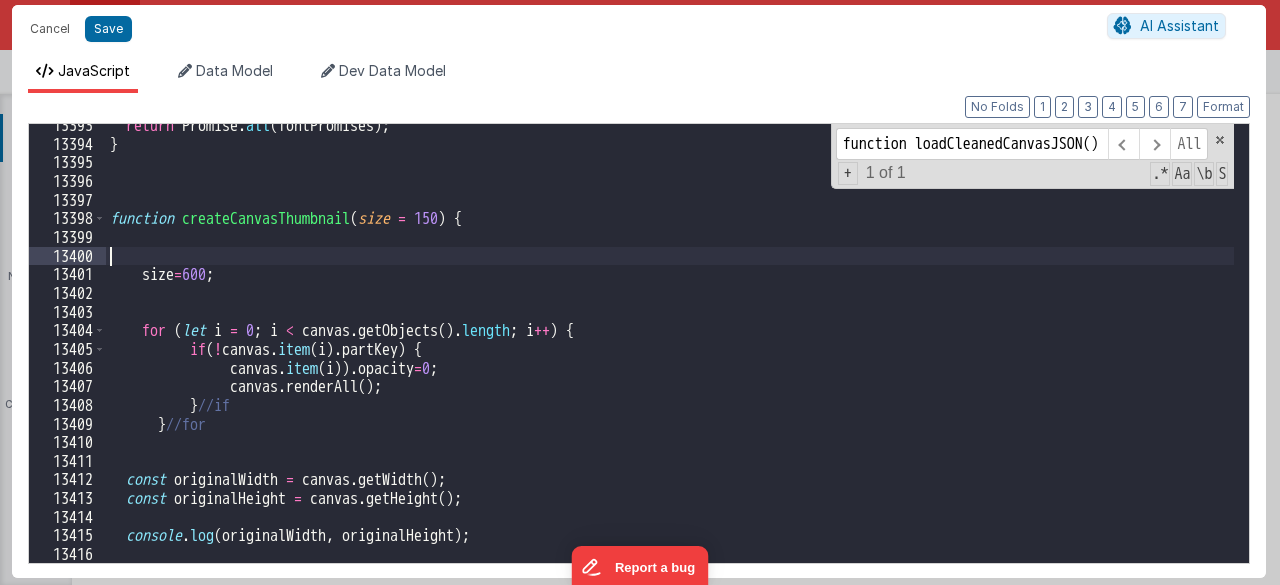 click on "return   Promise . all ( fontPromises ) ; } function   createCanvasThumbnail ( size   =   150 )   {           size = 600 ;                for   ( let   i   =   0 ;   i   <   canvas . getObjects ( ) . length ;   i ++ )   {              if ( ! canvas . item ( i ) . partKey )   {                    canvas . item ( i )) . opacity = 0 ;                    canvas . renderAll ( ) ;              } //if         } //for              const   originalWidth   =   canvas . getWidth ( ) ;    const   originalHeight   =   canvas . getHeight ( ) ;    console . log ( originalWidth ,   originalHeight ) ;    const   scale   =   Math . min ( size   /   originalWidth ,   size   /   originalHeight ) ;" at bounding box center (670, 354) 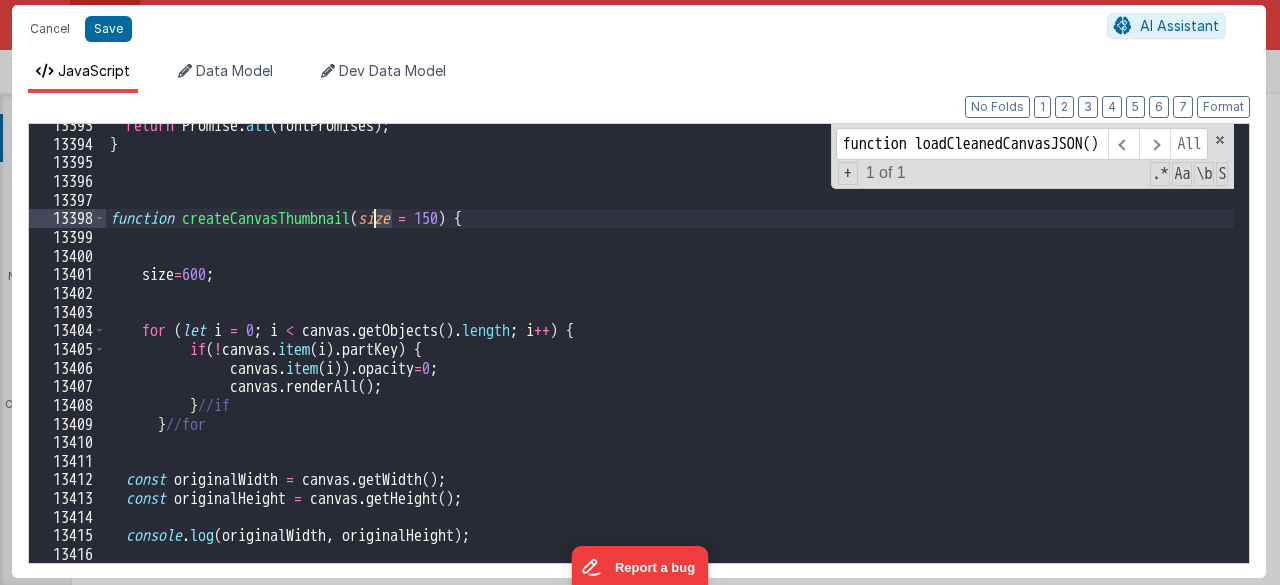 drag, startPoint x: 386, startPoint y: 215, endPoint x: 306, endPoint y: 218, distance: 80.05623 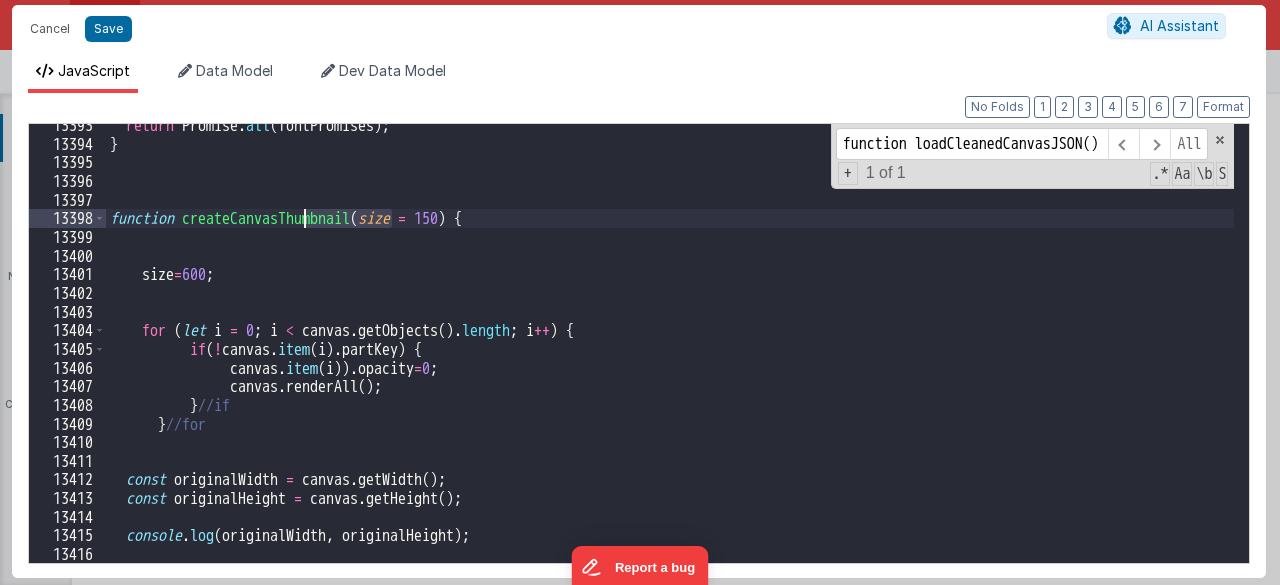 click on "return   Promise . all ( fontPromises ) ; } function   createCanvasThumbnail ( size   =   150 )   {           size = 600 ;                for   ( let   i   =   0 ;   i   <   canvas . getObjects ( ) . length ;   i ++ )   {              if ( ! canvas . item ( i ) . partKey )   {                    canvas . item ( i )) . opacity = 0 ;                    canvas . renderAll ( ) ;              } //if         } //for              const   originalWidth   =   canvas . getWidth ( ) ;    const   originalHeight   =   canvas . getHeight ( ) ;    console . log ( originalWidth ,   originalHeight ) ;    const   scale   =   Math . min ( size   /   originalWidth ,   size   /   originalHeight ) ;" at bounding box center (670, 354) 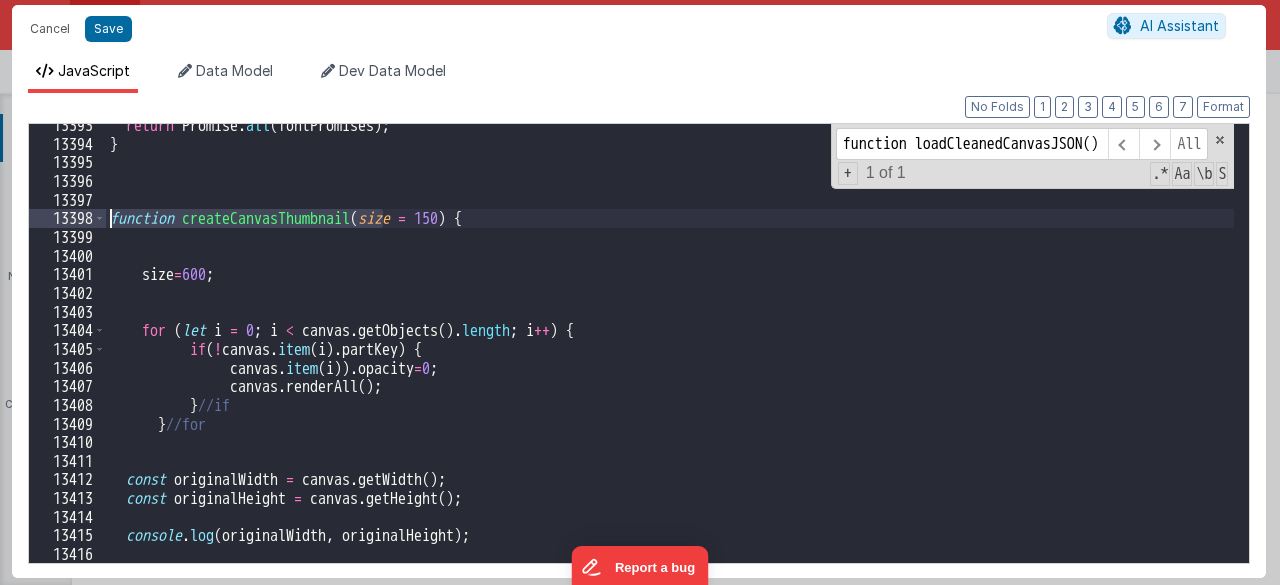 drag, startPoint x: 381, startPoint y: 224, endPoint x: 85, endPoint y: 225, distance: 296.00168 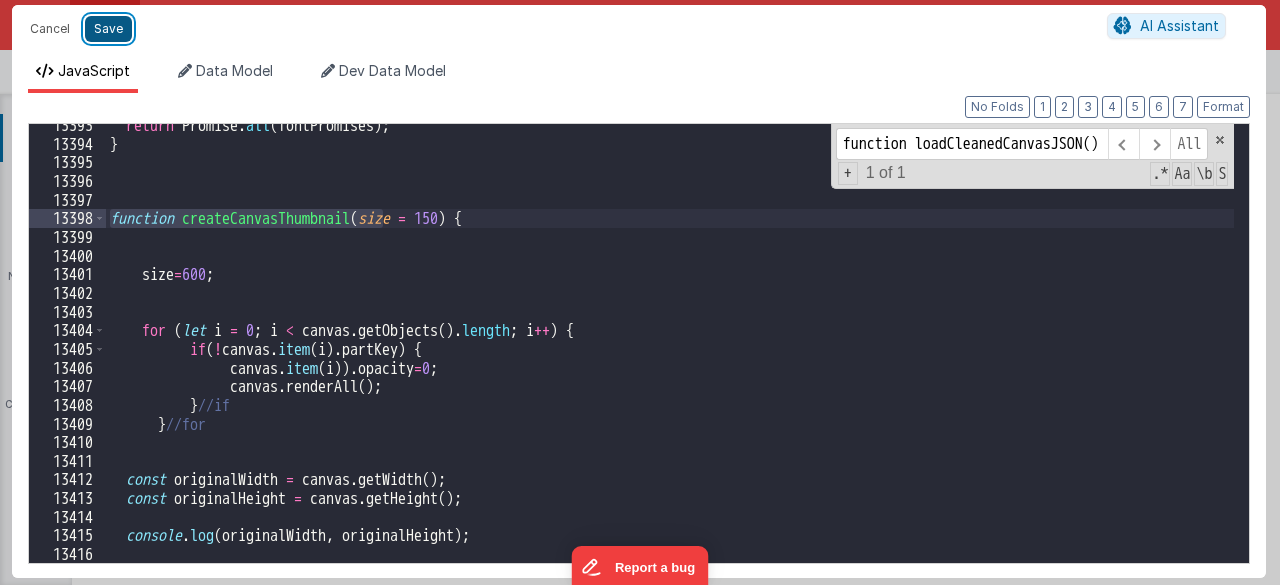 click on "Save" at bounding box center (108, 29) 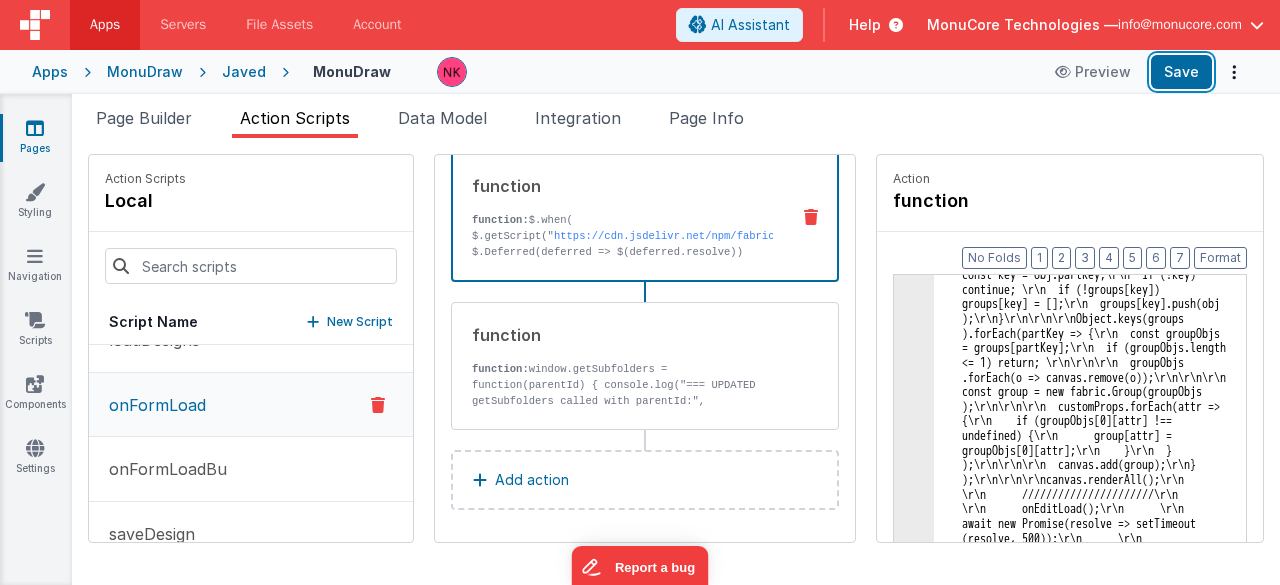 click on "Save" at bounding box center (1181, 72) 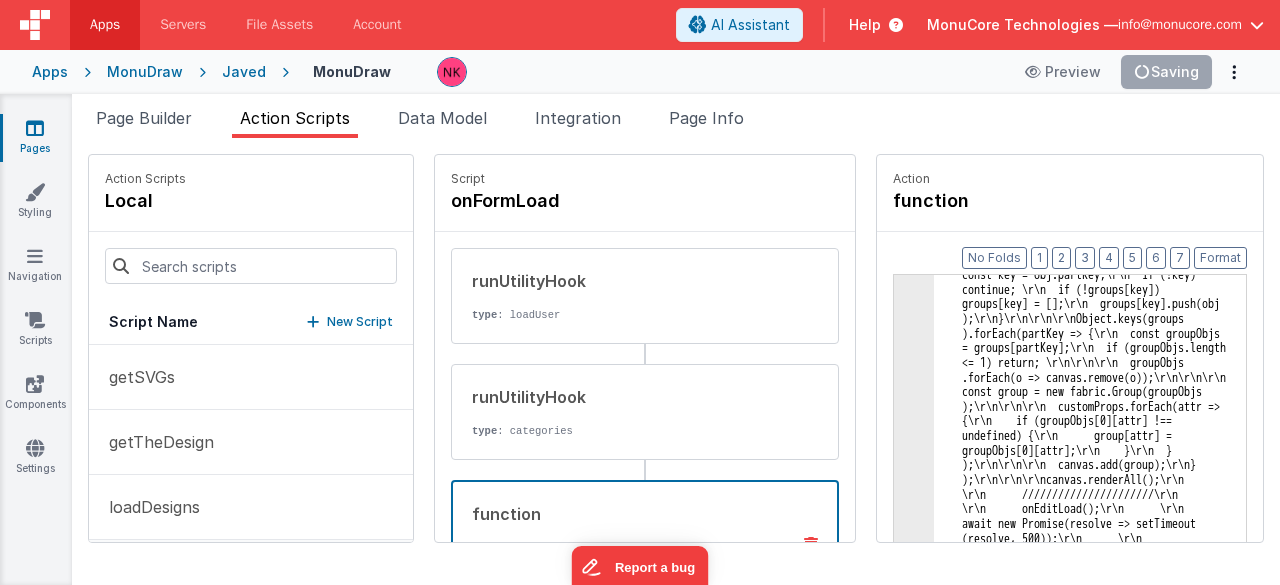scroll, scrollTop: 0, scrollLeft: 0, axis: both 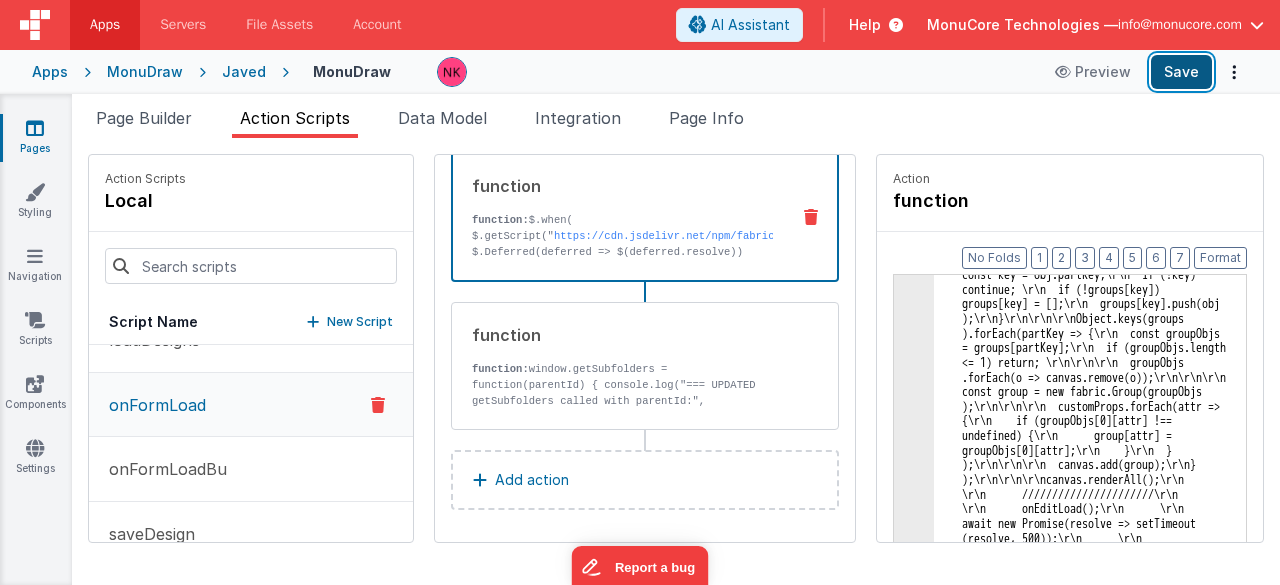 click on "Save" at bounding box center [1181, 72] 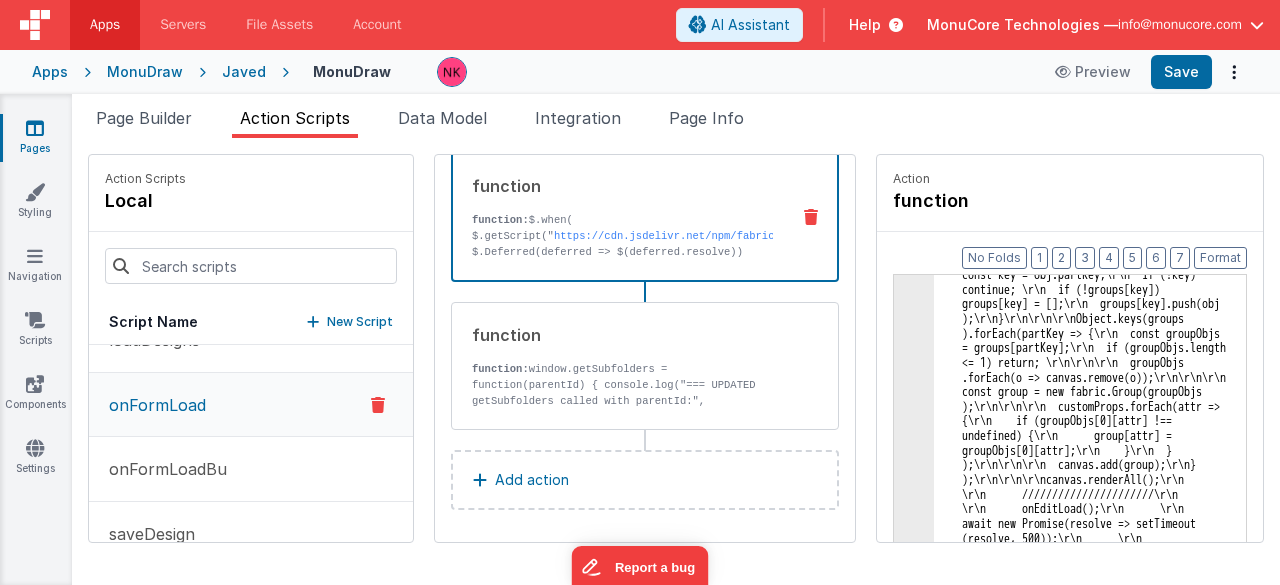 click on "3" at bounding box center (914, -103667) 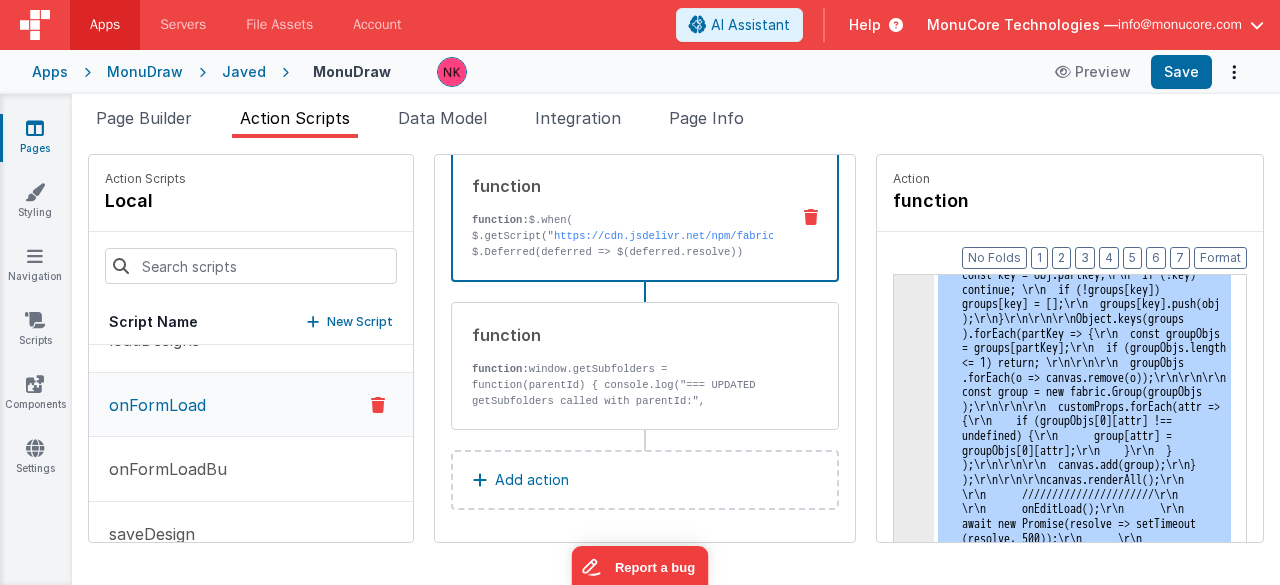 click on "3" at bounding box center [914, -103667] 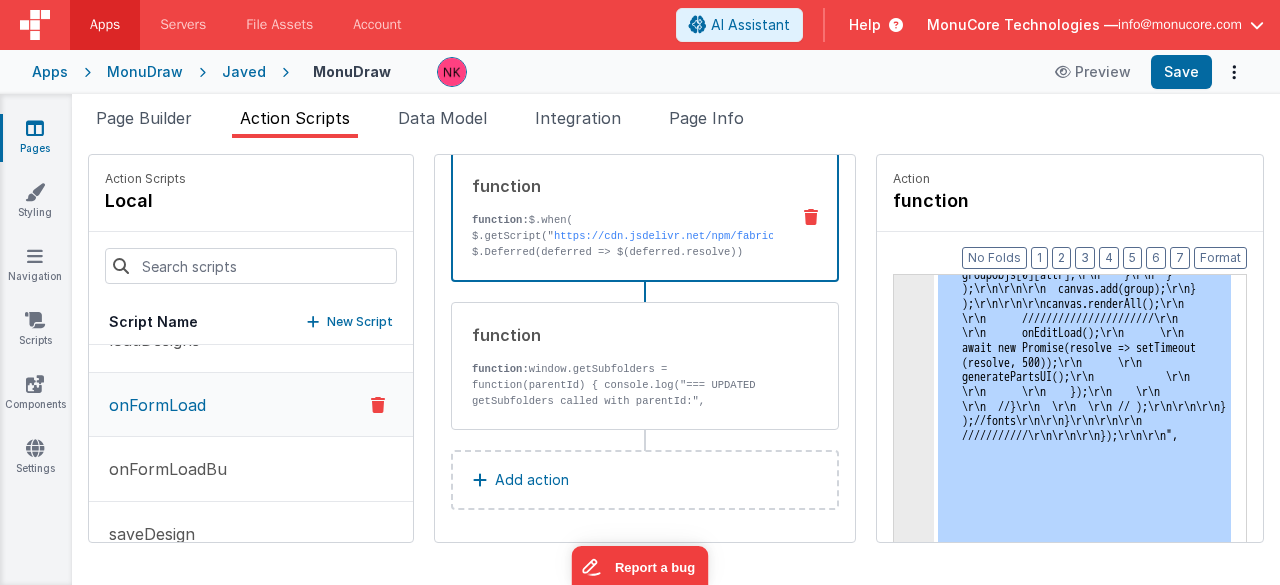 click on "3" at bounding box center (914, -103843) 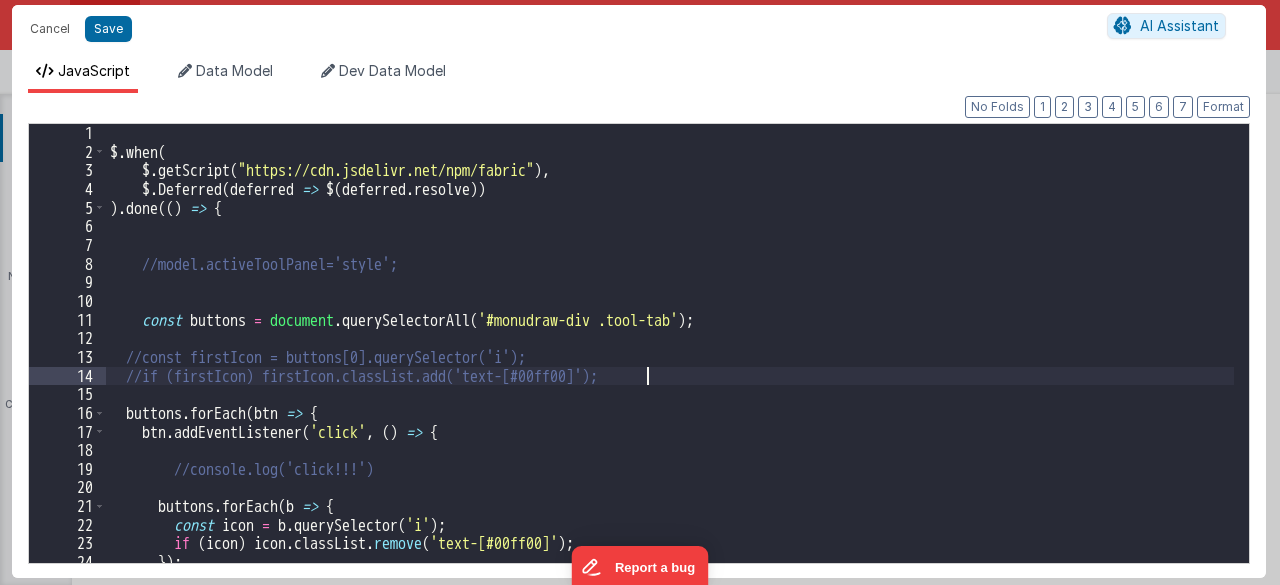 click on "$ . when (      $ . getScript ( "https://cdn.jsdelivr.net/npm/fabric" ) ,      $ . Deferred ( deferred   =>   $ ( deferred . resolve )) ) . done (( )   =>   {                //model.activeToolPanel='style';           const   buttons   =   document . querySelectorAll ( '#monudraw-div .tool-tab' ) ;    //const firstIcon = buttons[0].querySelector('i');    //if (firstIcon) firstIcon.classList.add('text-[#00ff00]');    buttons . forEach ( btn   =>   {      btn . addEventListener ( 'click' ,   ( )   =>   {                     //console.log('click!!!')         buttons . forEach ( b   =>   {           const   icon   =   b . querySelector ( 'i' ) ;           if   ( icon )   icon . classList . remove ( 'text-[#00ff00]' ) ;         }) ;" at bounding box center (670, 362) 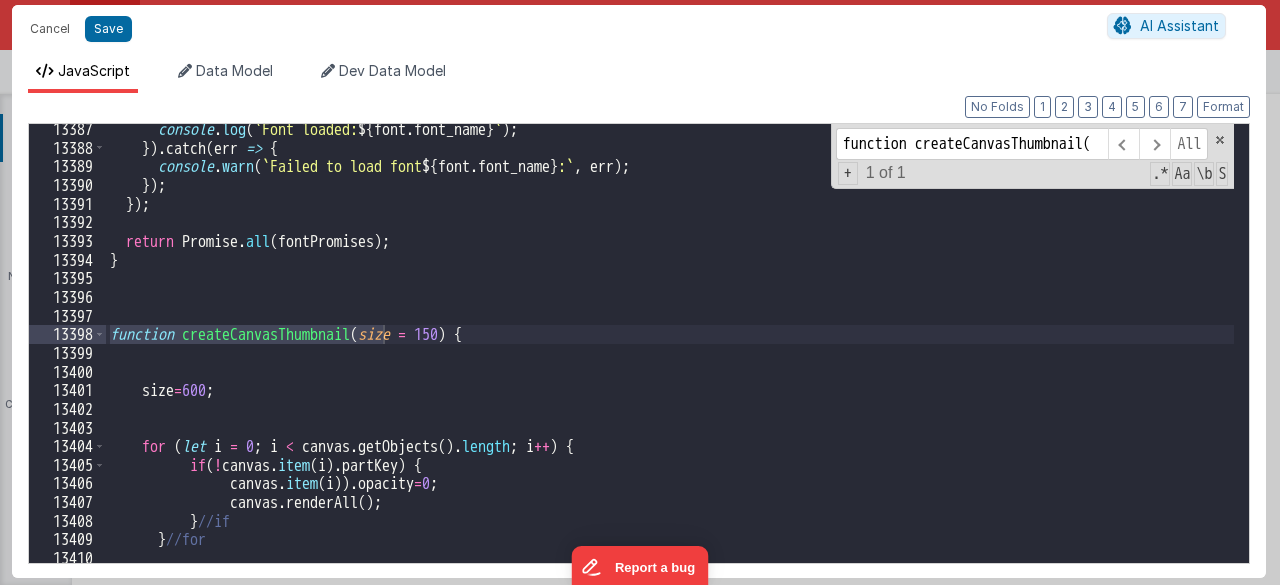 scroll, scrollTop: 24634, scrollLeft: 0, axis: vertical 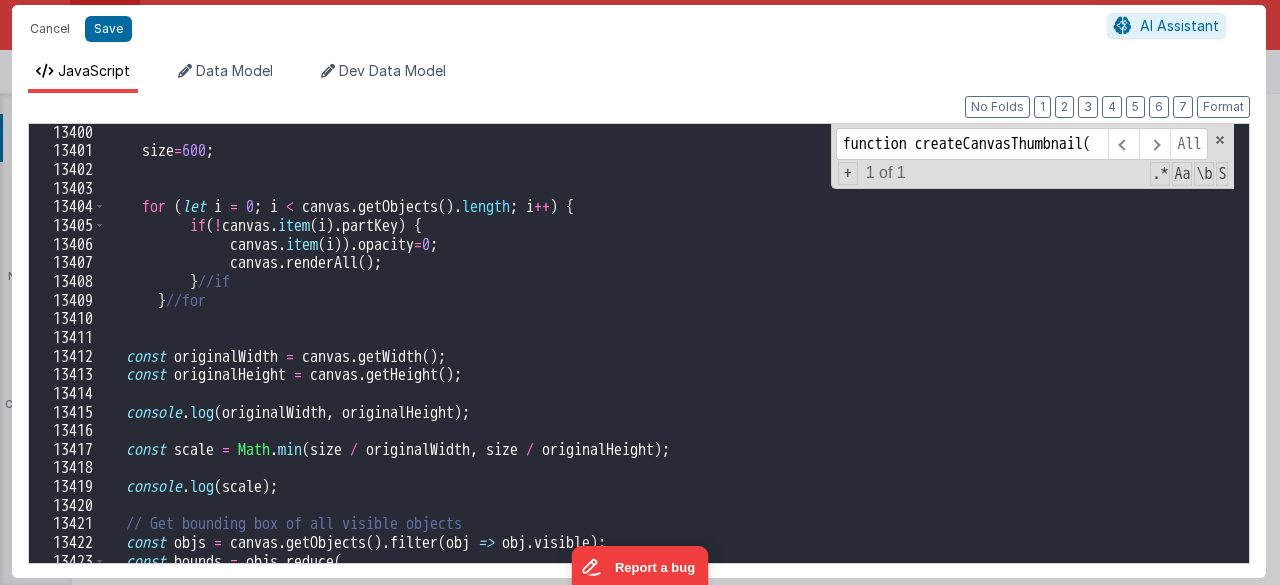 type on "function createCanvasThumbnail(" 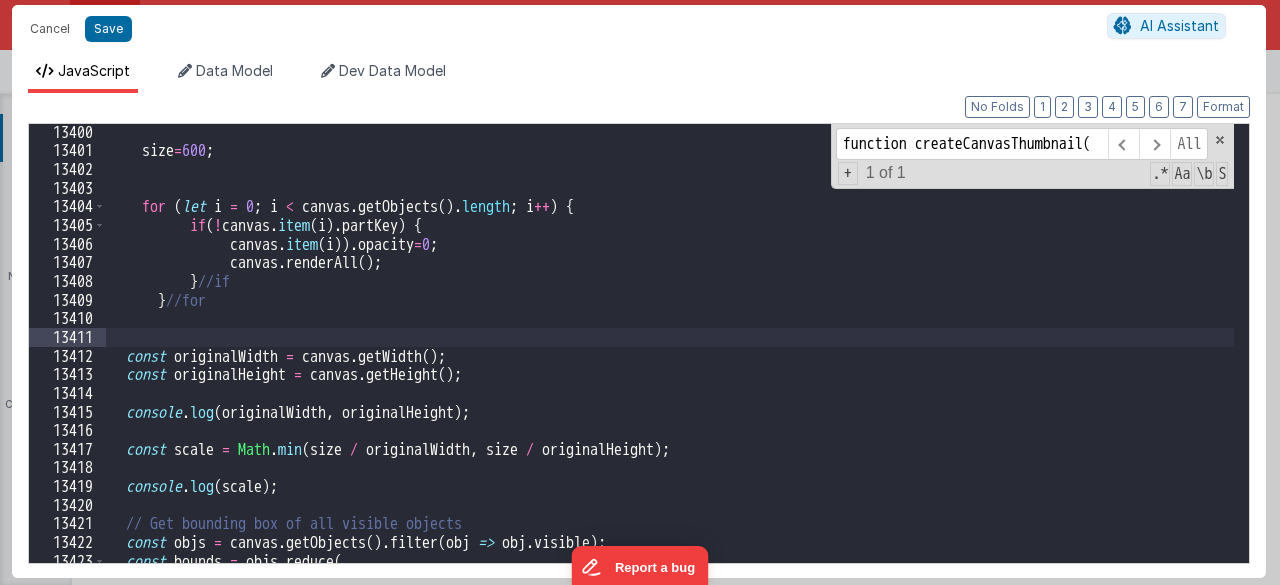 click on "size = 600 ;                for   ( let   i   =   0 ;   i   <   canvas . getObjects ( ) . length ;   i ++ )   {              if ( ! canvas . item ( i ) . partKey )   {                    canvas . item ( i )) . opacity = 0 ;                    canvas . renderAll ( ) ;              } //if         } //for              const   originalWidth   =   canvas . getWidth ( ) ;    const   originalHeight   =   canvas . getHeight ( ) ;    console . log ( originalWidth ,   originalHeight ) ;    const   scale   =   Math . min ( size   /   originalWidth ,   size   /   originalHeight ) ;    console . log ( scale ) ;    // Get bounding box of all visible objects    const   objs   =   canvas . getObjects ( ) . filter ( obj   =>   obj . visible ) ;    const   bounds   =   objs . reduce (      ( acc ,   obj )   =>   {" at bounding box center (670, 361) 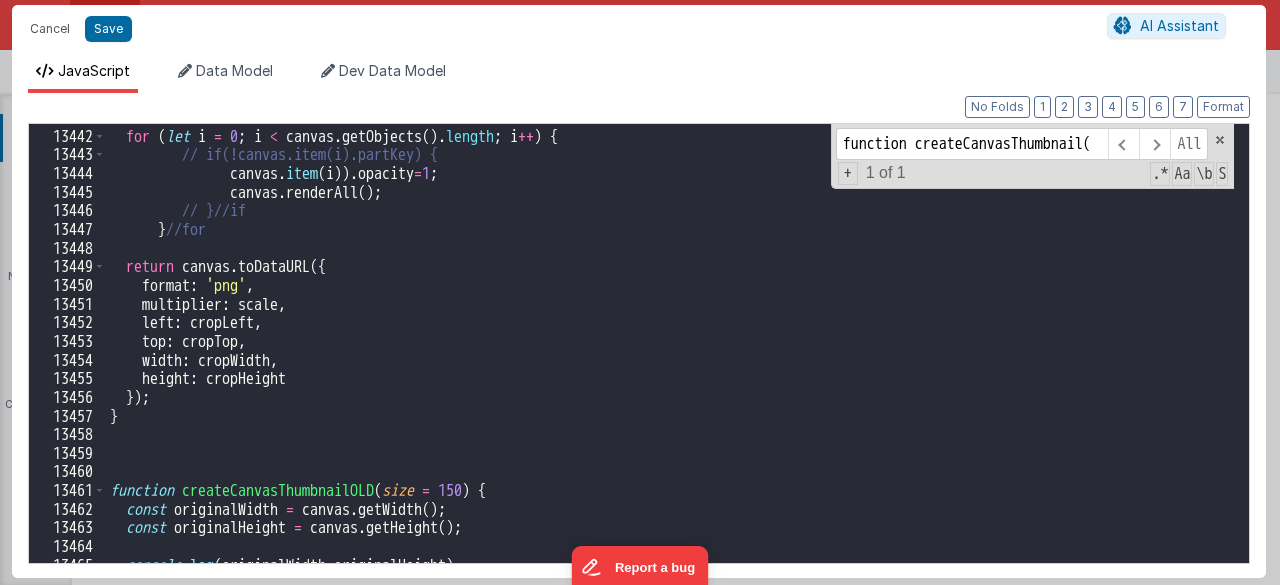 scroll, scrollTop: 24728, scrollLeft: 0, axis: vertical 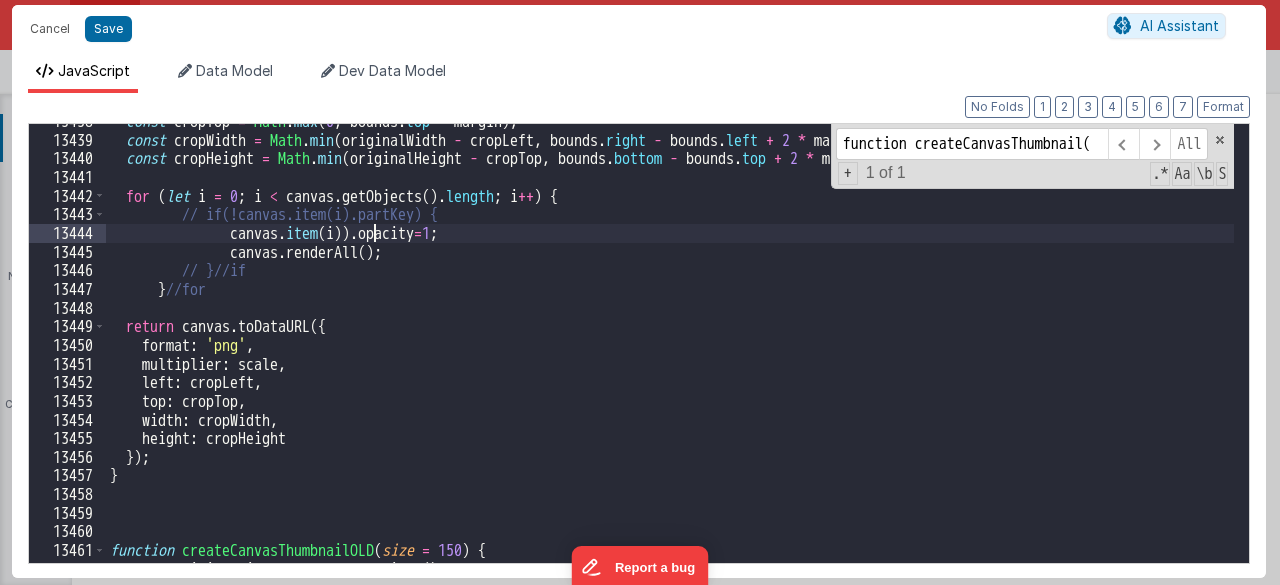 click on "const   cropTop   =   Math . max ( 0 ,   bounds . top   -   margin ) ;    const   cropWidth   =   Math . min ( originalWidth   -   cropLeft ,   bounds . right   -   bounds . left   +   2   *   margin ) ;    const   cropHeight   =   Math . min ( originalHeight   -   cropTop ,   bounds . bottom   -   bounds . top   +   2   *   margin ) ;       for   ( let   i   =   0 ;   i   <   canvas . getObjects ( ) . length ;   i ++ )   {             // if(!canvas.item(i).partKey) {                    canvas . item ( i )) . opacity = 1 ;                    canvas . renderAll ( ) ;             // }//if         } //for    return   canvas . toDataURL ({      format :   'png' ,      multiplier :   scale ,      left :   cropLeft ,      top :   cropTop ,      width :   cropWidth ,      height :   cropHeight    }) ; } function   createCanvasThumbnailOLD ( size   =   150 )   {    const   originalWidth   =   canvas . getWidth ( ) ;" at bounding box center [670, 350] 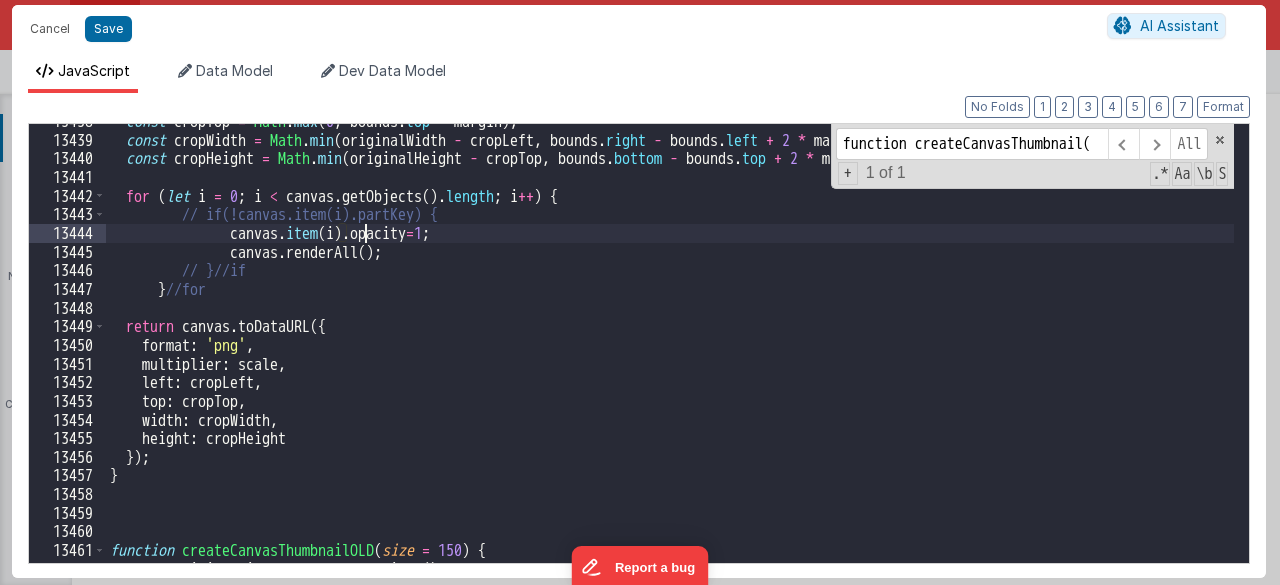 click on "Cancel
Save
AI Assistant" at bounding box center (639, 29) 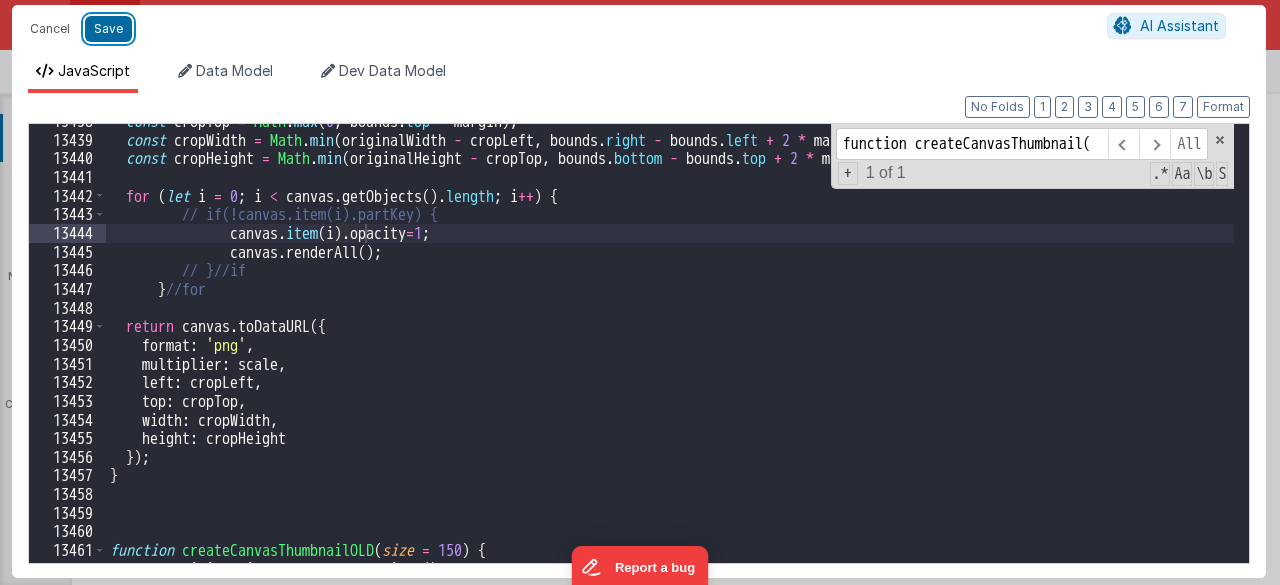 click on "Save" at bounding box center [108, 29] 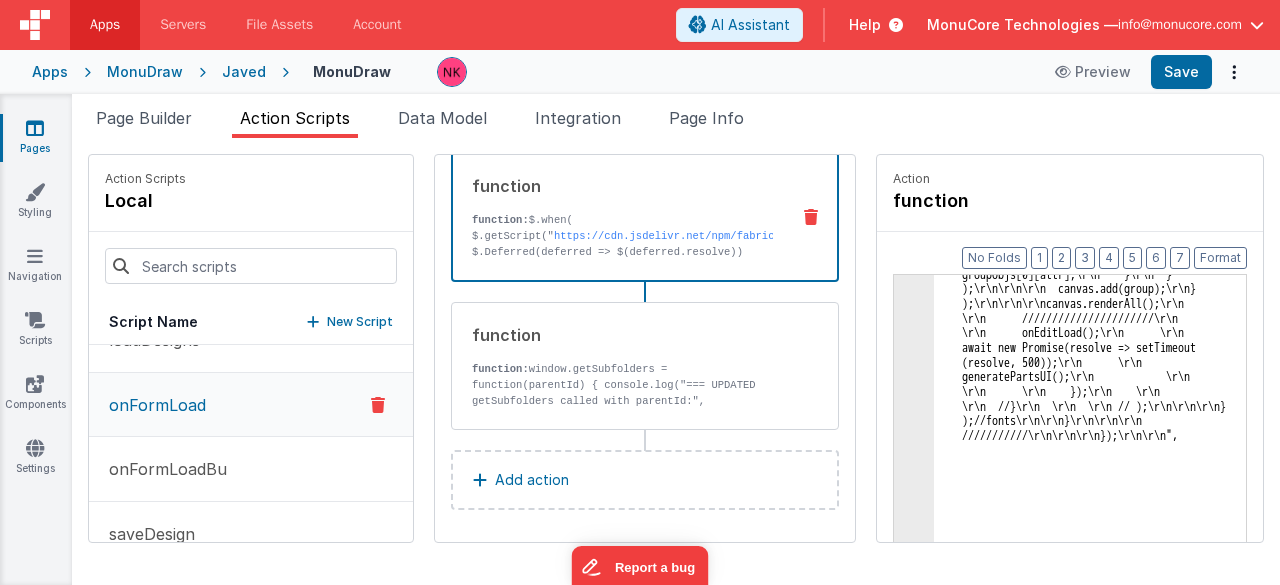click on "Format
7
6
5
4
3
2
1
No Folds
Data Model Format
7
6
5
4
3
2
1
No Folds
Development Data Model Format
7
6
5
4
3
2
1
No Folds" at bounding box center [639, 315] 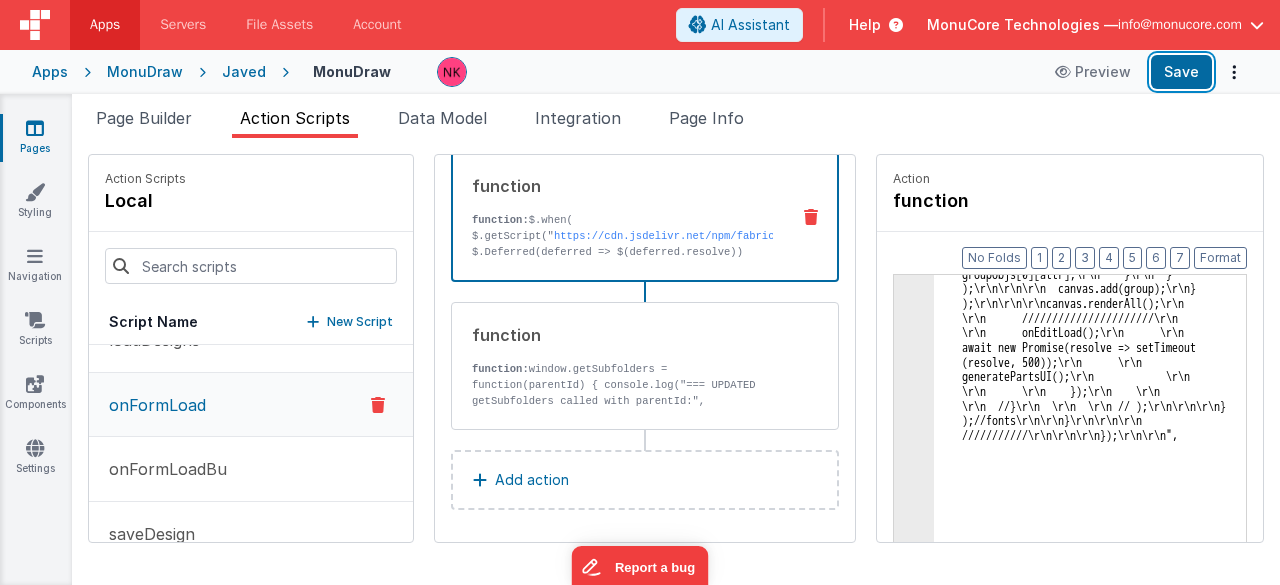 click on "Save" at bounding box center (1181, 72) 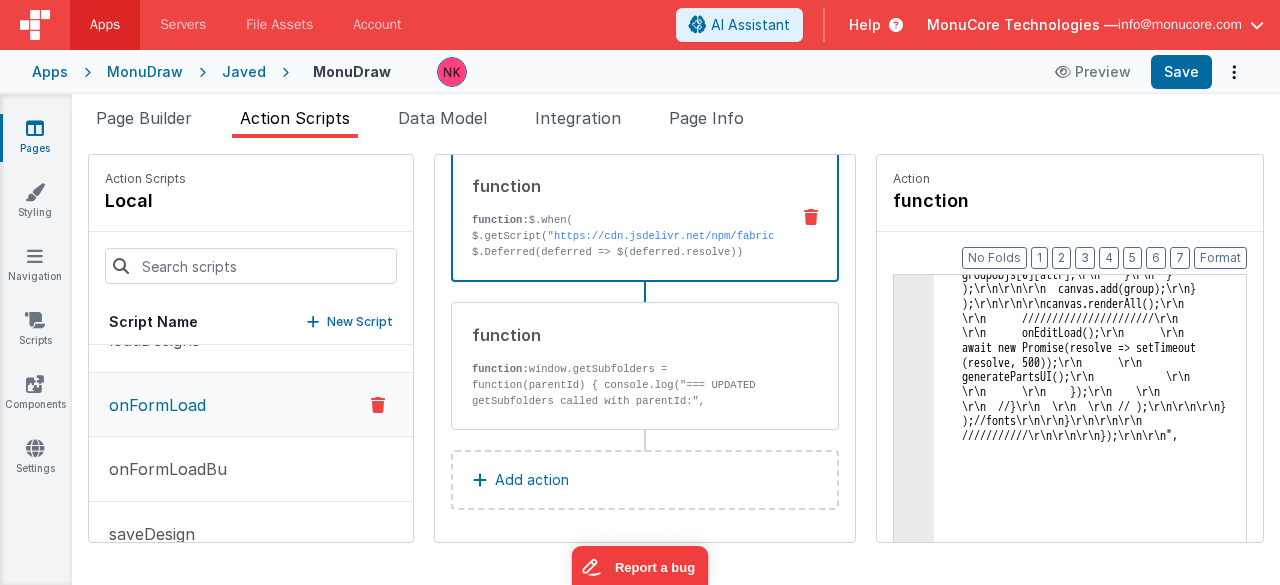 click on "3" at bounding box center (914, -103843) 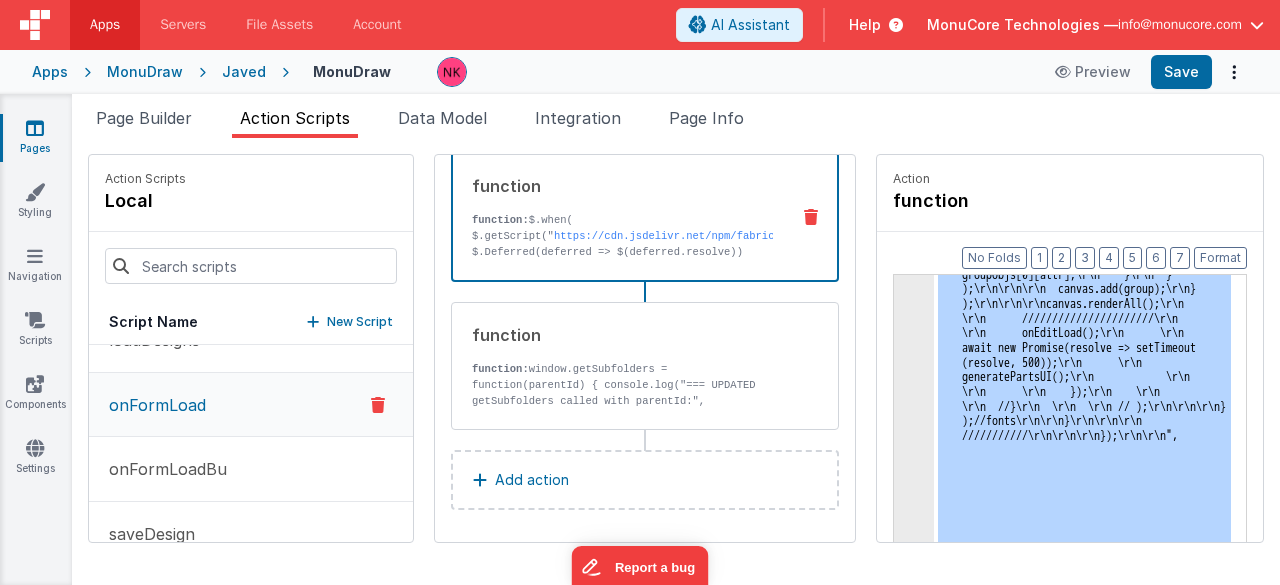 click on "3" at bounding box center [914, -103843] 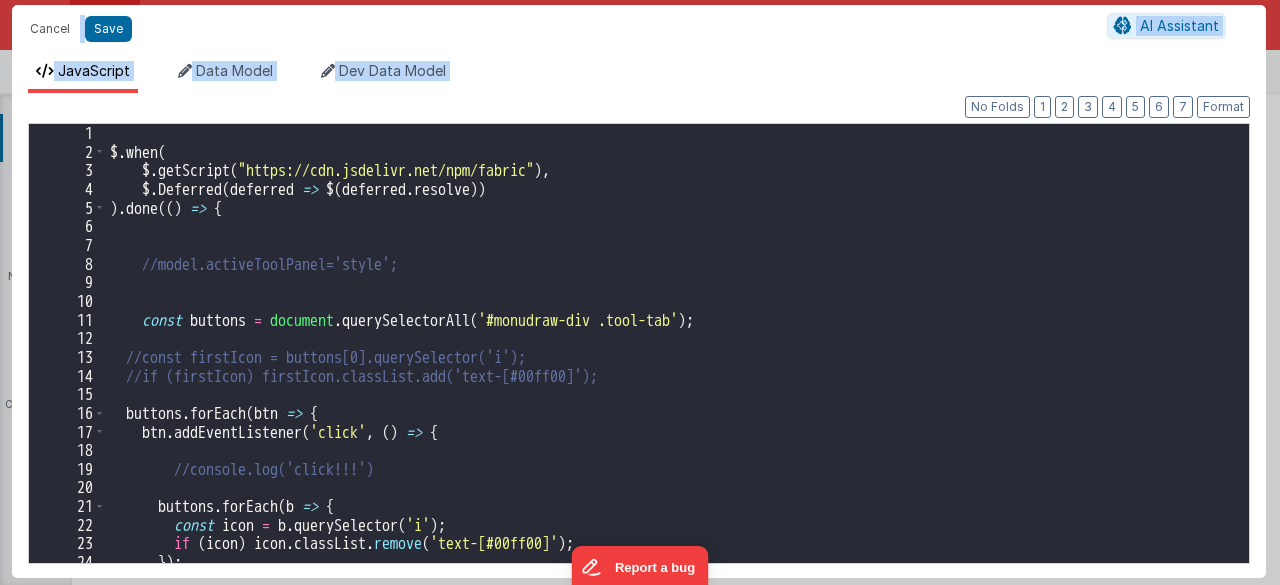 click on "$ . when (      $ . getScript ( "https://cdn.jsdelivr.net/npm/fabric" ) ,      $ . Deferred ( deferred   =>   $ ( deferred . resolve )) ) . done (( )   =>   {                //model.activeToolPanel='style';           const   buttons   =   document . querySelectorAll ( '#monudraw-div .tool-tab' ) ;    //const firstIcon = buttons[0].querySelector('i');    //if (firstIcon) firstIcon.classList.add('text-[#00ff00]');    buttons . forEach ( btn   =>   {      btn . addEventListener ( 'click' ,   ( )   =>   {                     //console.log('click!!!')         buttons . forEach ( b   =>   {           const   icon   =   b . querySelector ( 'i' ) ;           if   ( icon )   icon . classList . remove ( 'text-[#00ff00]' ) ;         }) ;" at bounding box center [670, 362] 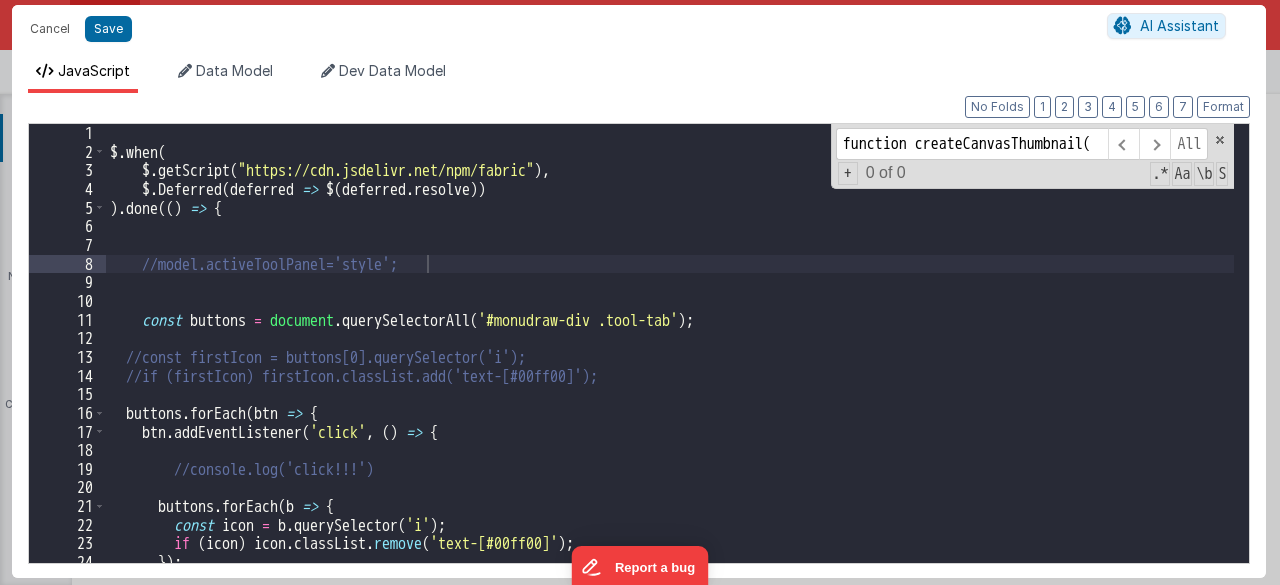 scroll, scrollTop: 0, scrollLeft: 13, axis: horizontal 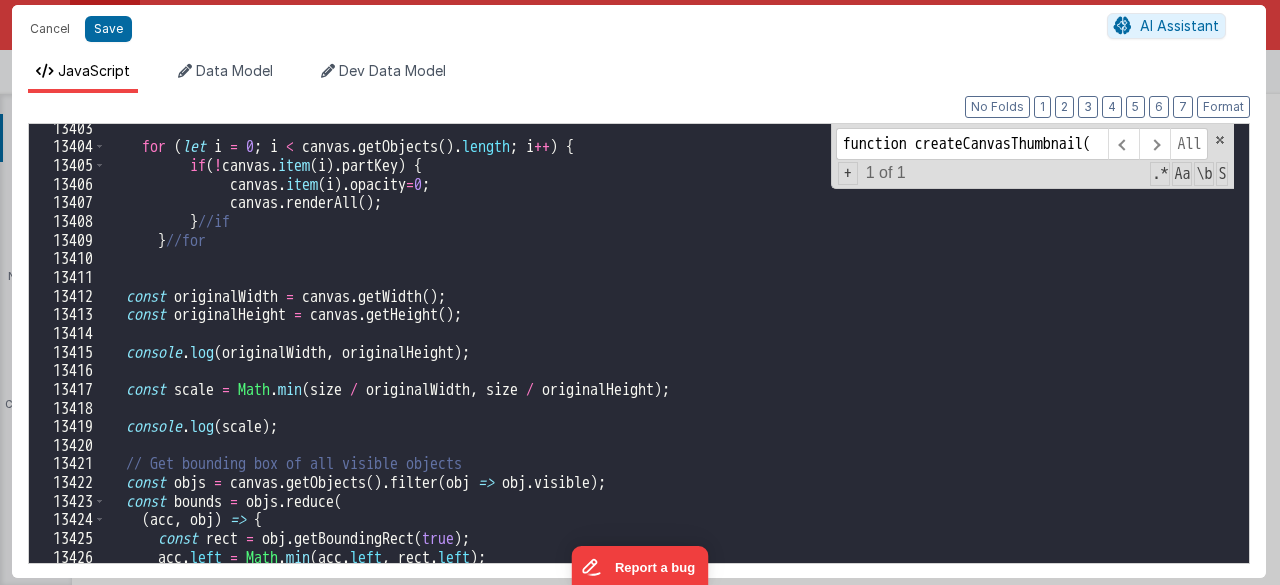 type on "function createCanvasThumbnail(" 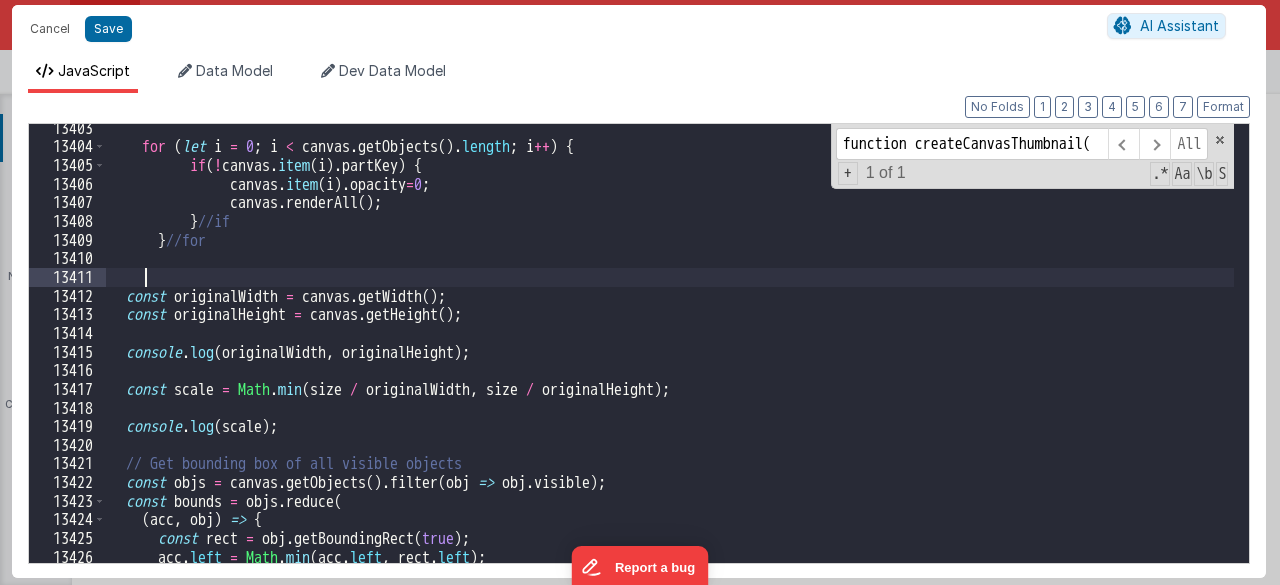 scroll, scrollTop: 0, scrollLeft: 0, axis: both 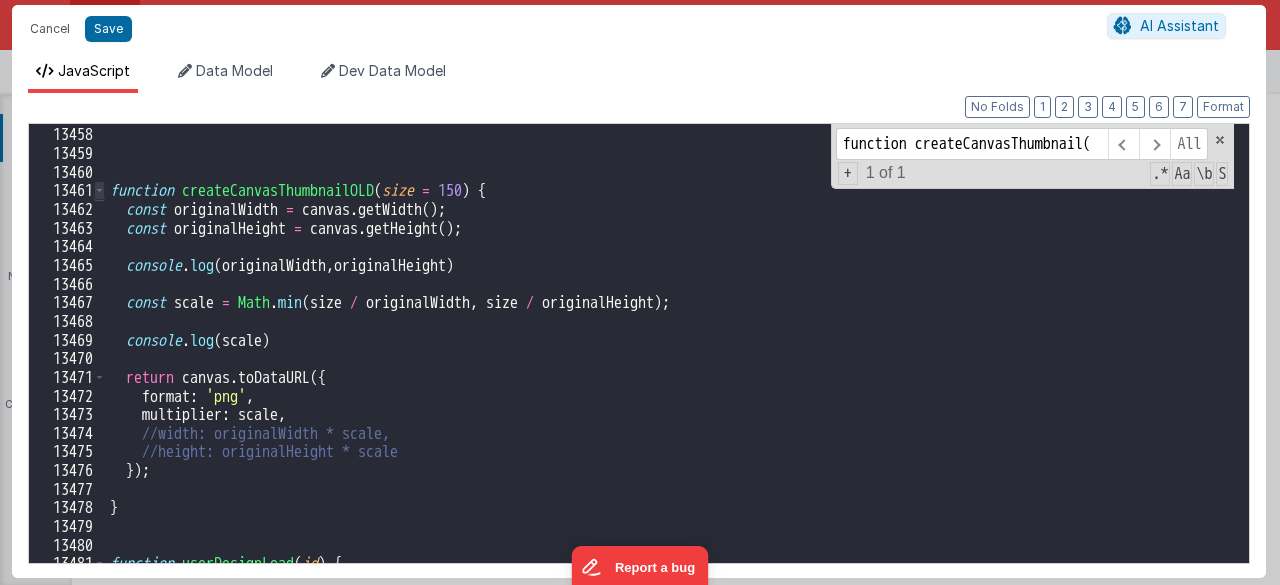 click at bounding box center (99, 190) 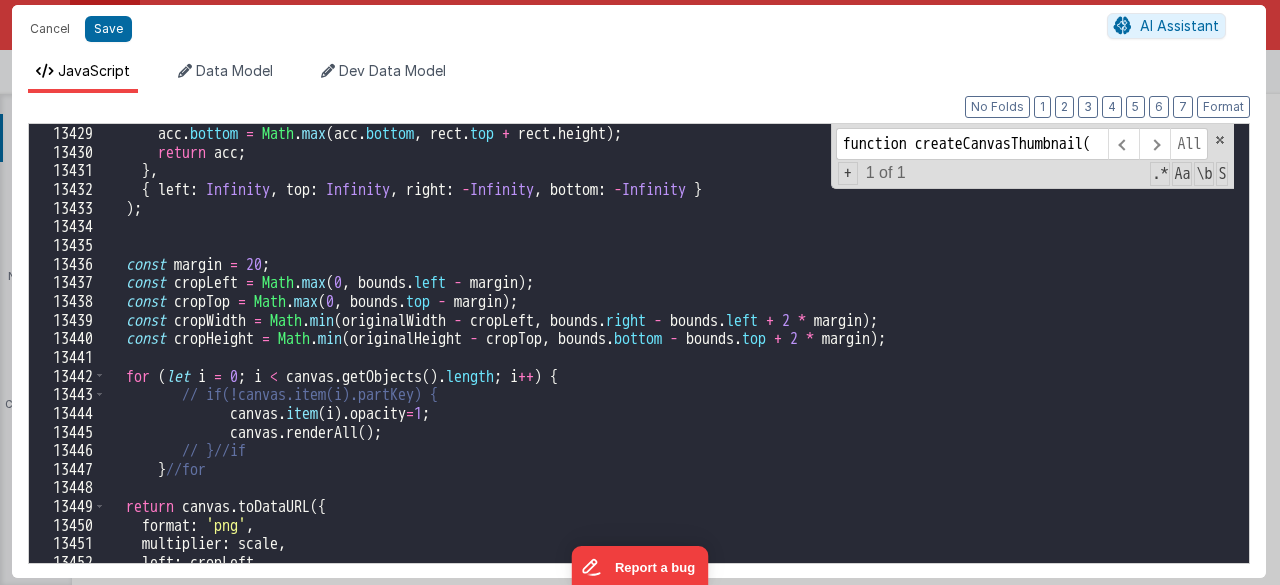 scroll, scrollTop: 24710, scrollLeft: 0, axis: vertical 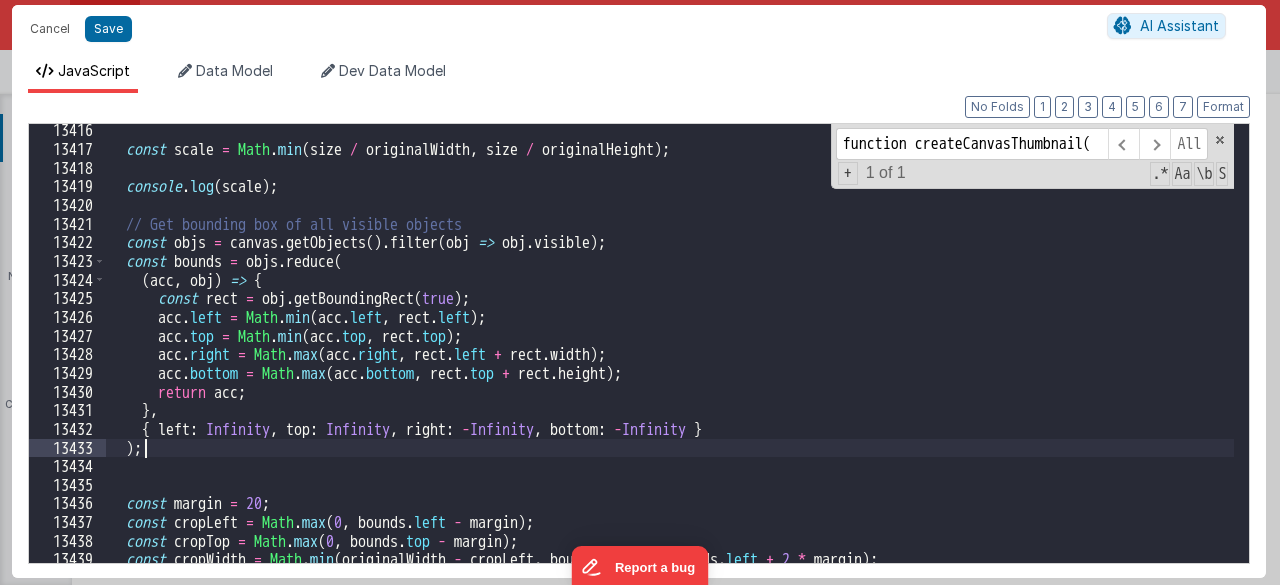 click on "const   scale   =   Math . min ( size   /   originalWidth ,   size   /   originalHeight ) ;    console . log ( scale ) ;    // Get bounding box of all visible objects    const   objs   =   canvas . getObjects ( ) . filter ( obj   =>   obj . visible ) ;    const   bounds   =   objs . reduce (      ( acc ,   obj )   =>   {         const   rect   =   obj . getBoundingRect ( true ) ;         acc . left   =   Math . min ( acc . left ,   rect . left ) ;         acc . top   =   Math . min ( acc . top ,   rect . top ) ;         acc . right   =   Math . max ( acc . right ,   rect . left   +   rect . width ) ;         acc . bottom   =   Math . max ( acc . bottom ,   rect . top   +   rect . height ) ;         return   acc ;      } ,      {   left :   Infinity ,   top :   Infinity ,   right :   - Infinity ,   bottom :   - Infinity   }    ) ;    const   margin   =   20 ;    const   cropLeft   =   Math . max ( 0 ,   bounds . left   -   margin ) ;    const   cropTop   =   Math . max ( 0 ,   bounds . top   -   margin ) ;" at bounding box center [670, 359] 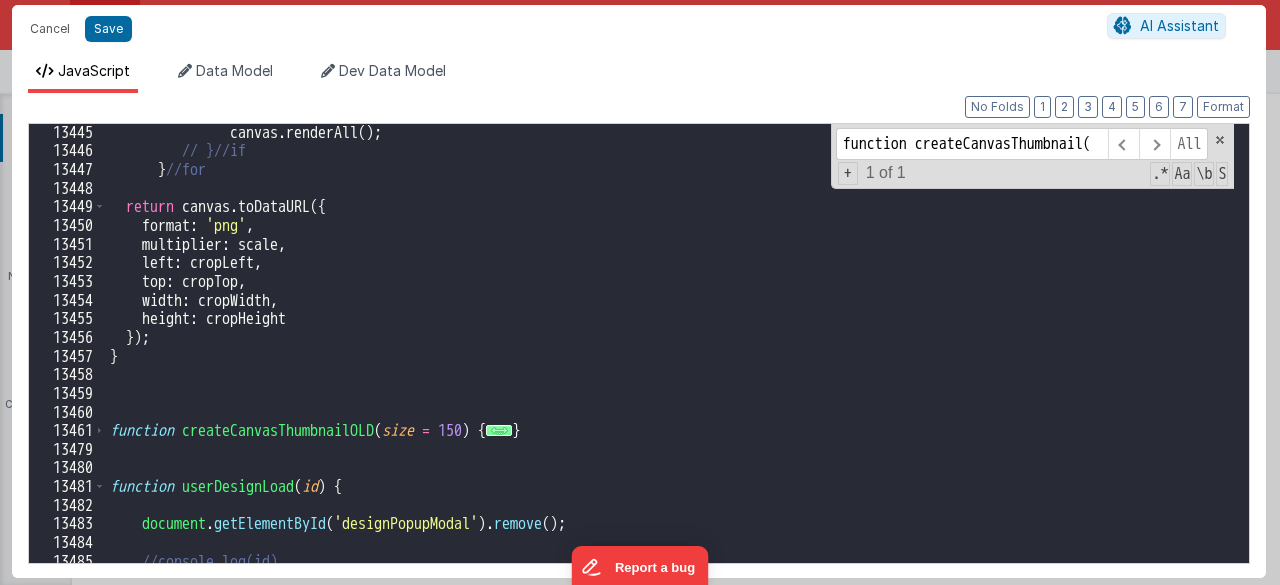 scroll, scrollTop: 24763, scrollLeft: 0, axis: vertical 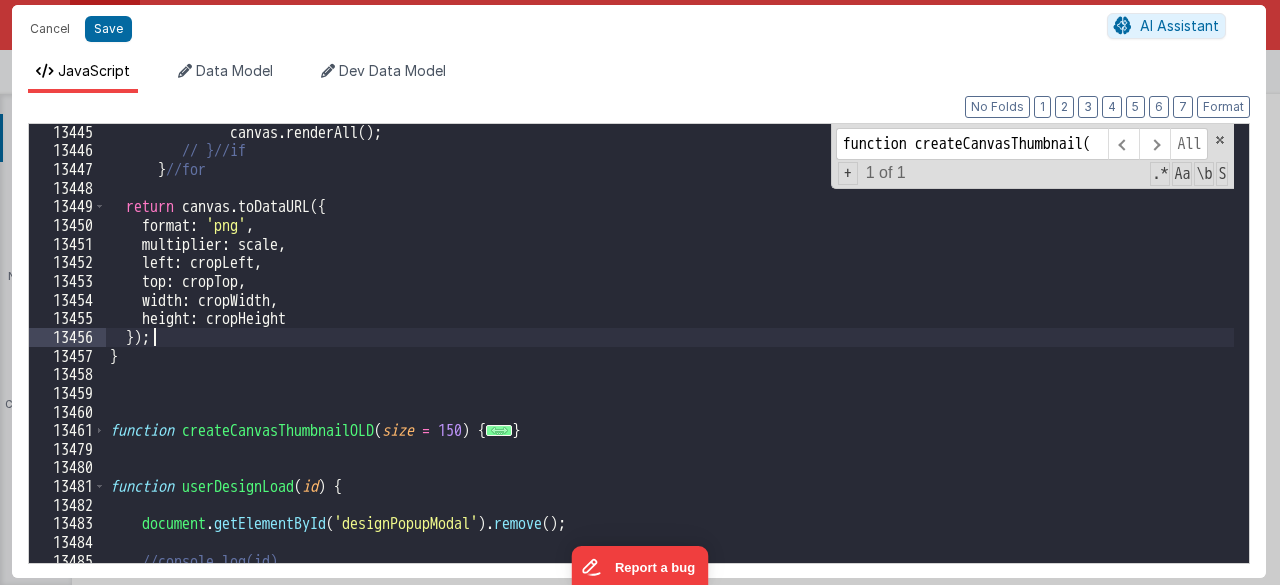 click on "canvas . renderAll ( ) ;             // }//if         } //for    return   canvas . toDataURL ({      format :   'png' ,      multiplier :   scale ,      left :   cropLeft ,      top :   cropTop ,      width :   cropWidth ,      height :   cropHeight    }) ; } function   createCanvasThumbnailOLD ( size   =   150 )   { ... } function   userDesignLoad ( id )   {           document . getElementById ( 'designPopupModal' ) . remove ( ) ;           //console.log(id)      console . log ( "userDesignLoad" ,   id )" at bounding box center (670, 361) 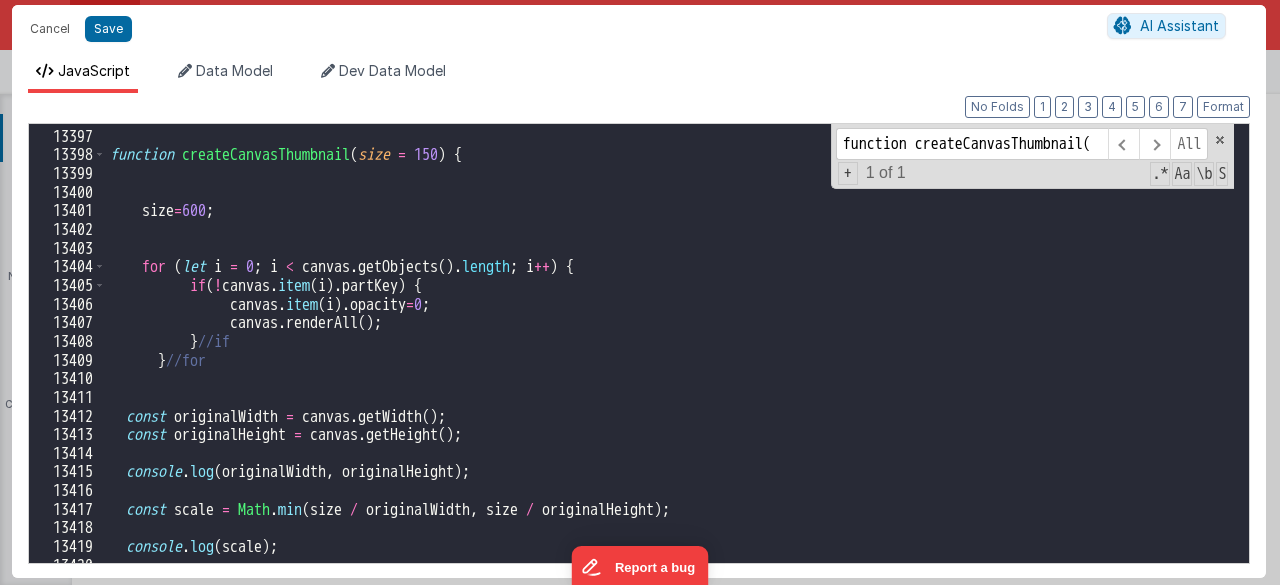 scroll, scrollTop: 24675, scrollLeft: 0, axis: vertical 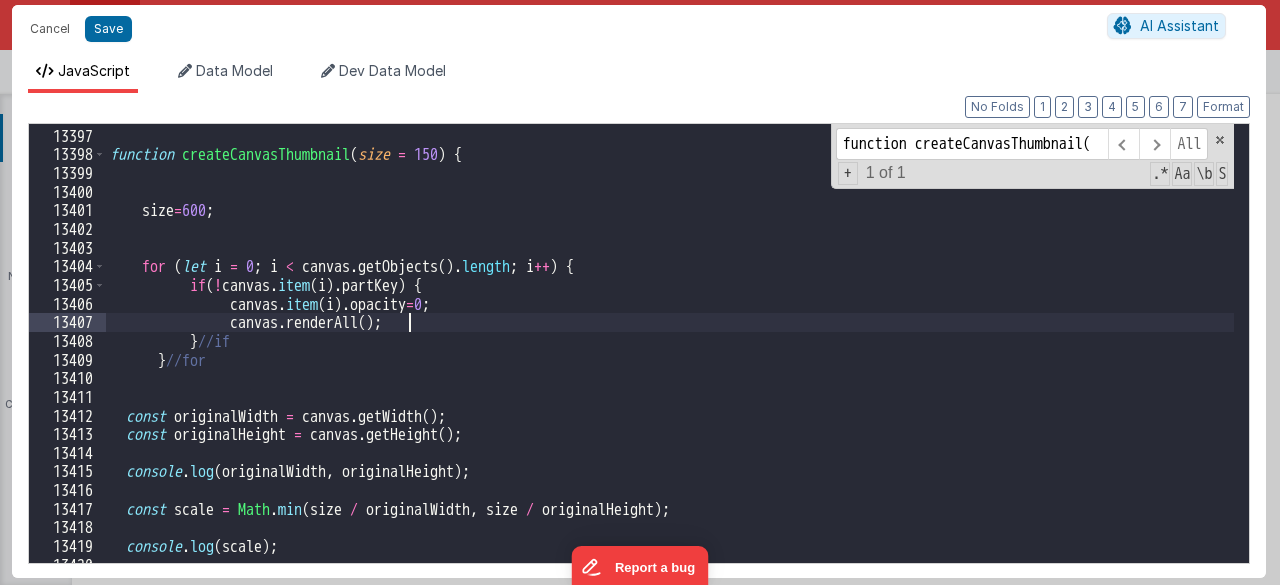 click on "function   createCanvasThumbnail ( size   =   150 )   {           size = 600 ;                for   ( let   i   =   0 ;   i   <   canvas . getObjects ( ) . length ;   i ++ )   {              if ( ! canvas . item ( i ) . partKey )   {                    canvas . item ( i ) . opacity = 0 ;                    canvas . renderAll ( ) ;              } //if         } //for              const   originalWidth   =   canvas . getWidth ( ) ;    const   originalHeight   =   canvas . getHeight ( ) ;    console . log ( originalWidth ,   originalHeight ) ;    const   scale   =   Math . min ( size   /   originalWidth ,   size   /   originalHeight ) ;    console . log ( scale ) ;" at bounding box center (670, 346) 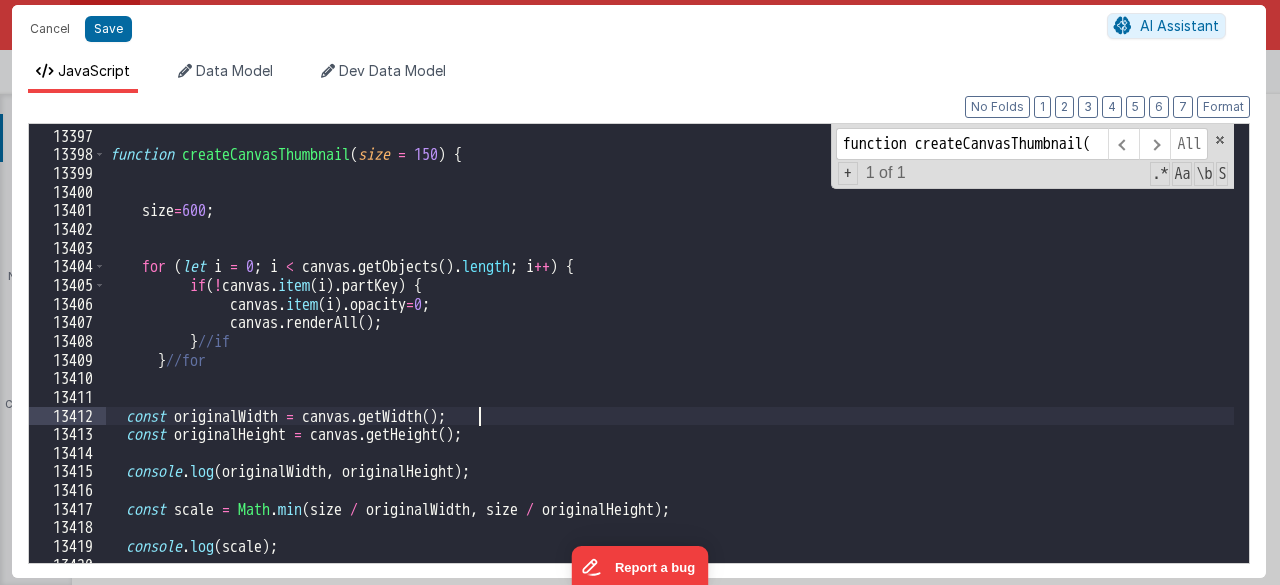 click on "function   createCanvasThumbnail ( size   =   150 )   {           size = 600 ;                for   ( let   i   =   0 ;   i   <   canvas . getObjects ( ) . length ;   i ++ )   {              if ( ! canvas . item ( i ) . partKey )   {                    canvas . item ( i ) . opacity = 0 ;                    canvas . renderAll ( ) ;              } //if         } //for              const   originalWidth   =   canvas . getWidth ( ) ;    const   originalHeight   =   canvas . getHeight ( ) ;    console . log ( originalWidth ,   originalHeight ) ;    const   scale   =   Math . min ( size   /   originalWidth ,   size   /   originalHeight ) ;    console . log ( scale ) ;" at bounding box center [670, 346] 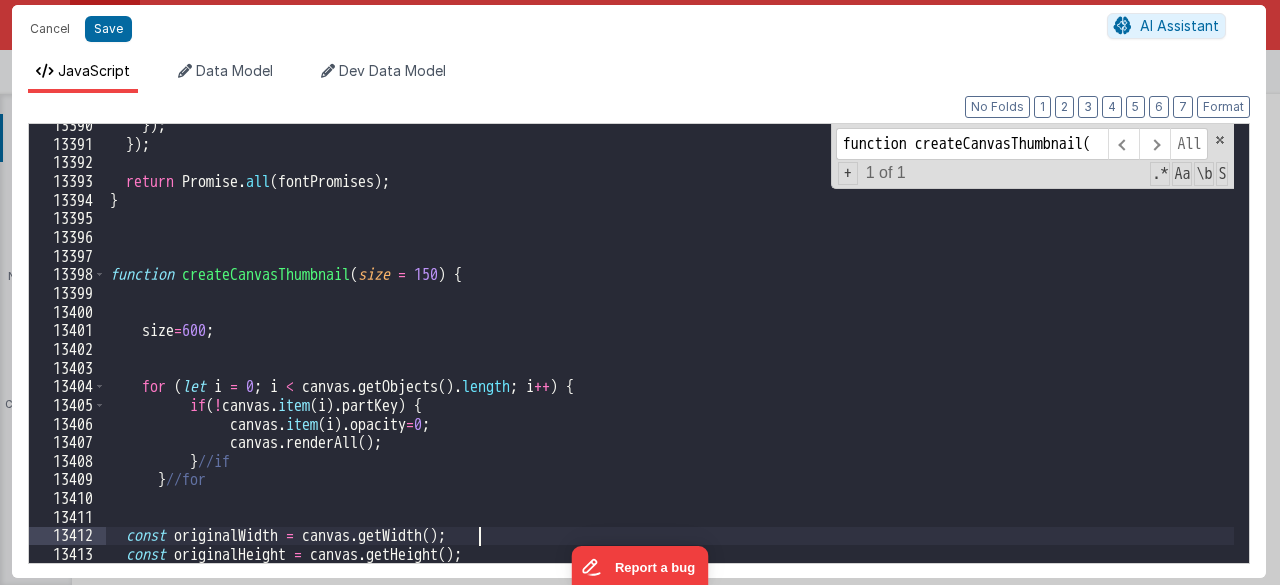 scroll, scrollTop: 24664, scrollLeft: 0, axis: vertical 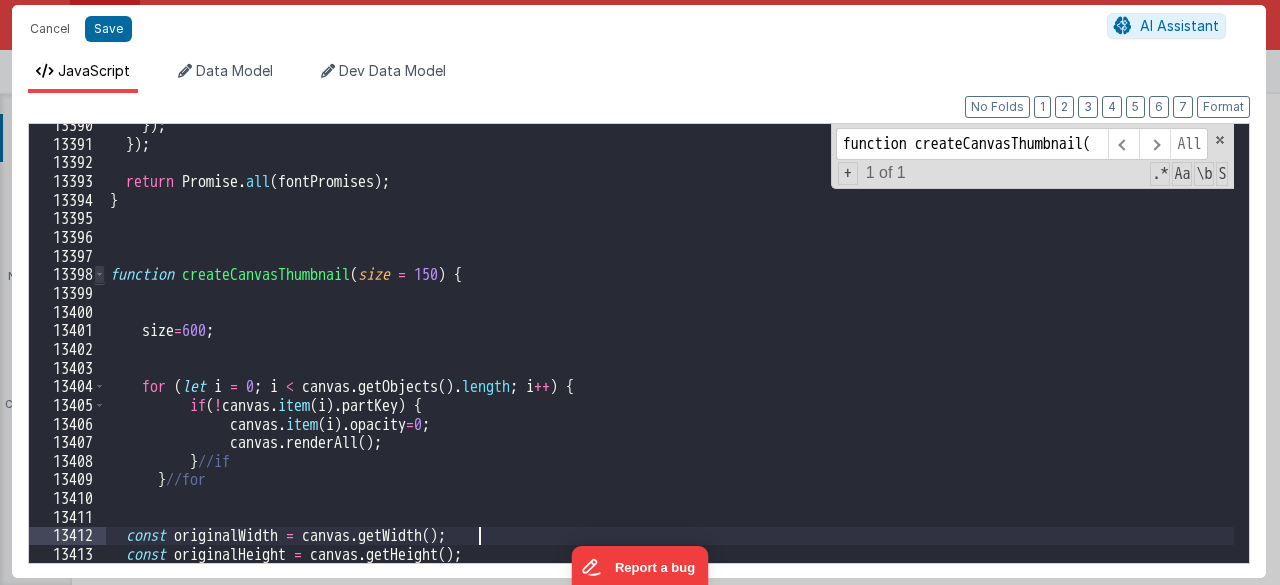 click at bounding box center (99, 274) 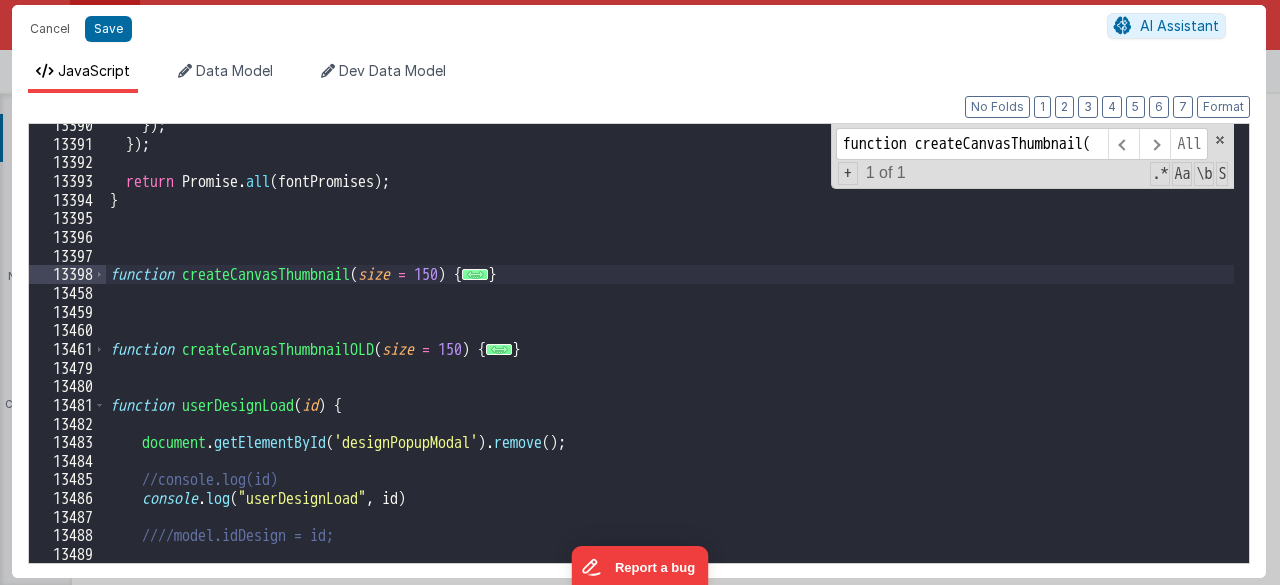 click on "}) ;    }) ;    return   Promise . all ( fontPromises ) ; } function   createCanvasThumbnail ( size   =   150 )   { ... } function   createCanvasThumbnailOLD ( size   =   150 )   { ... } function   userDesignLoad ( id )   {           document . getElementById ( 'designPopupModal' ) . remove ( ) ;           //console.log(id)      console . log ( "userDesignLoad" ,   id )           ////model.idDesign = id;" at bounding box center (670, 354) 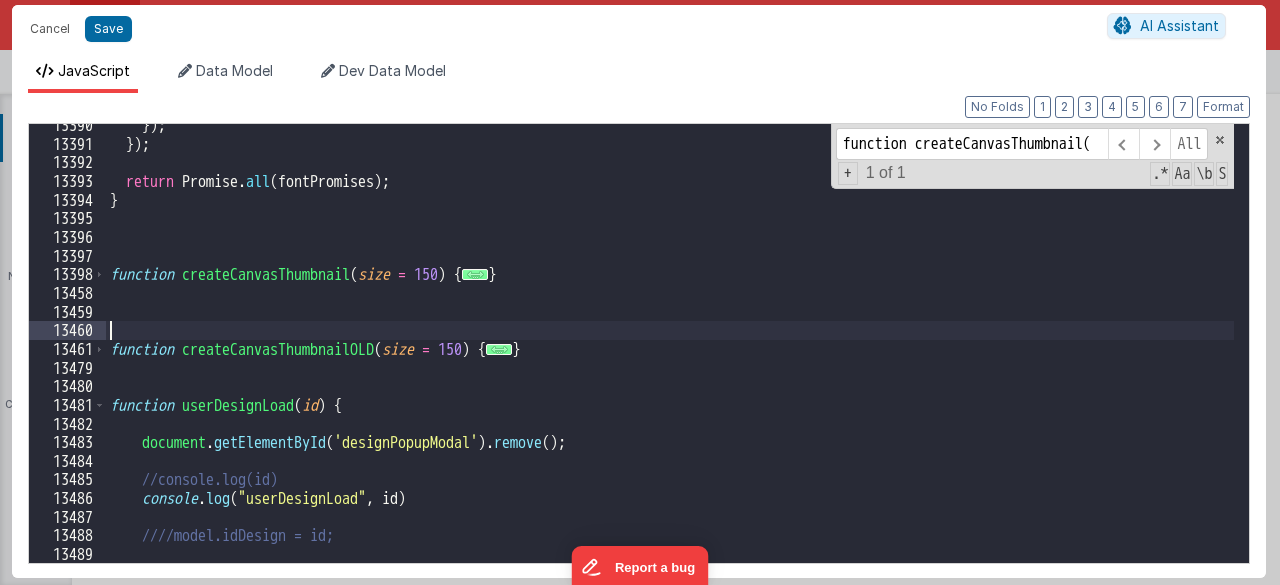 click on "}) ;    }) ;    return   Promise . all ( fontPromises ) ; } function   createCanvasThumbnail ( size   =   150 )   { ... } function   createCanvasThumbnailOLD ( size   =   150 )   { ... } function   userDesignLoad ( id )   {           document . getElementById ( 'designPopupModal' ) . remove ( ) ;           //console.log(id)      console . log ( "userDesignLoad" ,   id )           ////model.idDesign = id;" at bounding box center (670, 354) 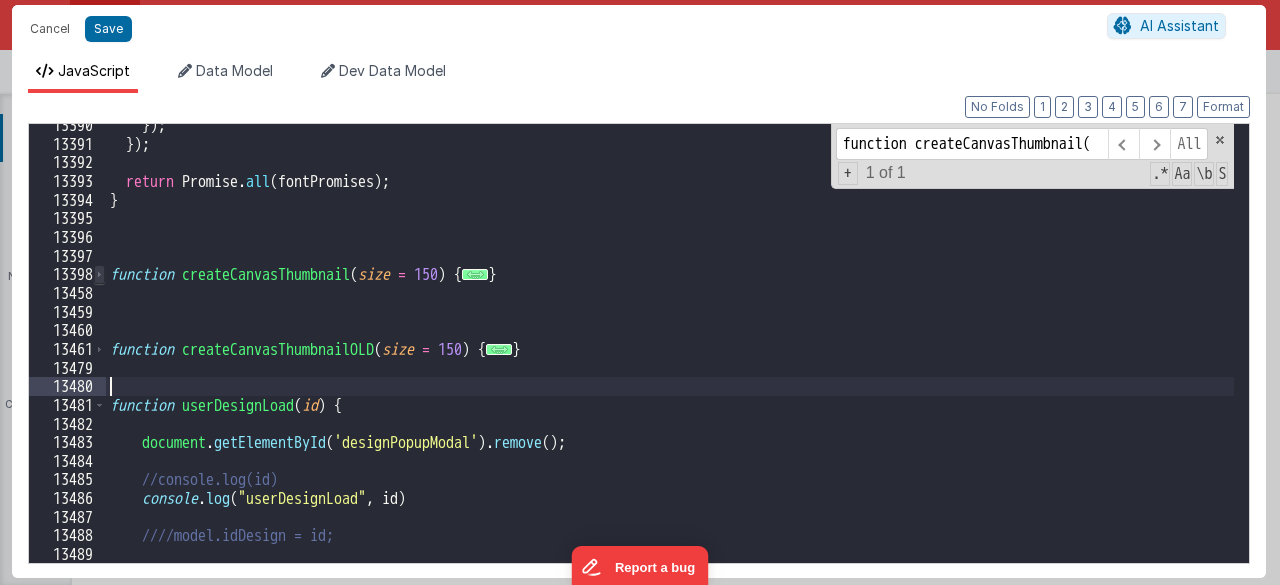 click at bounding box center (99, 274) 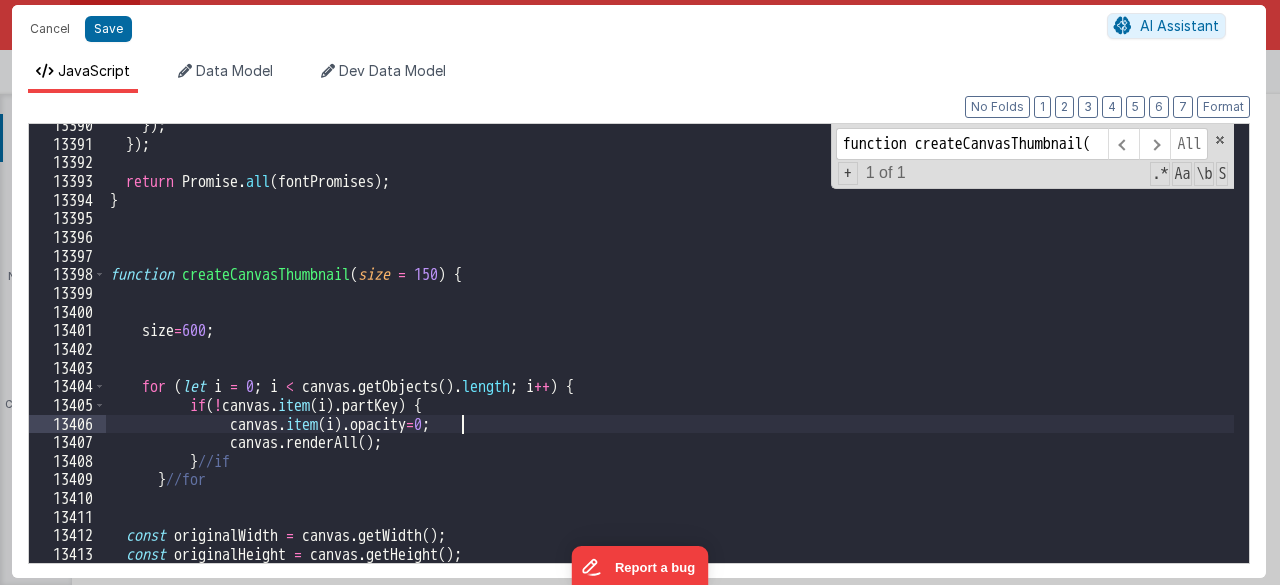 click on "}) ;    }) ;    return   Promise . all ( fontPromises ) ; } function   createCanvasThumbnail ( size   =   150 )   {           size = 600 ;                for   ( let   i   =   0 ;   i   <   canvas . getObjects ( ) . length ;   i ++ )   {              if ( ! canvas . item ( i ) . partKey )   {                    canvas . item ( i ) . opacity = 0 ;                    canvas . renderAll ( ) ;              } //if         } //for              const   originalWidth   =   canvas . getWidth ( ) ;    const   originalHeight   =   canvas . getHeight ( ) ;" at bounding box center [670, 354] 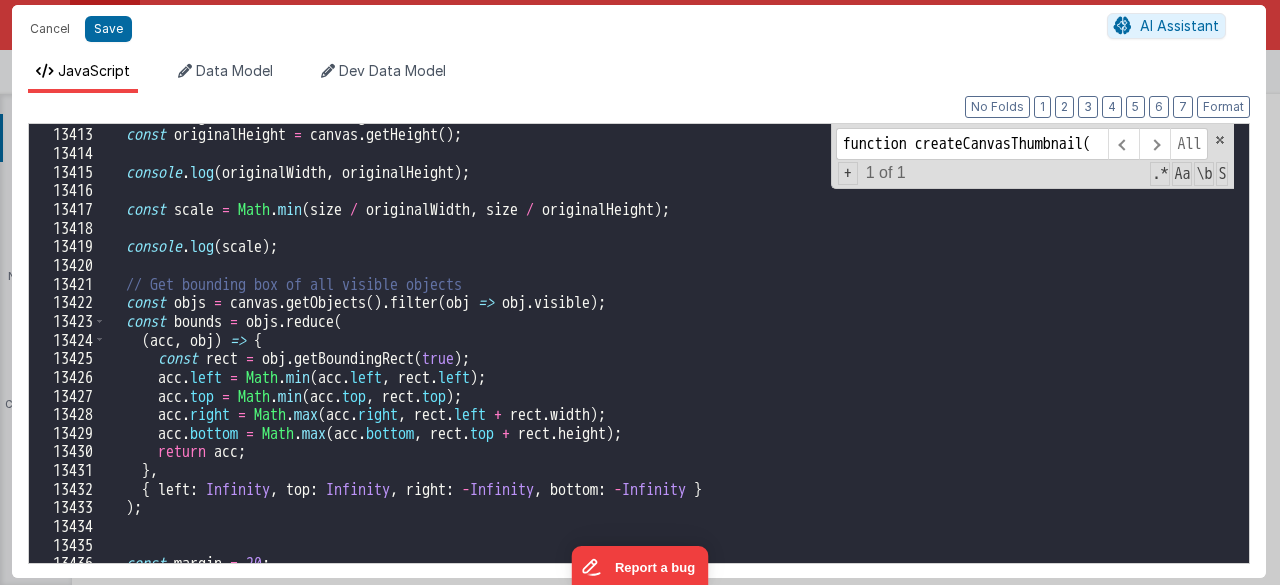 scroll, scrollTop: 24704, scrollLeft: 0, axis: vertical 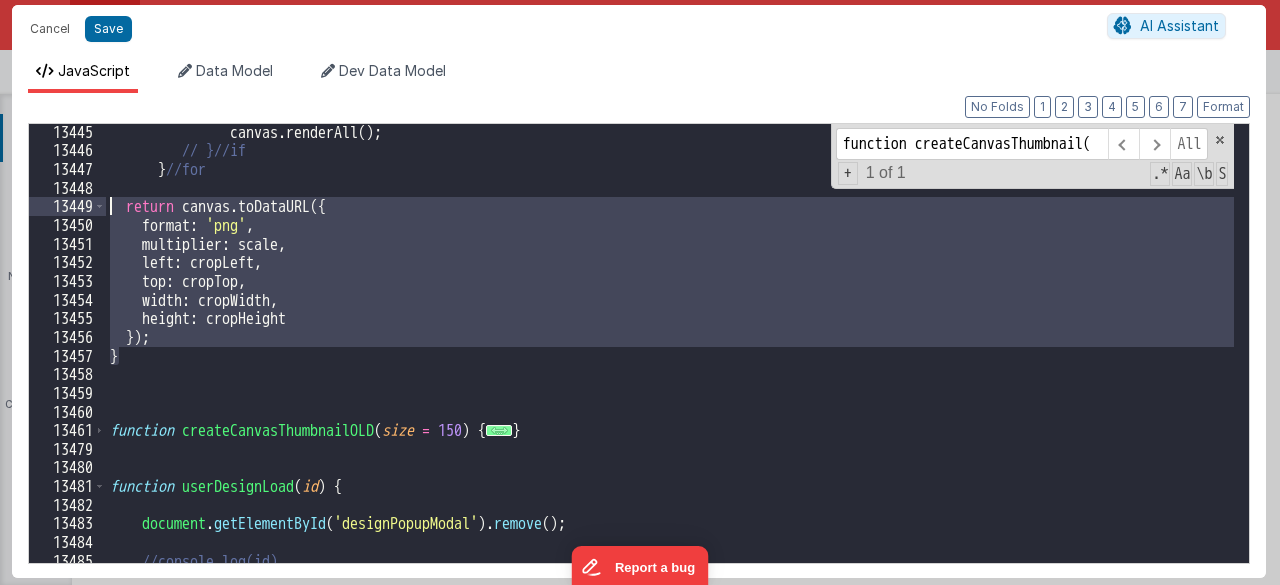 drag, startPoint x: 194, startPoint y: 355, endPoint x: 302, endPoint y: 373, distance: 109.48972 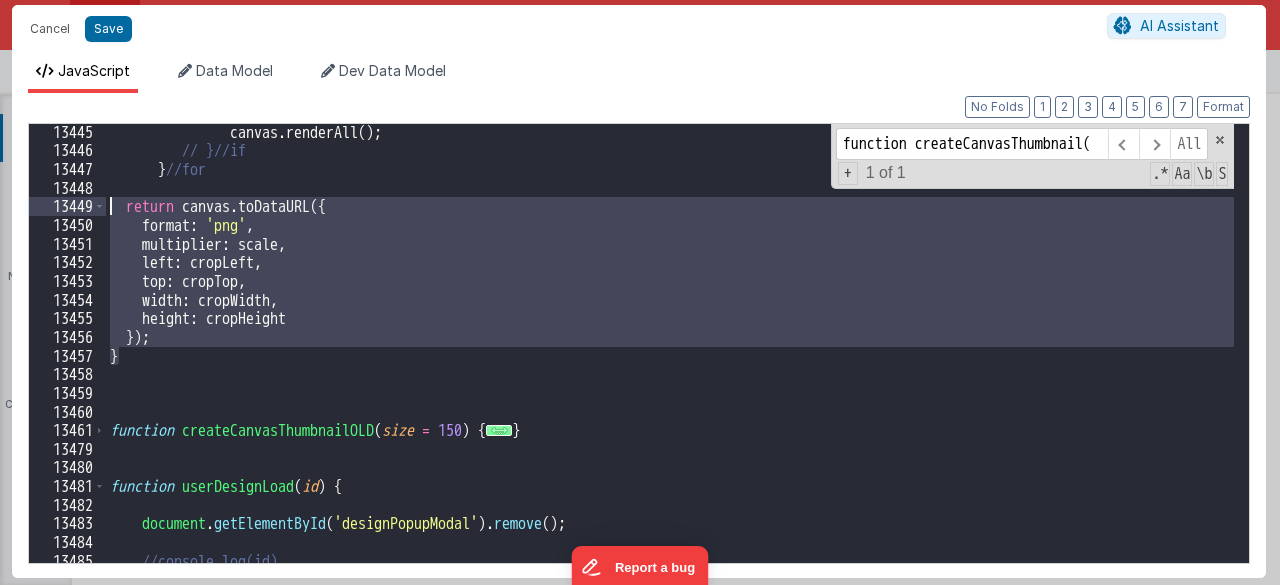 click on "13445 13446 13447 13448 13449 13450 13451 13452 13453 13454 13455 13456 13457 13458 13459 13460 13461 13479 13480 13481 13482 13483 13484 13485 13486 13487                    canvas . renderAll ( ) ;             // }//if         } //for    return   canvas . toDataURL ({      format :   'png' ,      multiplier :   scale ,      left :   cropLeft ,      top :   cropTop ,      width :   cropWidth ,      height :   cropHeight    }) ; } function   createCanvasThumbnailOLD ( size   =   150 )   { ... } function   userDesignLoad ( id )   {           document . getElementById ( 'designPopupModal' ) . remove ( ) ;           //console.log(id)      console . log ( "userDesignLoad" ,   id ) function createCanvasThumbnail( All Replace All + 1 of 1 .* Aa \b S XXXXXXXXXXXXXXXXXXXXXXXXXXXXXXXXXXXXXXXXXXXXXXXXXX" at bounding box center (639, 343) 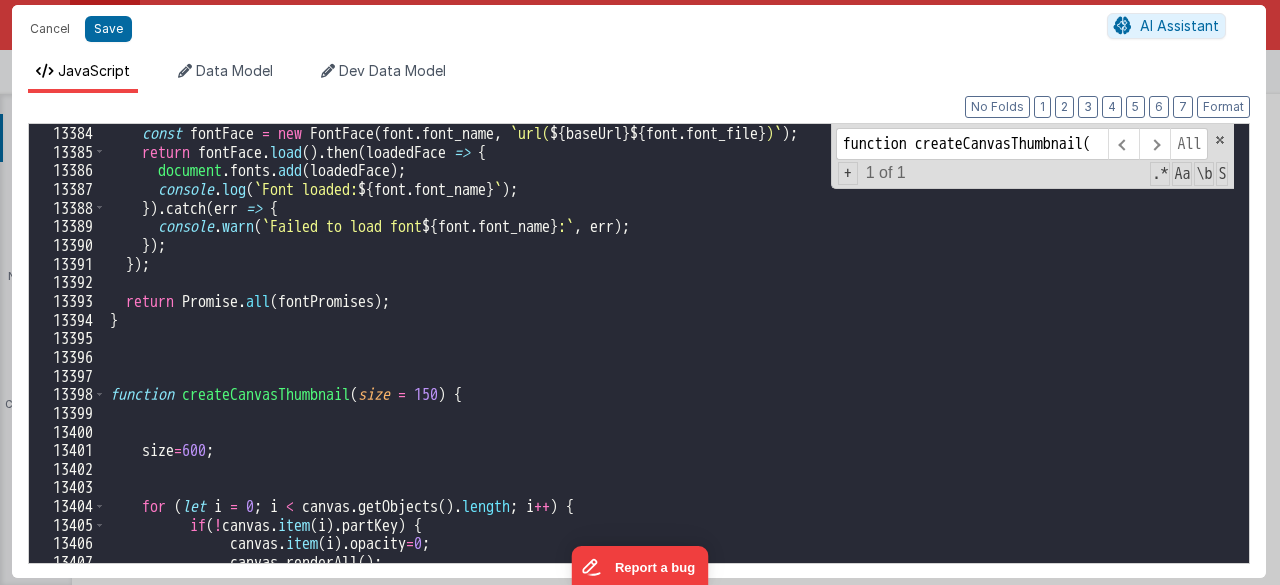 scroll, scrollTop: 24658, scrollLeft: 0, axis: vertical 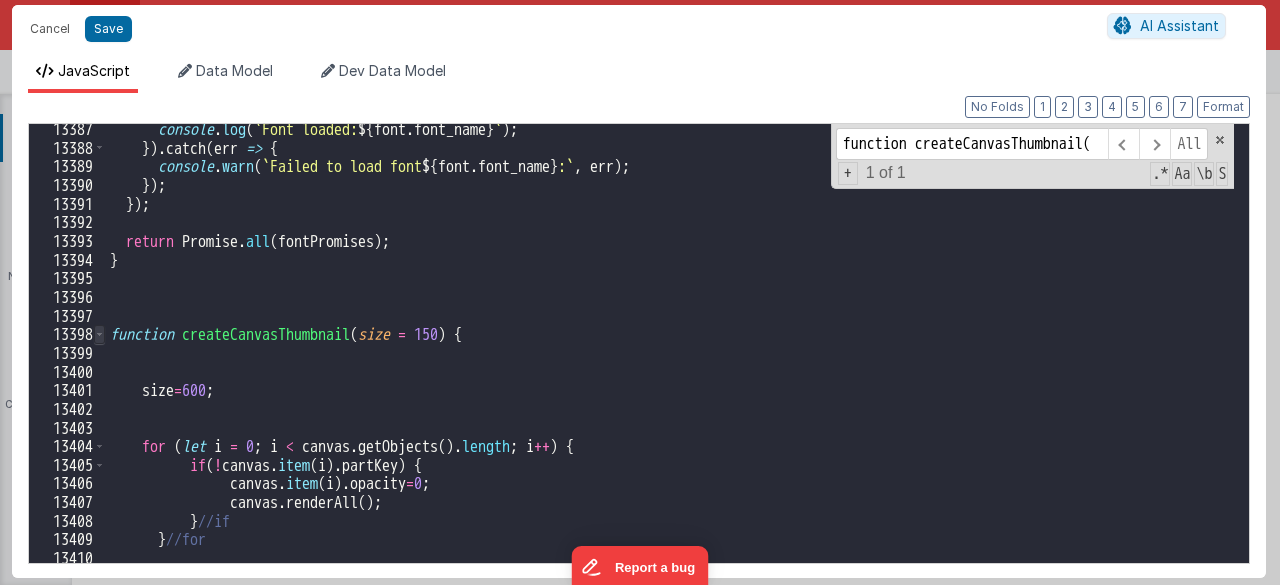 click at bounding box center [99, 334] 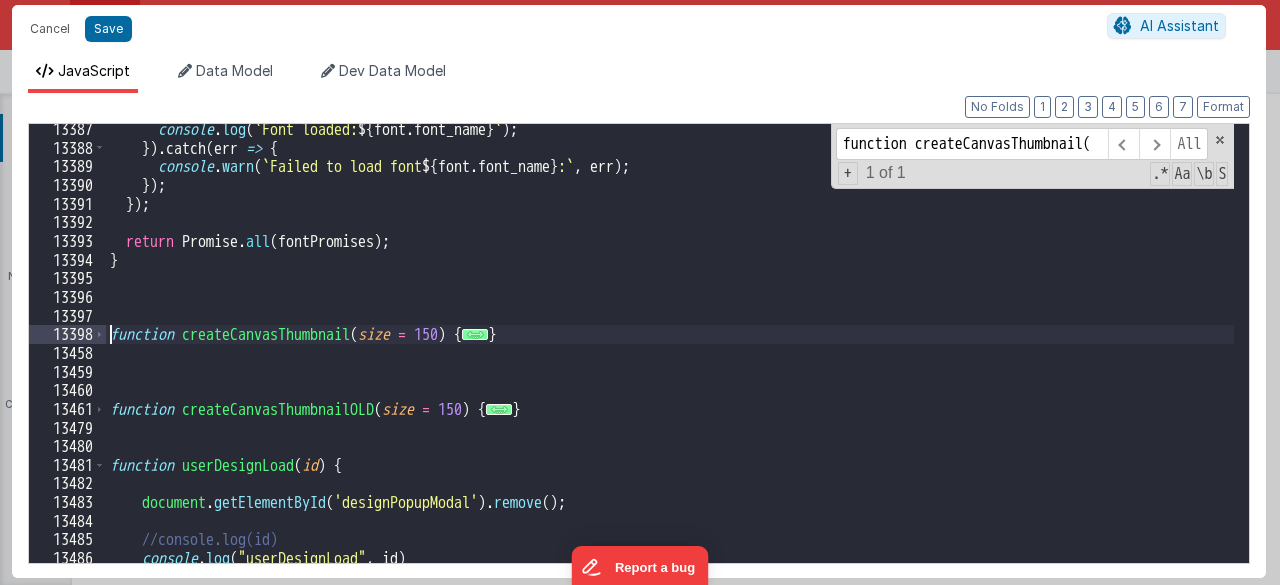 scroll, scrollTop: 24739, scrollLeft: 0, axis: vertical 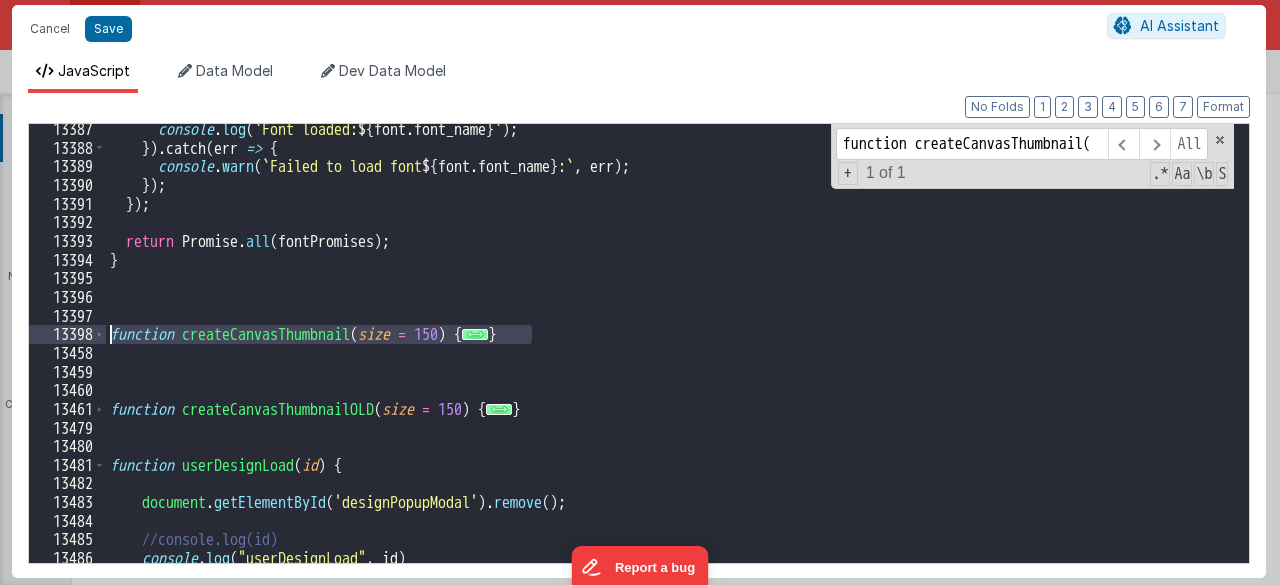 drag, startPoint x: 555, startPoint y: 337, endPoint x: 106, endPoint y: 330, distance: 449.05457 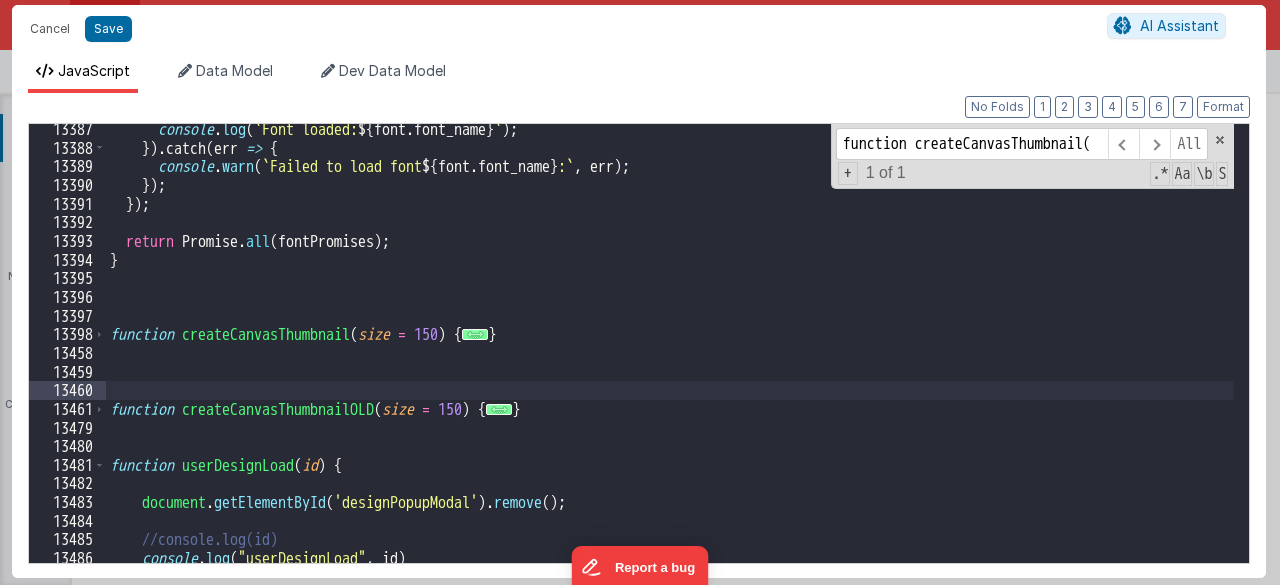 click on "console . log ( ` Font loaded:  ${ font . font_name } ` ) ;      }) . catch ( err   =>   {         console . warn ( ` Failed to load font  ${ font . font_name } : ` ,   err ) ;      }) ;    }) ;    return   Promise . all ( fontPromises ) ; } function   createCanvasThumbnail ( size   =   150 )   { ... } function   createCanvasThumbnailOLD ( size   =   150 )   { ... } function   userDesignLoad ( id )   {           document . getElementById ( 'designPopupModal' ) . remove ( ) ;           //console.log(id)      console . log ( "userDesignLoad" ,   id )" at bounding box center [670, 358] 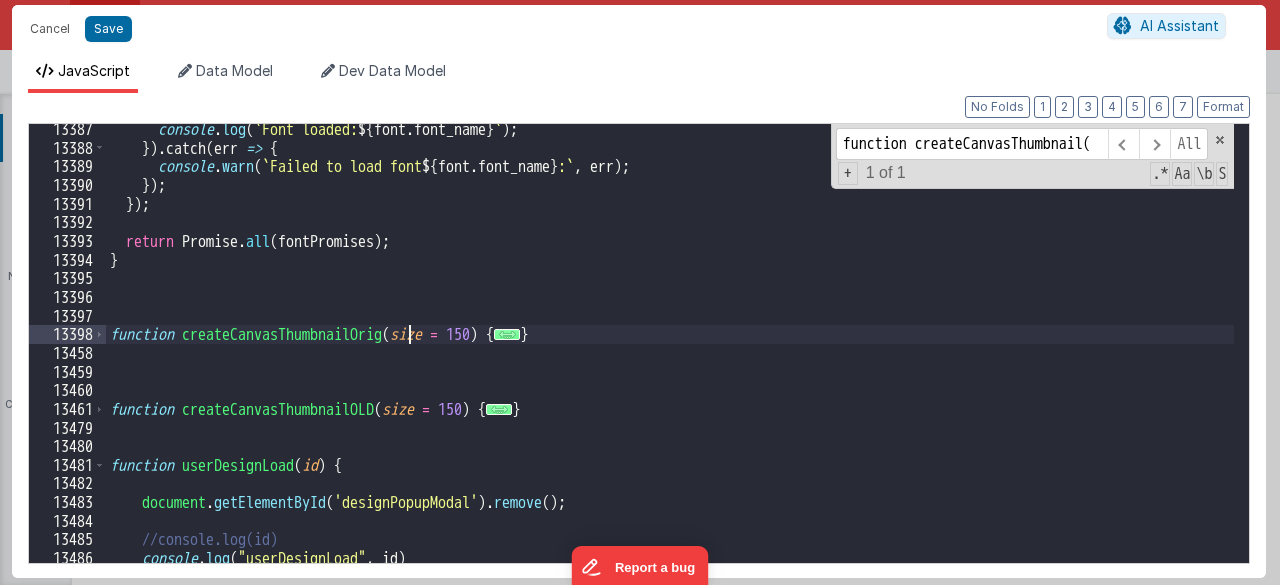 click on "console . log ( ` Font loaded:  ${ font . font_name } ` ) ;      }) . catch ( err   =>   {         console . warn ( ` Failed to load font  ${ font . font_name } : ` ,   err ) ;      }) ;    }) ;    return   Promise . all ( fontPromises ) ; } function   createCanvasThumbnailOrig ( size   =   150 )   { ... } function   createCanvasThumbnailOLD ( size   =   150 )   { ... } function   userDesignLoad ( id )   {           document . getElementById ( 'designPopupModal' ) . remove ( ) ;           //console.log(id)      console . log ( "userDesignLoad" ,   id )" at bounding box center (670, 358) 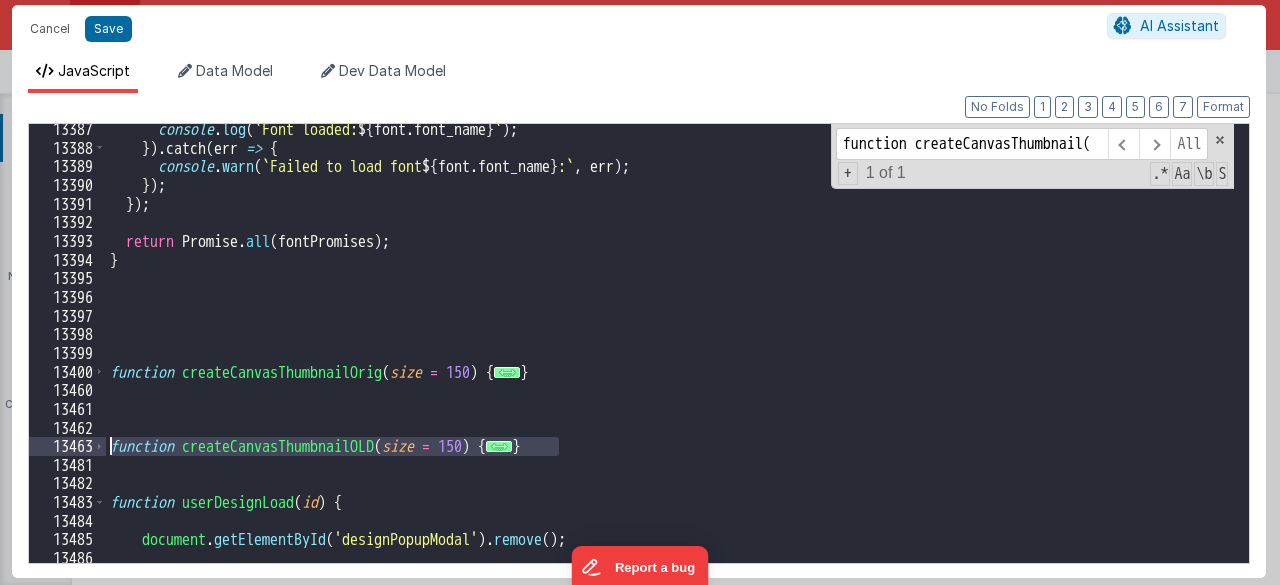 drag, startPoint x: 578, startPoint y: 454, endPoint x: 49, endPoint y: 442, distance: 529.1361 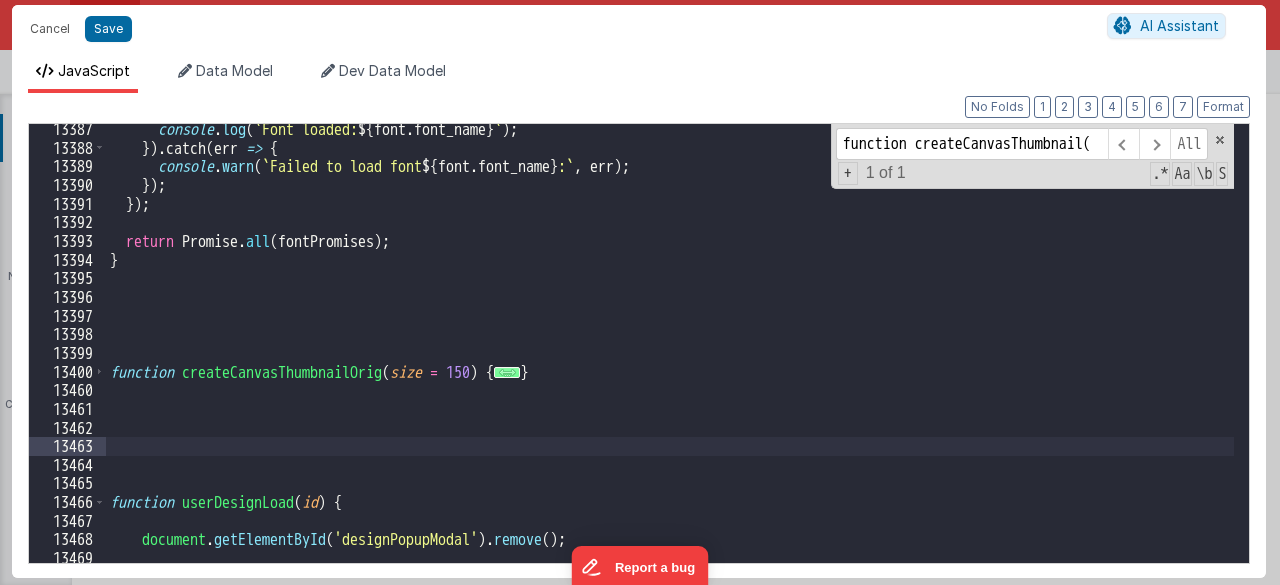 click on "console . log ( ` Font loaded:  ${ font . font_name } ` ) ;      }) . catch ( err   =>   {         console . warn ( ` Failed to load font  ${ font . font_name } : ` ,   err ) ;      }) ;    }) ;    return   Promise . all ( fontPromises ) ; } function   createCanvasThumbnailOrig ( size   =   150 )   { ... } function   userDesignLoad ( id )   {           document . getElementById ( 'designPopupModal' ) . remove ( ) ;           //console.log(id)" at bounding box center (670, 358) 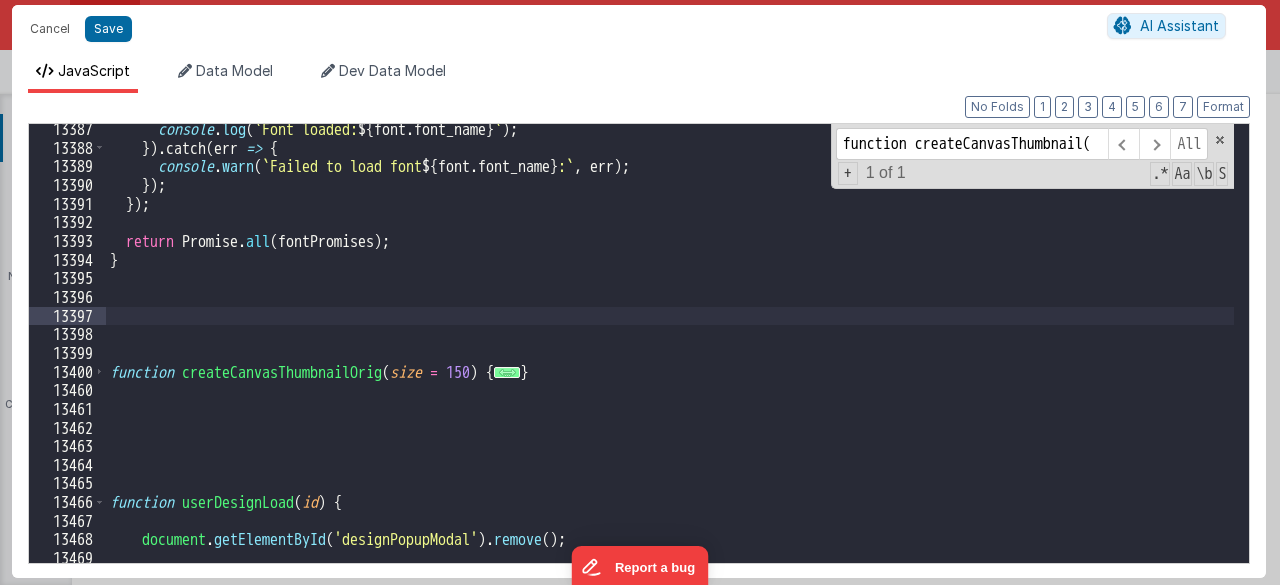 scroll, scrollTop: 24749, scrollLeft: 0, axis: vertical 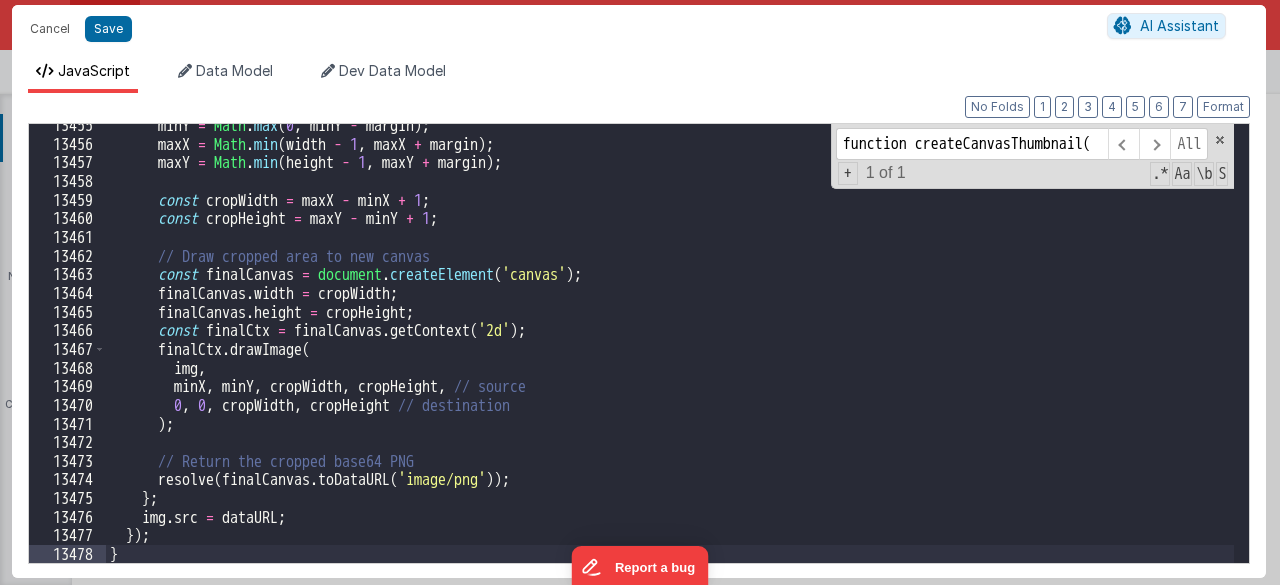 click on "minY   =   Math . max ( 0 ,   minY   -   margin ) ;         maxX   =   Math . min ( width   -   1 ,   maxX   +   margin ) ;         maxY   =   Math . min ( height   -   1 ,   maxY   +   margin ) ;         const   cropWidth   =   maxX   -   minX   +   1 ;         const   cropHeight   =   maxY   -   minY   +   1 ;         // Draw cropped area to new canvas         const   finalCanvas   =   document . createElement ( 'canvas' ) ;         finalCanvas . width   =   cropWidth ;         finalCanvas . height   =   cropHeight ;         const   finalCtx   =   finalCanvas . getContext ( '2d' ) ;         finalCtx . drawImage (           img ,           minX ,   minY ,   cropWidth ,   cropHeight ,   // source           0 ,   0 ,   cropWidth ,   cropHeight   // destination         ) ;         // Return the cropped base64 PNG         resolve ( finalCanvas . toDataURL ( 'image/png' )) ;      } ;      img . src   =   dataURL ;    }) ; }" at bounding box center [670, 354] 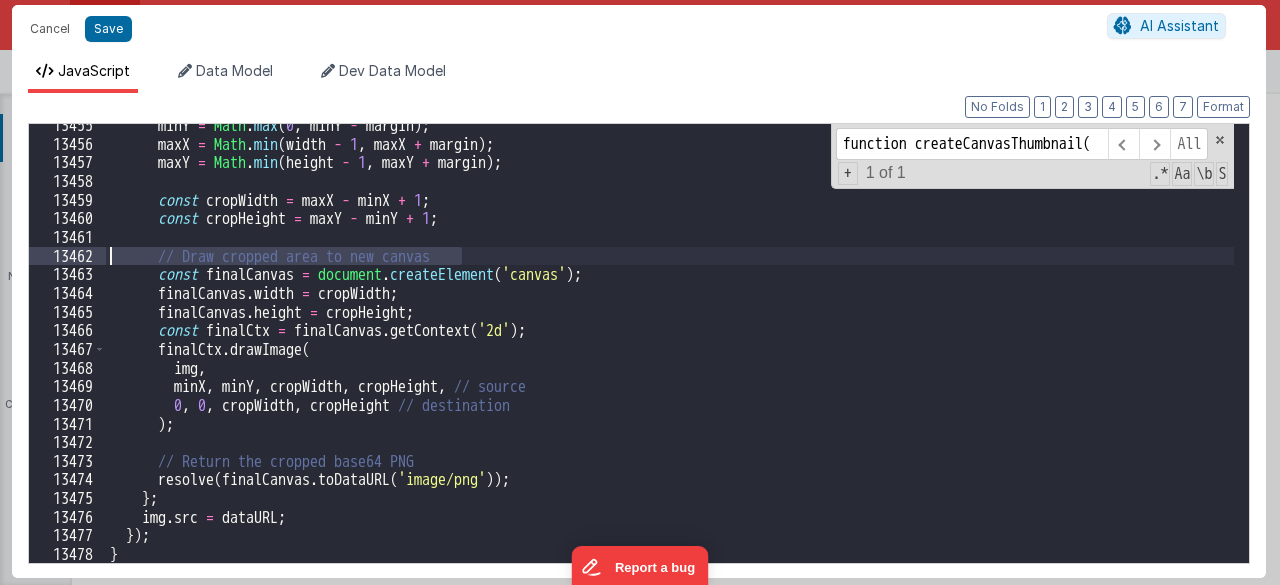 drag, startPoint x: 481, startPoint y: 255, endPoint x: 72, endPoint y: 257, distance: 409.00488 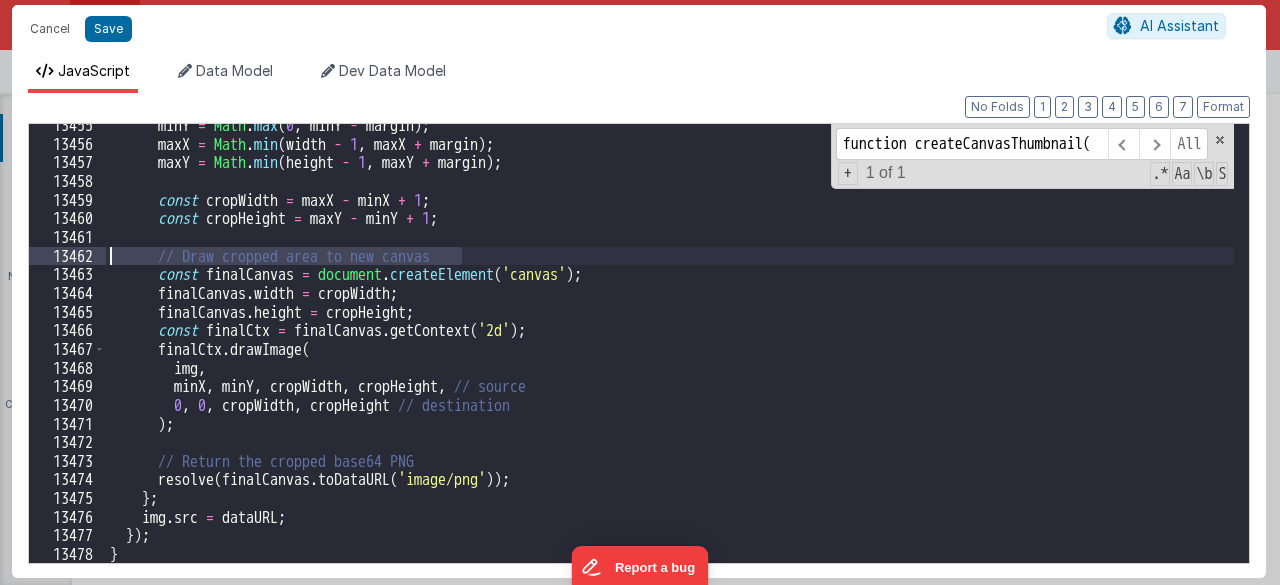 click on "13455 13456 13457 13458 13459 13460 13461 13462 13463 13464 13465 13466 13467 13468 13469 13470 13471 13472 13473 13474 13475 13476 13477 13478 13479 13480         minY   =   Math . max ( 0 ,   minY   -   margin ) ;         maxX   =   Math . min ( width   -   1 ,   maxX   +   margin ) ;         maxY   =   Math . min ( height   -   1 ,   maxY   +   margin ) ;         const   cropWidth   =   maxX   -   minX   +   1 ;         const   cropHeight   =   maxY   -   minY   +   1 ;         // Draw cropped area to new canvas         const   finalCanvas   =   document . createElement ( 'canvas' ) ;         finalCanvas . width   =   cropWidth ;         finalCanvas . height   =   cropHeight ;         const   finalCtx   =   finalCanvas . getContext ( '2d' ) ;         finalCtx . drawImage (           img ,           minX ,   minY ,   cropWidth ,   cropHeight ,   // source           0 ,   0 ,   cropWidth ,   cropHeight   // destination         ) ;         // Return the cropped base64 PNG         resolve ( finalCanvas . ( ))" at bounding box center [639, 343] 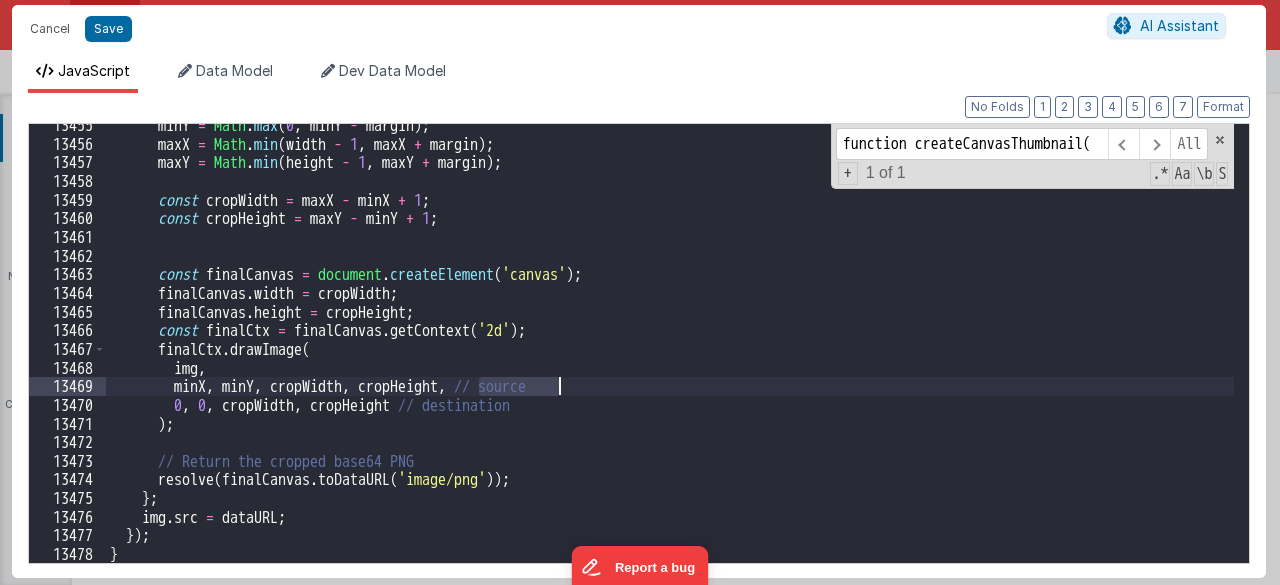 drag, startPoint x: 477, startPoint y: 386, endPoint x: 586, endPoint y: 385, distance: 109.004585 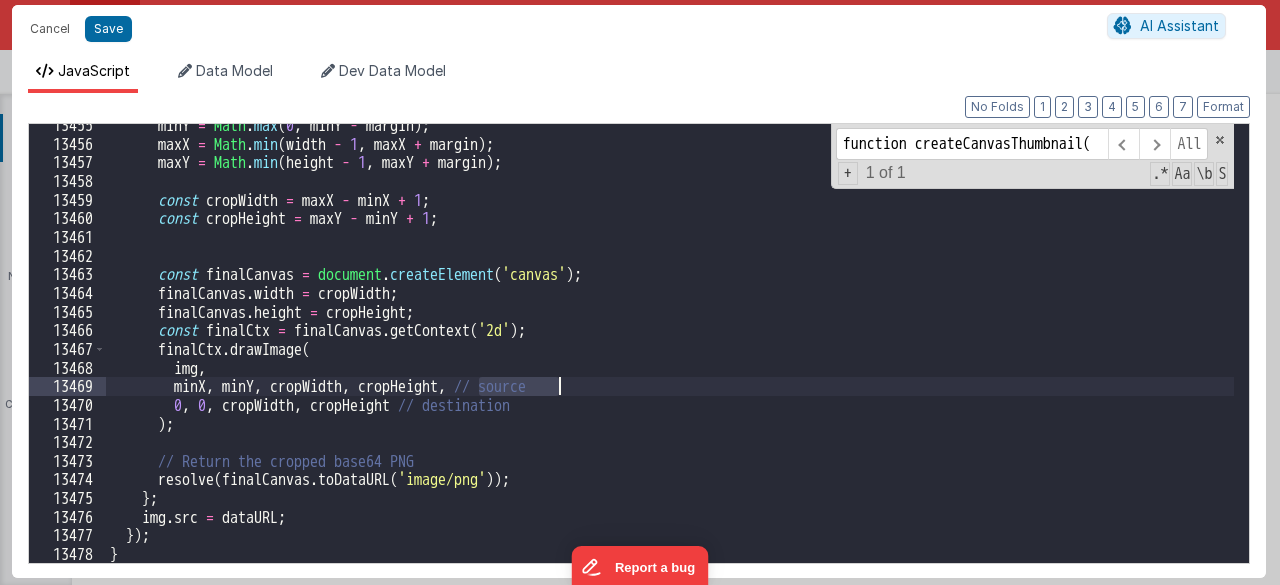 click on "minY   =   Math . max ( 0 ,   minY   -   margin ) ;         maxX   =   Math . min ( width   -   1 ,   maxX   +   margin ) ;         maxY   =   Math . min ( height   -   1 ,   maxY   +   margin ) ;         const   cropWidth   =   maxX   -   minX   +   1 ;         const   cropHeight   =   maxY   -   minY   +   1 ;         const   finalCanvas   =   document . createElement ( 'canvas' ) ;         finalCanvas . width   =   cropWidth ;         finalCanvas . height   =   cropHeight ;         const   finalCtx   =   finalCanvas . getContext ( '2d' ) ;         finalCtx . drawImage (           img ,           minX ,   minY ,   cropWidth ,   cropHeight ,   // source           0 ,   0 ,   cropWidth ,   cropHeight   // destination         ) ;         // Return the cropped base64 PNG         resolve ( finalCanvas . toDataURL ( 'image/png' )) ;      } ;      img . src   =   dataURL ;    }) ; }" at bounding box center (670, 354) 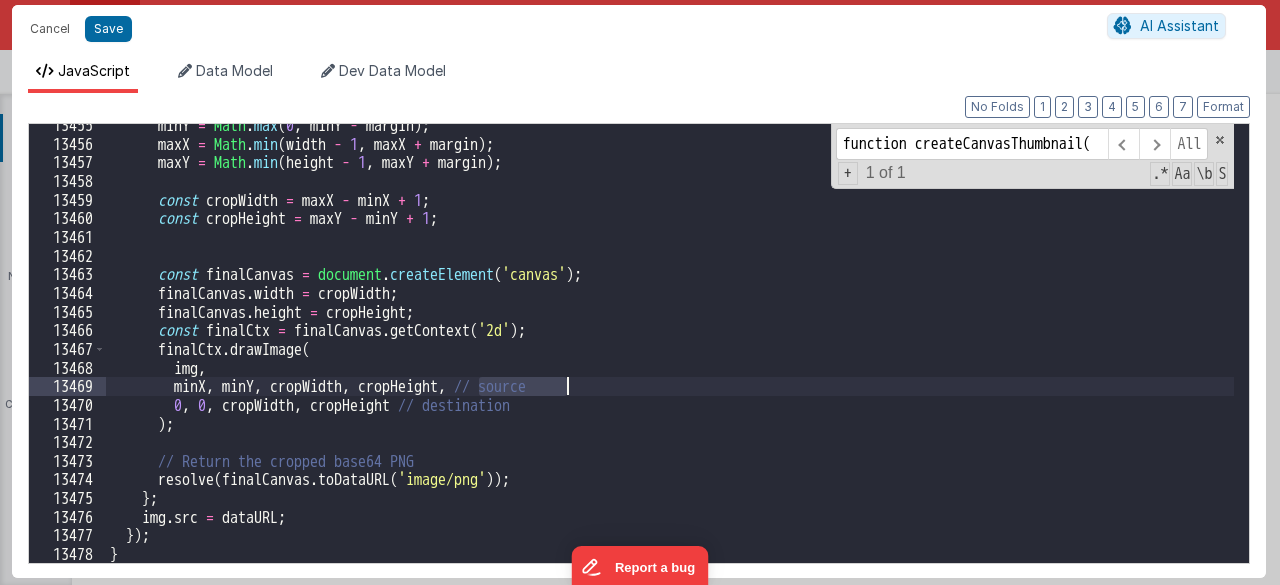 click on "minY   =   Math . max ( 0 ,   minY   -   margin ) ;         maxX   =   Math . min ( width   -   1 ,   maxX   +   margin ) ;         maxY   =   Math . min ( height   -   1 ,   maxY   +   margin ) ;         const   cropWidth   =   maxX   -   minX   +   1 ;         const   cropHeight   =   maxY   -   minY   +   1 ;         const   finalCanvas   =   document . createElement ( 'canvas' ) ;         finalCanvas . width   =   cropWidth ;         finalCanvas . height   =   cropHeight ;         const   finalCtx   =   finalCanvas . getContext ( '2d' ) ;         finalCtx . drawImage (           img ,           minX ,   minY ,   cropWidth ,   cropHeight ,   // source           0 ,   0 ,   cropWidth ,   cropHeight   // destination         ) ;         // Return the cropped base64 PNG         resolve ( finalCanvas . toDataURL ( 'image/png' )) ;      } ;      img . src   =   dataURL ;    }) ; }" at bounding box center (670, 354) 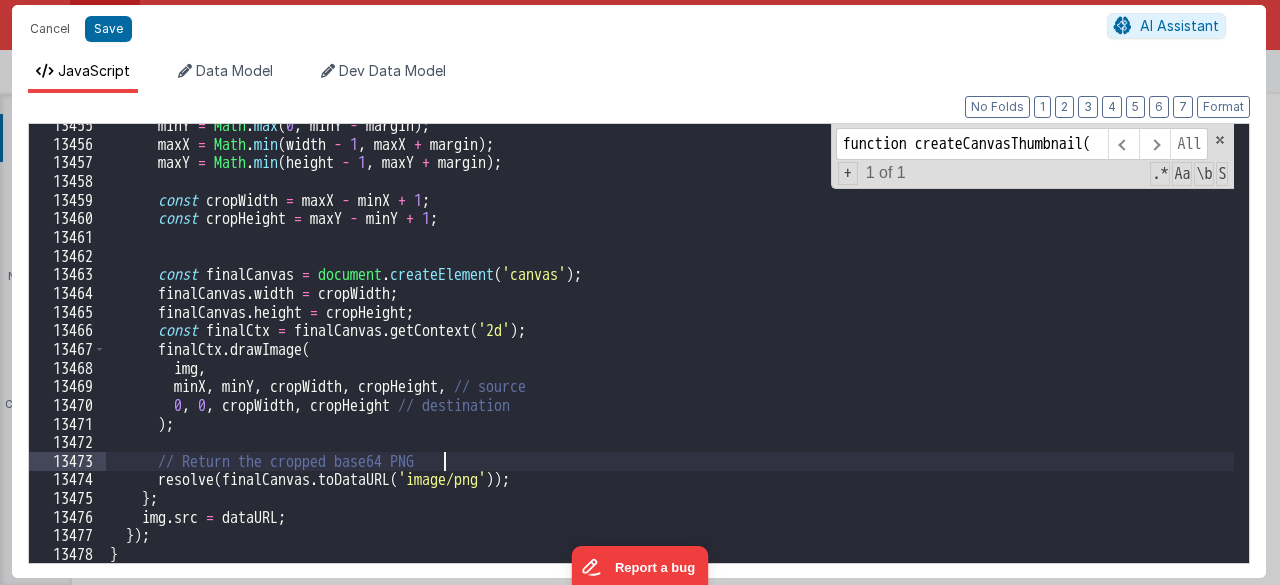 scroll, scrollTop: 24761, scrollLeft: 0, axis: vertical 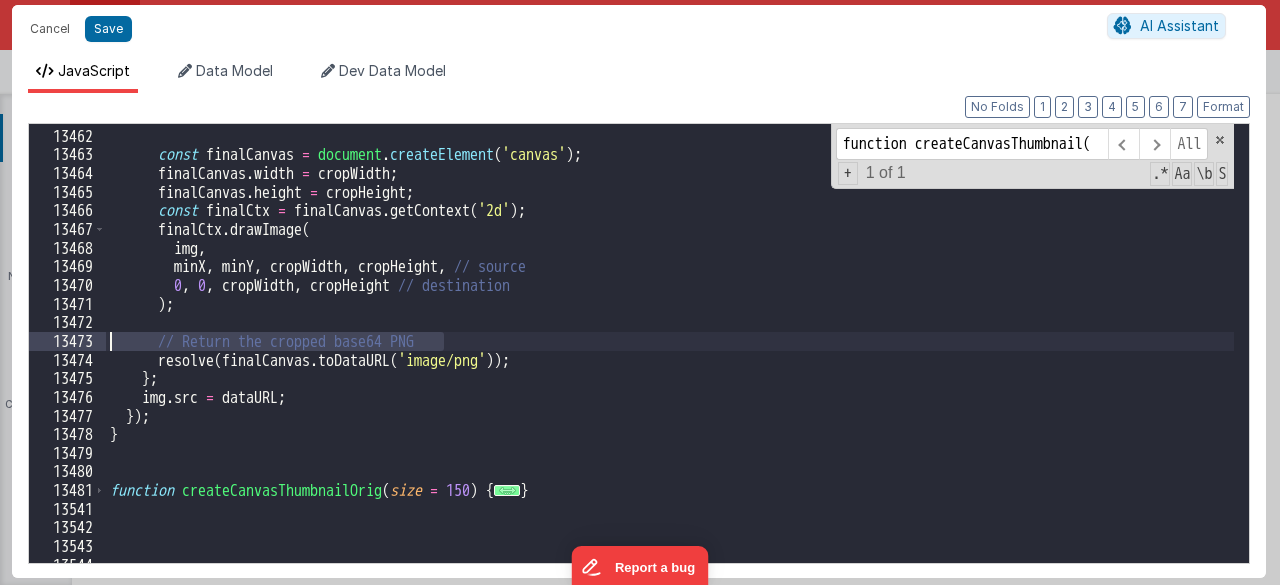 drag, startPoint x: 474, startPoint y: 337, endPoint x: 112, endPoint y: 340, distance: 362.01242 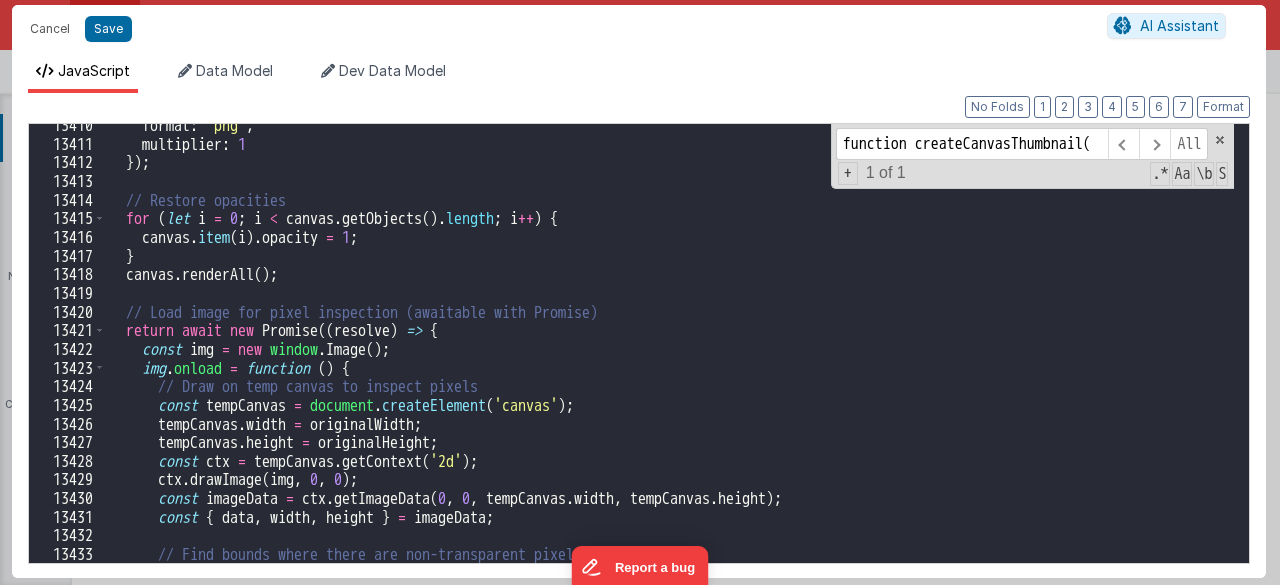 scroll, scrollTop: 24667, scrollLeft: 0, axis: vertical 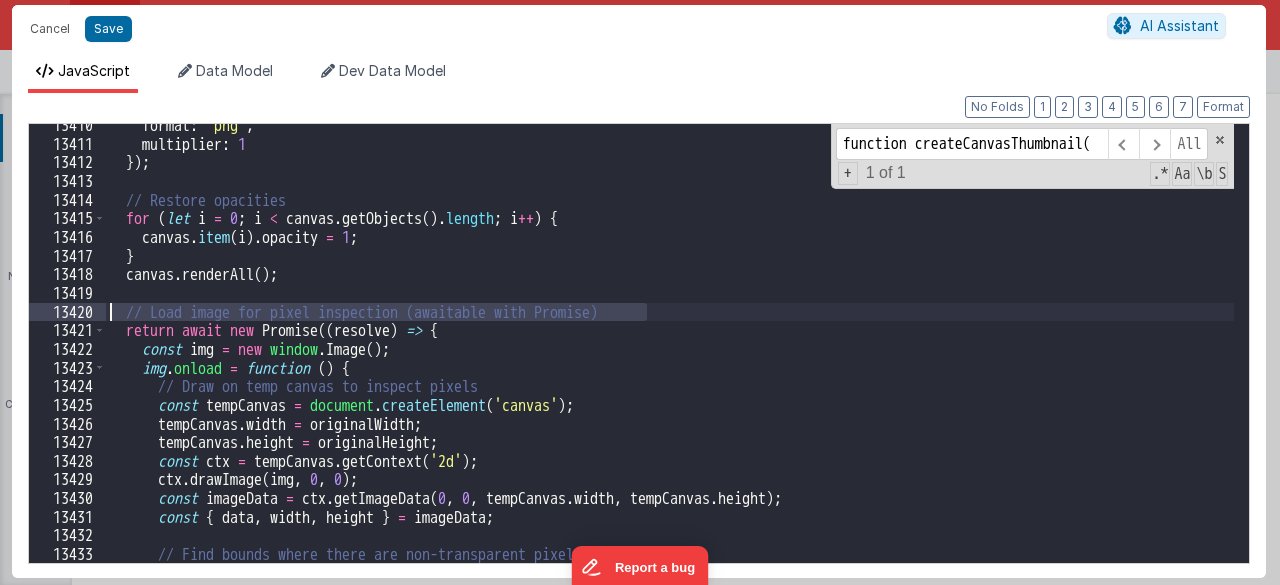 drag, startPoint x: 646, startPoint y: 310, endPoint x: 60, endPoint y: 315, distance: 586.0213 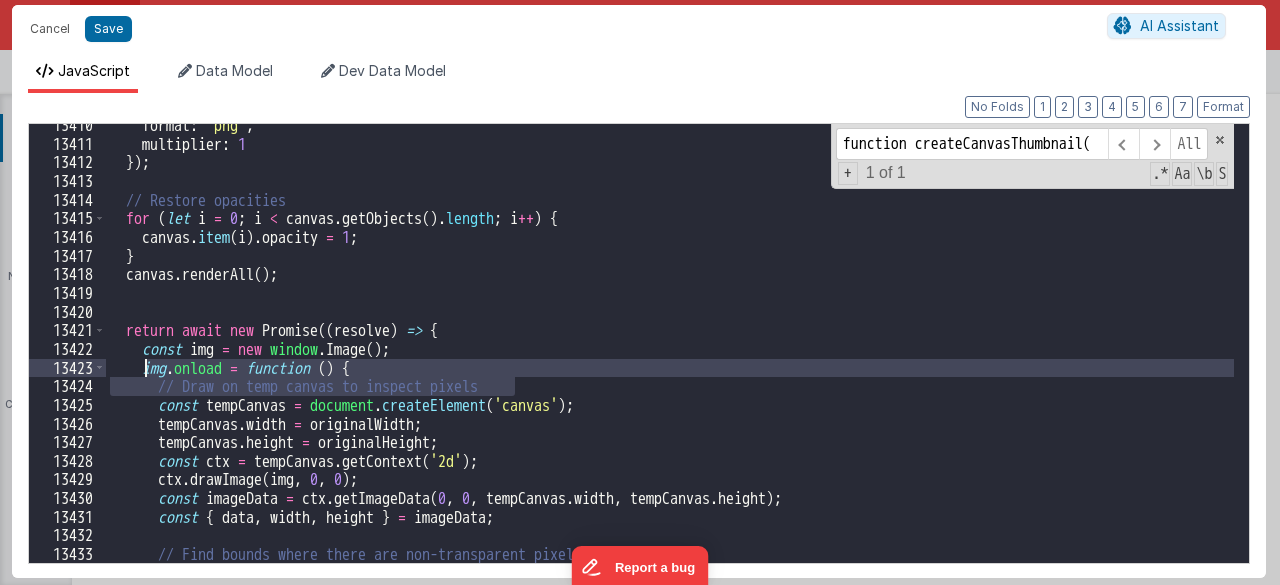drag, startPoint x: 534, startPoint y: 380, endPoint x: 143, endPoint y: 375, distance: 391.03198 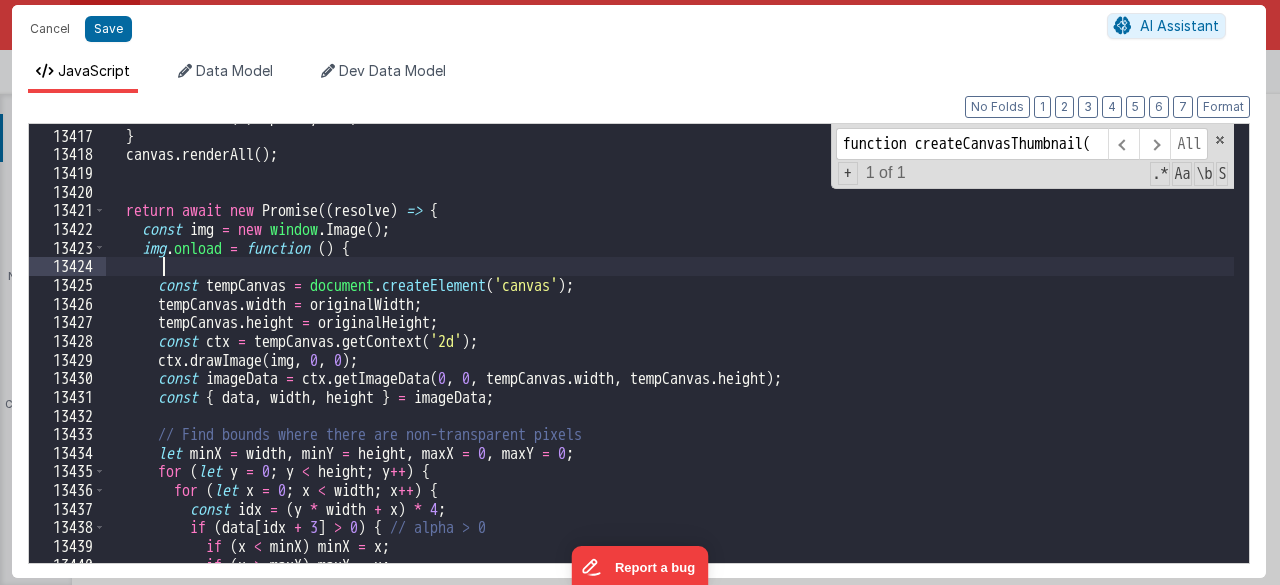 scroll, scrollTop: 24678, scrollLeft: 0, axis: vertical 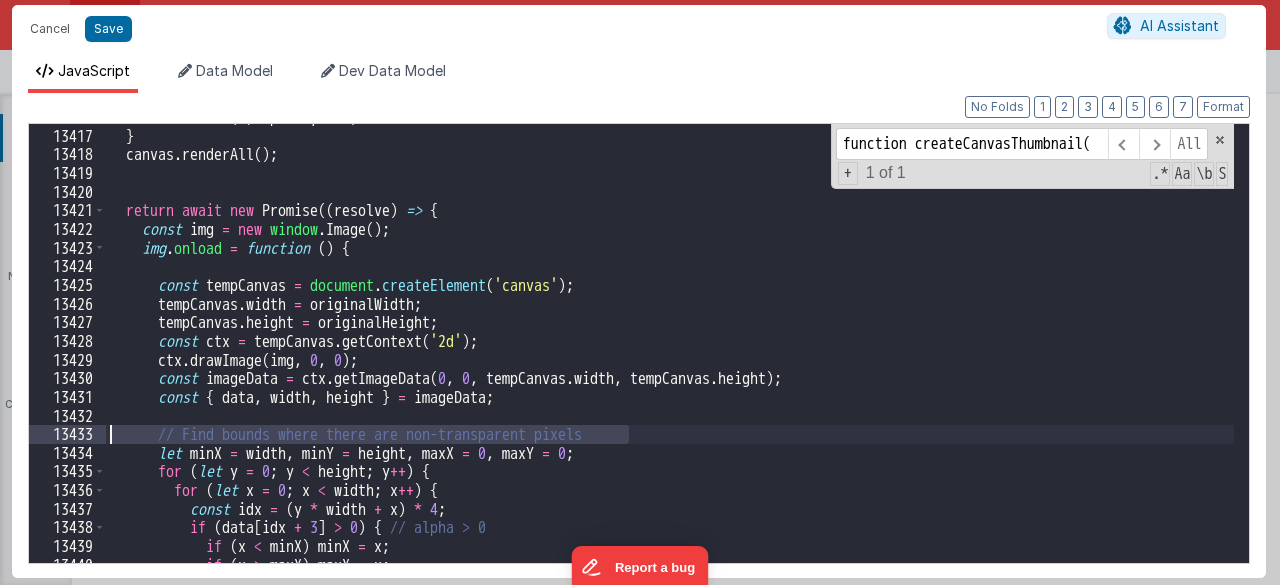 drag, startPoint x: 654, startPoint y: 434, endPoint x: 110, endPoint y: 438, distance: 544.0147 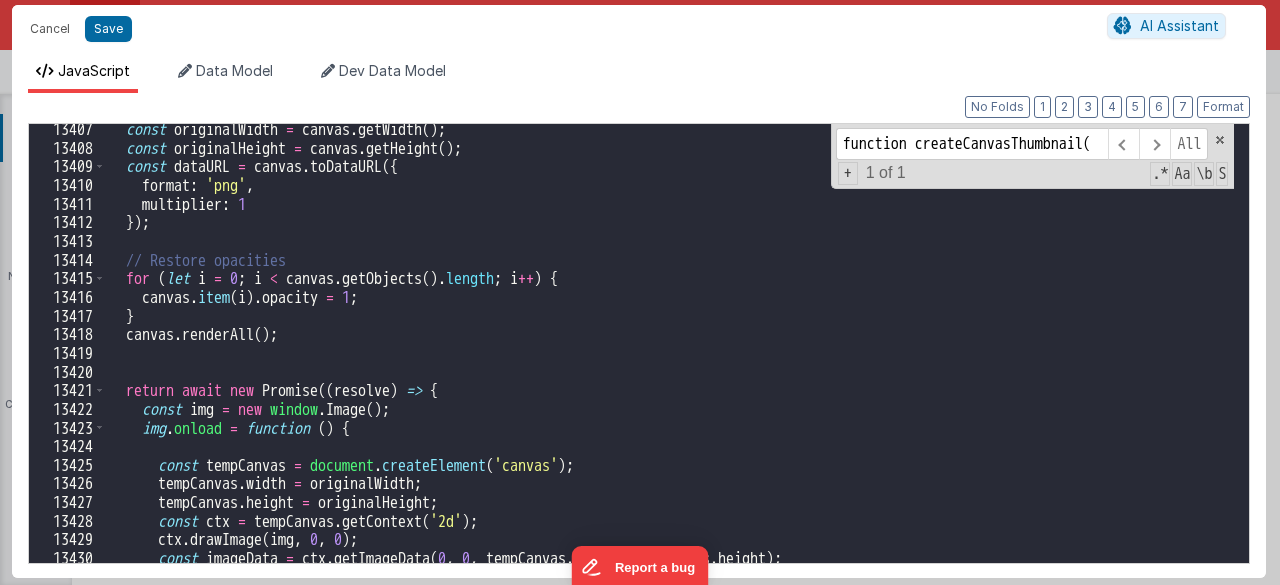 click on "const   originalWidth   =   canvas . getWidth ( ) ;    const   originalHeight   =   canvas . getHeight ( ) ;    const   dataURL   =   canvas . toDataURL ({      format :   'png' ,      multiplier :   1    }) ;    // Restore opacities    for   ( let   i   =   0 ;   i   <   canvas . getObjects ( ) . length ;   i ++ )   {      canvas . item ( i ) . opacity   =   1 ;    }    canvas . renderAll ( ) ;    return   await   new   Promise (( resolve )   =>   {      const   img   =   new   window . Image ( ) ;      img . onload   =   function   ( )   {                 const   tempCanvas   =   document . createElement ( 'canvas' ) ;         tempCanvas . width   =   originalWidth ;         tempCanvas . height   =   originalHeight ;         const   ctx   =   tempCanvas . getContext ( '2d' ) ;         ctx . drawImage ( img ,   0 ,   0 ) ;         const   imageData   =   ctx . getImageData ( 0 ,   0 ,   tempCanvas . width ,   tempCanvas . height ) ;         const   {   data ,   width ,   height   }   =   imageData ;" at bounding box center (670, 358) 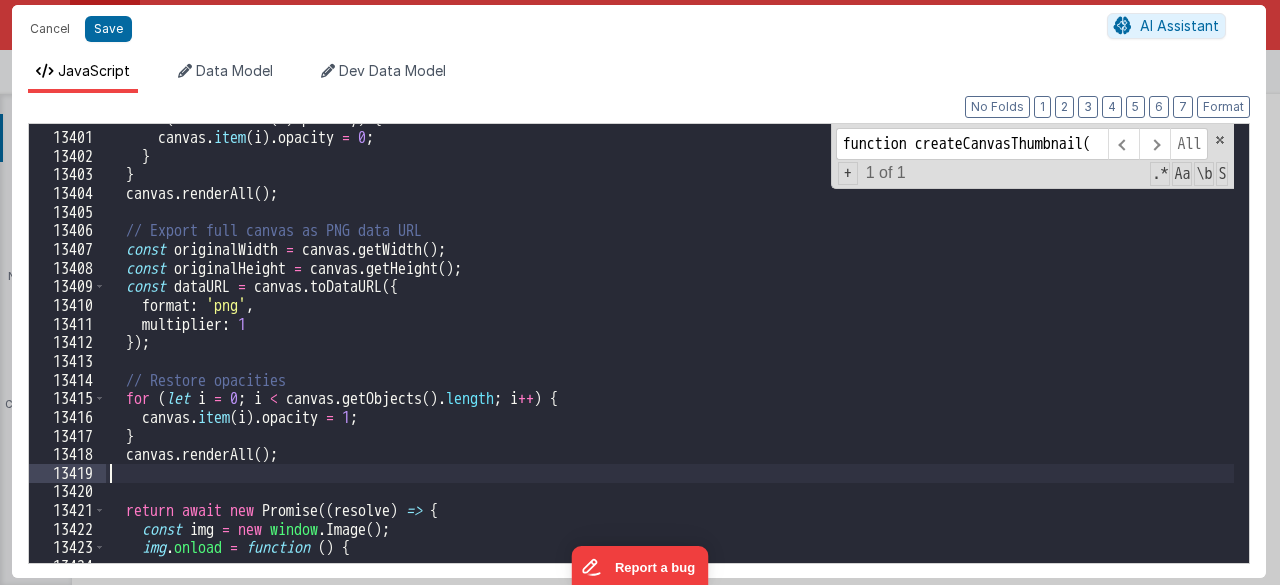scroll, scrollTop: 24638, scrollLeft: 0, axis: vertical 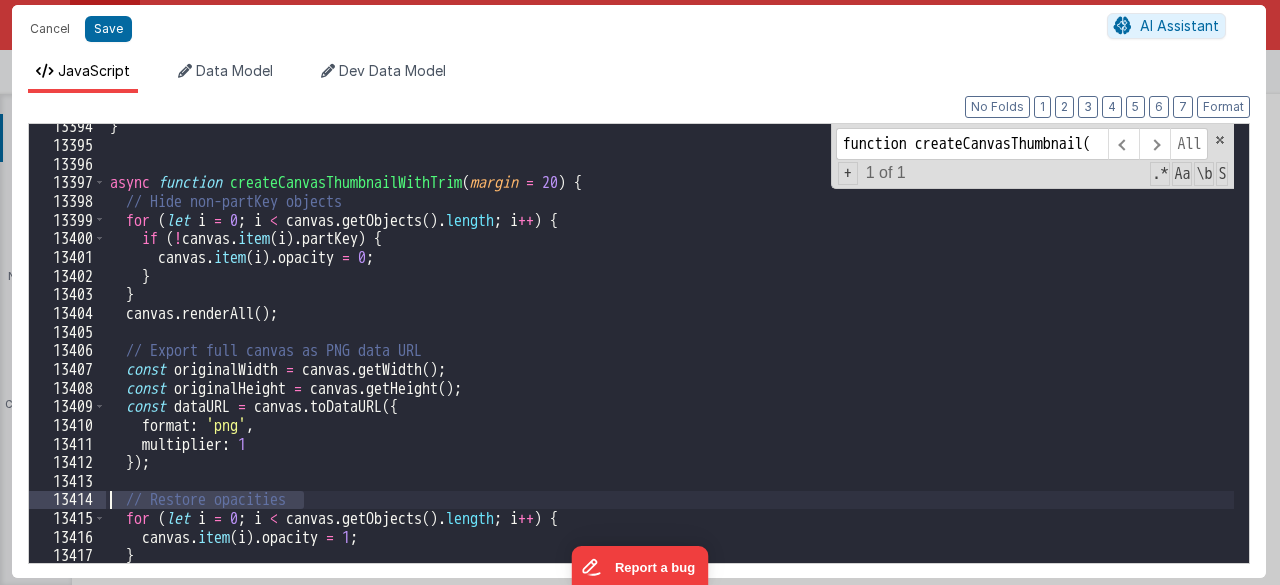 drag, startPoint x: 314, startPoint y: 499, endPoint x: 49, endPoint y: 511, distance: 265.27155 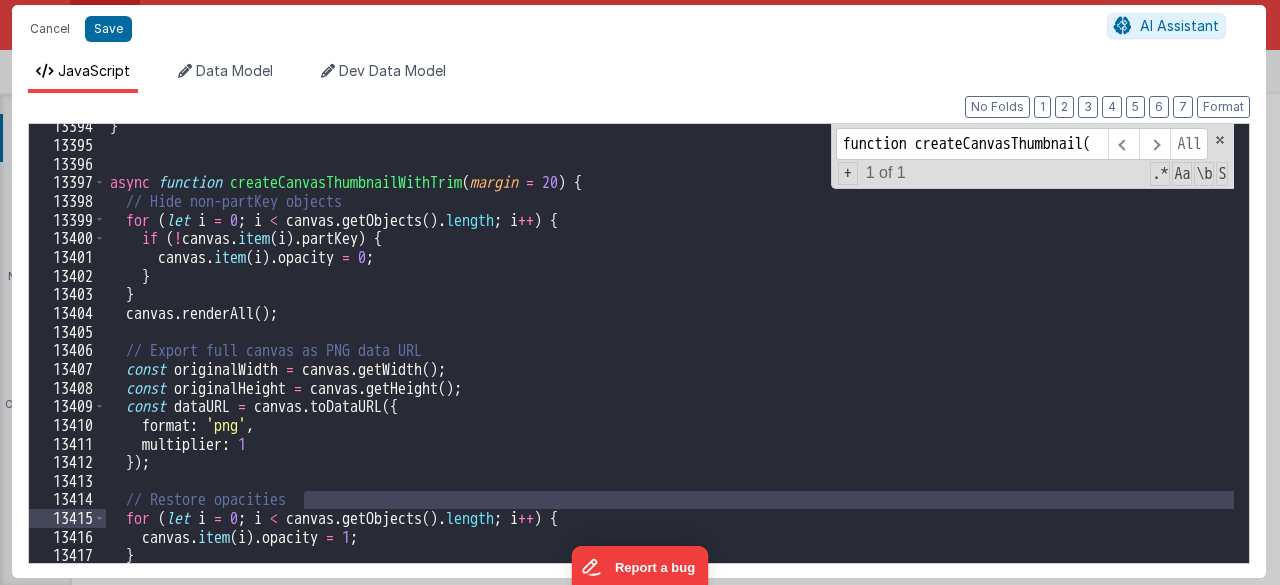 click on "} async   function   createCanvasThumbnailWithTrim ( margin   =   20 )   {    // Hide non-partKey objects    for   ( let   i   =   0 ;   i   <   canvas . getObjects ( ) . length ;   i ++ )   {      if   ( ! canvas . item ( i ) . partKey )   {         canvas . item ( i ) . opacity   =   0 ;      }    }    canvas . renderAll ( ) ;    // Export full canvas as PNG data URL    const   originalWidth   =   canvas . getWidth ( ) ;    const   originalHeight   =   canvas . getHeight ( ) ;    const   dataURL   =   canvas . toDataURL ({      format :   'png' ,      multiplier :   1    }) ;    // Restore opacities    for   ( let   i   =   0 ;   i   <   canvas . getObjects ( ) . length ;   i ++ )   {      canvas . item ( i ) . opacity   =   1 ;    }    canvas . renderAll ( ) ;" at bounding box center [670, 355] 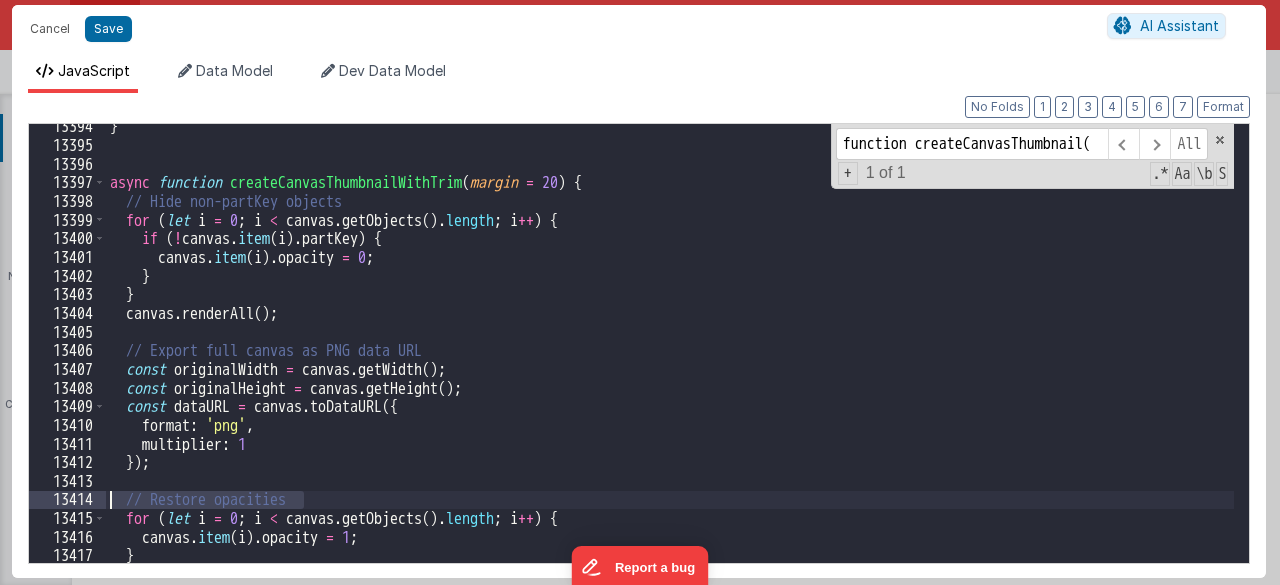 drag, startPoint x: 335, startPoint y: 501, endPoint x: 104, endPoint y: 492, distance: 231.17526 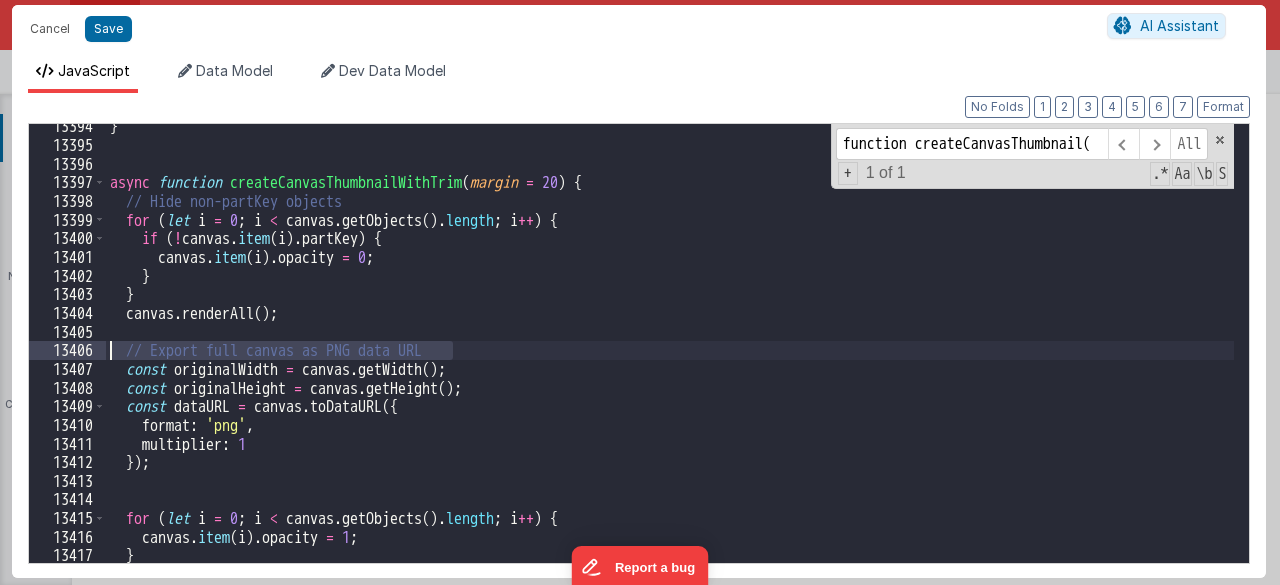 drag, startPoint x: 473, startPoint y: 343, endPoint x: 96, endPoint y: 351, distance: 377.08487 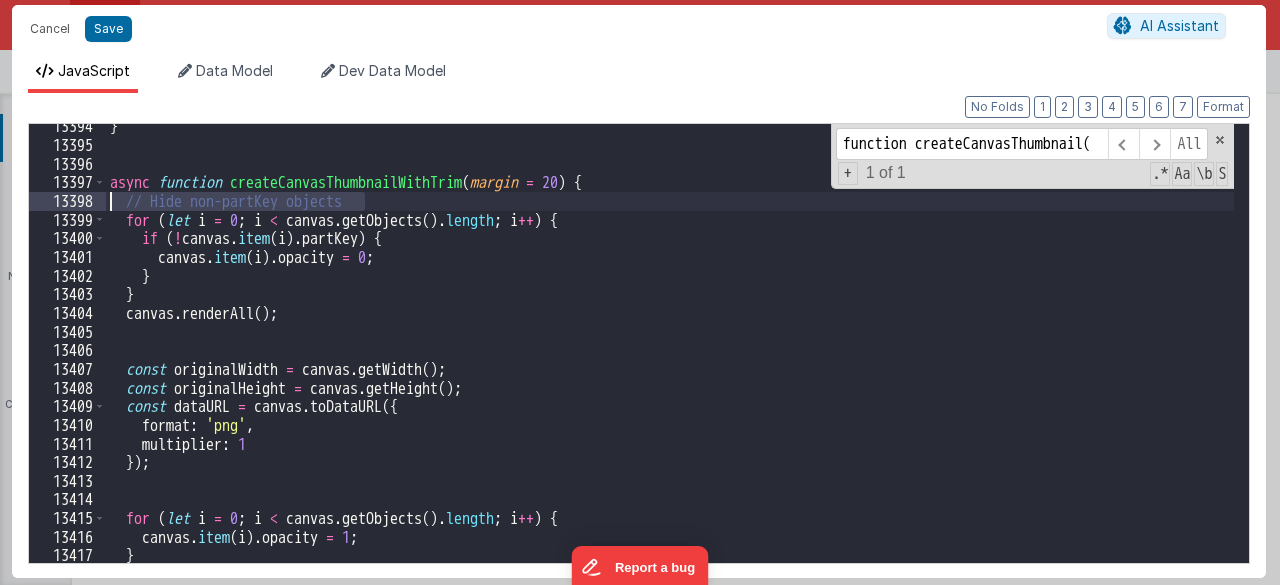 drag, startPoint x: 379, startPoint y: 199, endPoint x: 99, endPoint y: 201, distance: 280.00714 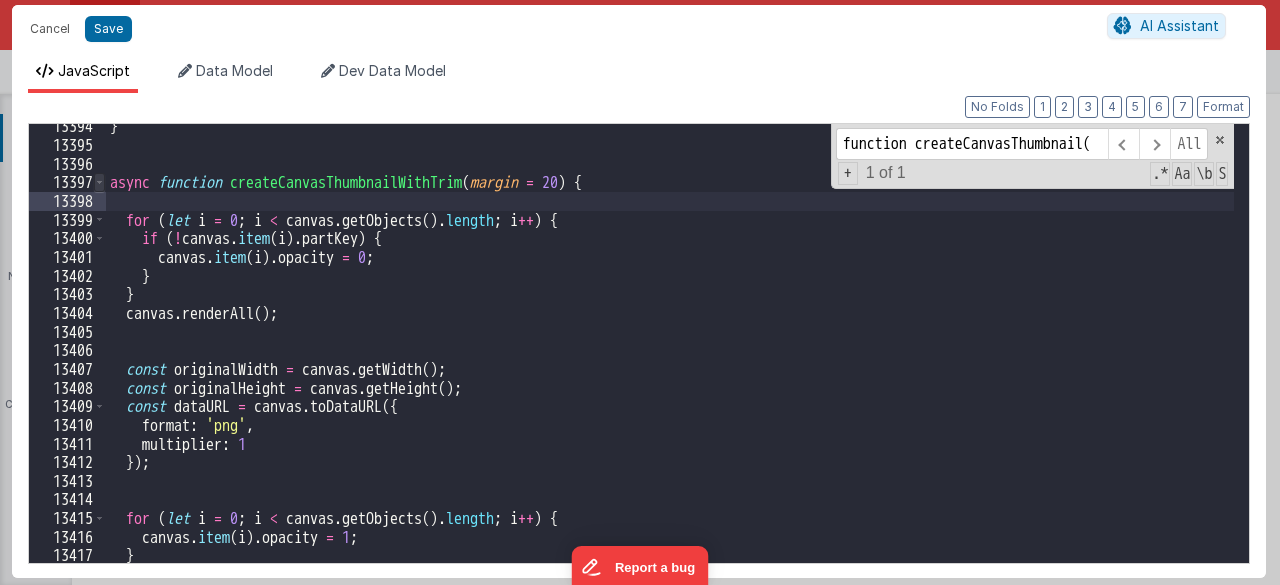 click at bounding box center (99, 182) 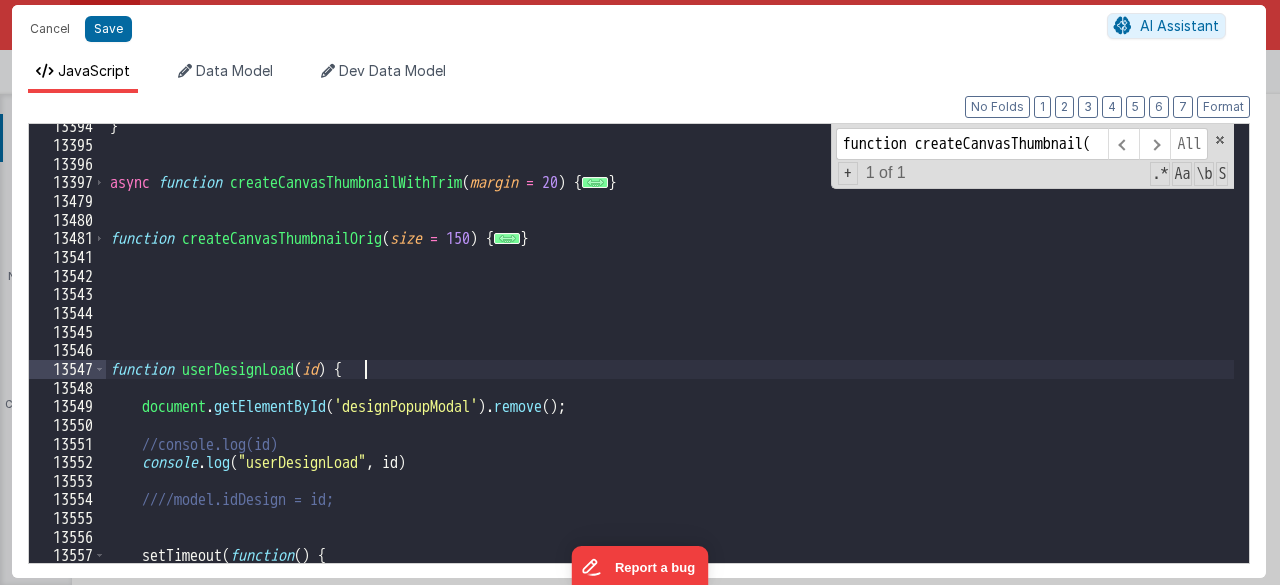 click on "} async   function   createCanvasThumbnailWithTrim ( margin   =   20 )   { ... } function   createCanvasThumbnailOrig ( size   =   150 )   { ... } function   userDesignLoad ( id )   {           document . getElementById ( 'designPopupModal' ) . remove ( ) ;           //console.log(id)      console . log ( "userDesignLoad" ,   id )           ////model.idDesign = id;           setTimeout ( function ( )   {" at bounding box center (670, 355) 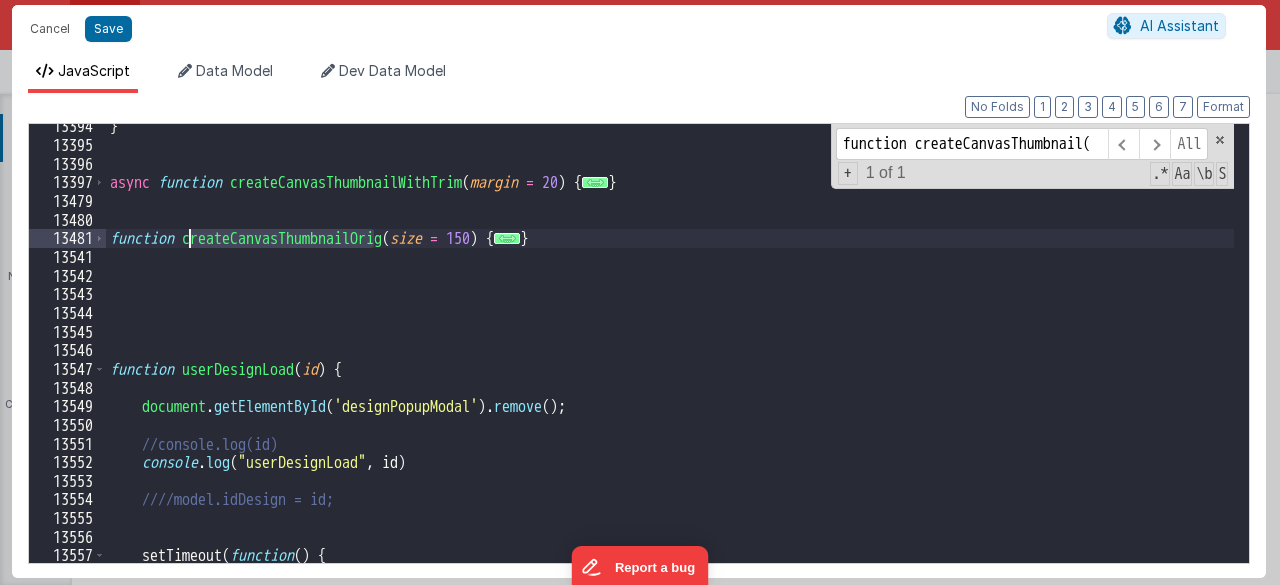 drag, startPoint x: 371, startPoint y: 241, endPoint x: 192, endPoint y: 243, distance: 179.01117 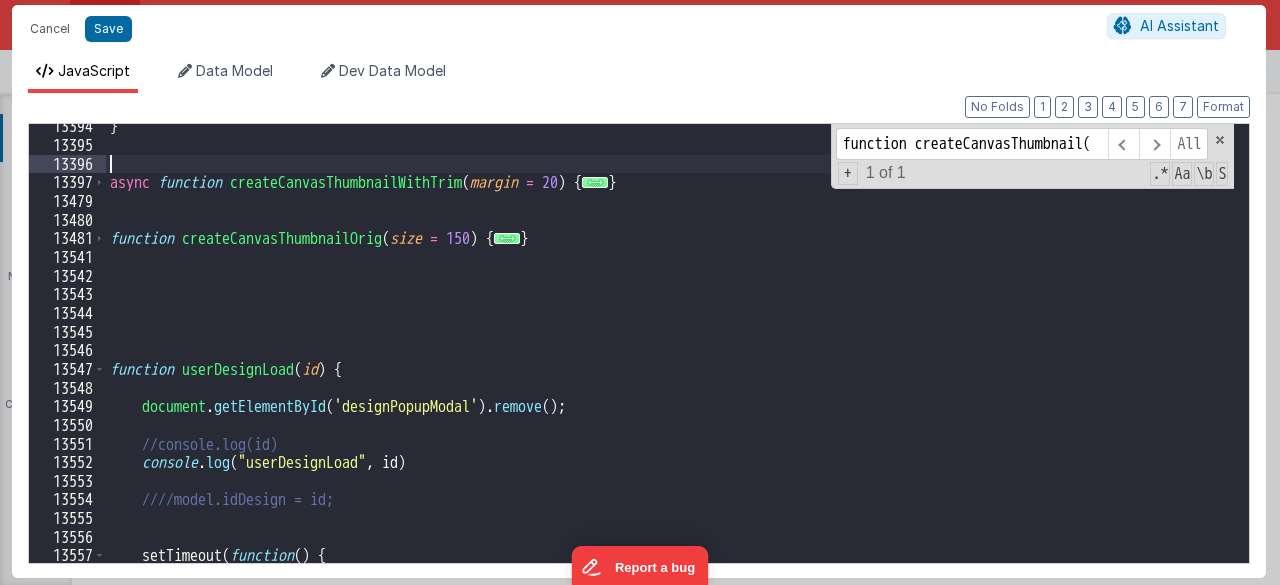 click on "} async   function   createCanvasThumbnailWithTrim ( margin   =   20 )   { ... } function   createCanvasThumbnailOrig ( size   =   150 )   { ... } function   userDesignLoad ( id )   {           document . getElementById ( 'designPopupModal' ) . remove ( ) ;           //console.log(id)      console . log ( "userDesignLoad" ,   id )           ////model.idDesign = id;           setTimeout ( function ( )   {" at bounding box center (670, 355) 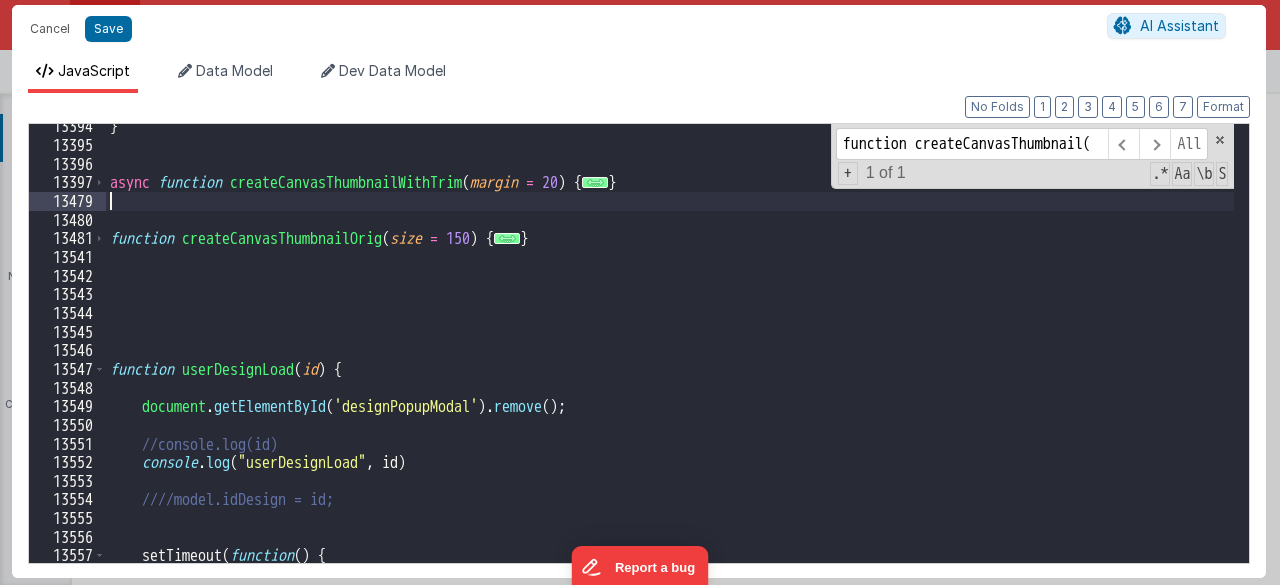 click on "} async   function   createCanvasThumbnailWithTrim ( margin   =   20 )   { ... } function   createCanvasThumbnailOrig ( size   =   150 )   { ... } function   userDesignLoad ( id )   {           document . getElementById ( 'designPopupModal' ) . remove ( ) ;           //console.log(id)      console . log ( "userDesignLoad" ,   id )           ////model.idDesign = id;           setTimeout ( function ( )   {" at bounding box center [670, 355] 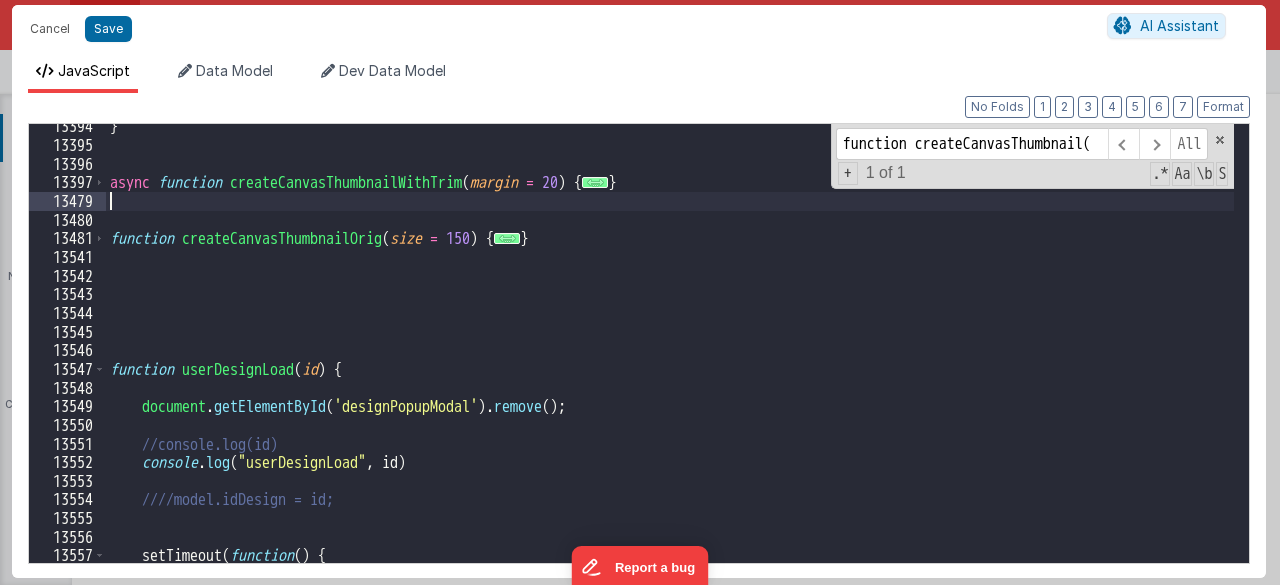 click on "} async   function   createCanvasThumbnailWithTrim ( margin   =   20 )   { ... } function   createCanvasThumbnailOrig ( size   =   150 )   { ... } function   userDesignLoad ( id )   {           document . getElementById ( 'designPopupModal' ) . remove ( ) ;           //console.log(id)      console . log ( "userDesignLoad" ,   id )           ////model.idDesign = id;           setTimeout ( function ( )   {" at bounding box center (670, 355) 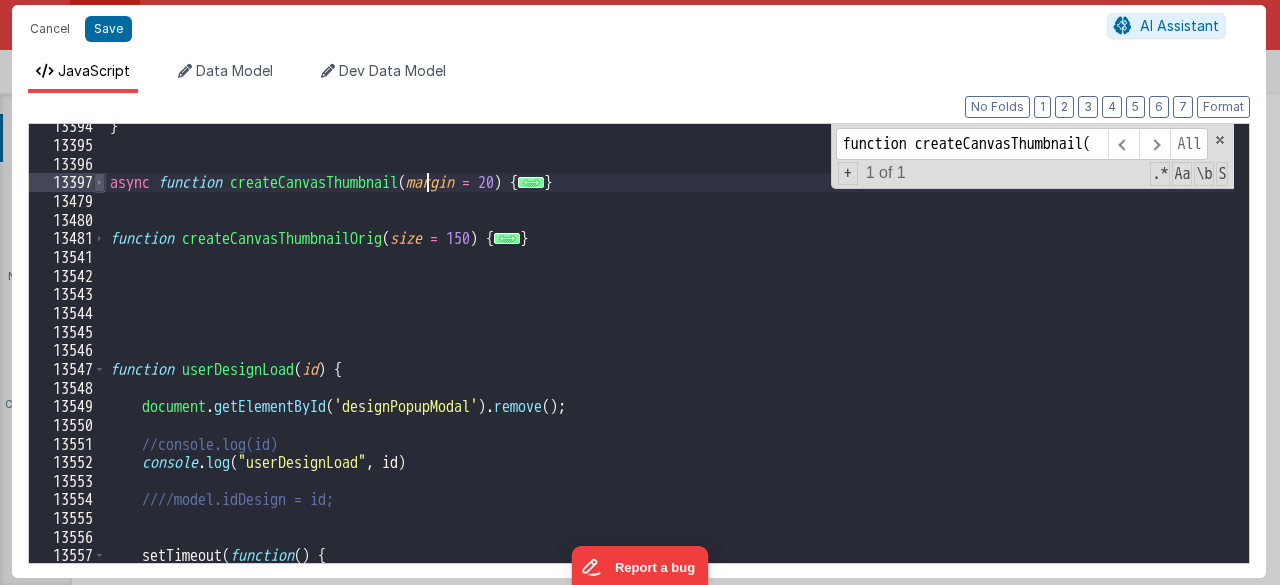 click at bounding box center (99, 182) 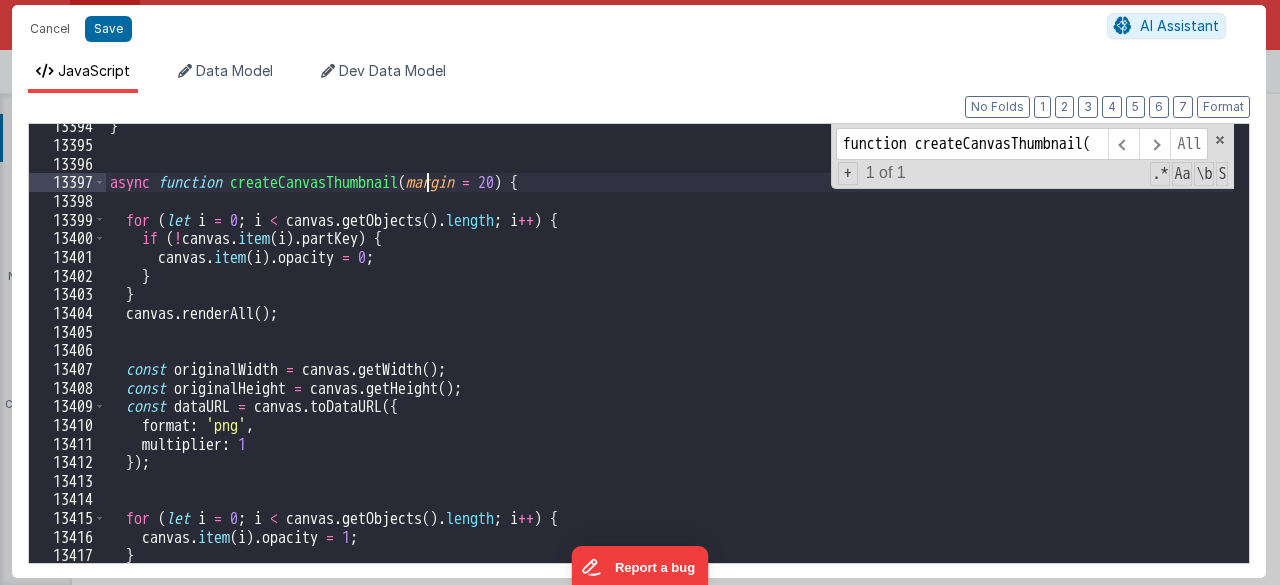 click on "} async   function   createCanvasThumbnail ( margin   =   20 )   {    for   ( let   i   =   0 ;   i   <   canvas . getObjects ( ) . length ;   i ++ )   {      if   ( ! canvas . item ( i ) . partKey )   {         canvas . item ( i ) . opacity   =   0 ;      }    }    canvas . renderAll ( ) ;    const   originalWidth   =   canvas . getWidth ( ) ;    const   originalHeight   =   canvas . getHeight ( ) ;    const   dataURL   =   canvas . toDataURL ({      format :   'png' ,      multiplier :   1    }) ;    for   ( let   i   =   0 ;   i   <   canvas . getObjects ( ) . length ;   i ++ )   {      canvas . item ( i ) . opacity   =   1 ;    }    canvas . renderAll ( ) ;" at bounding box center (670, 355) 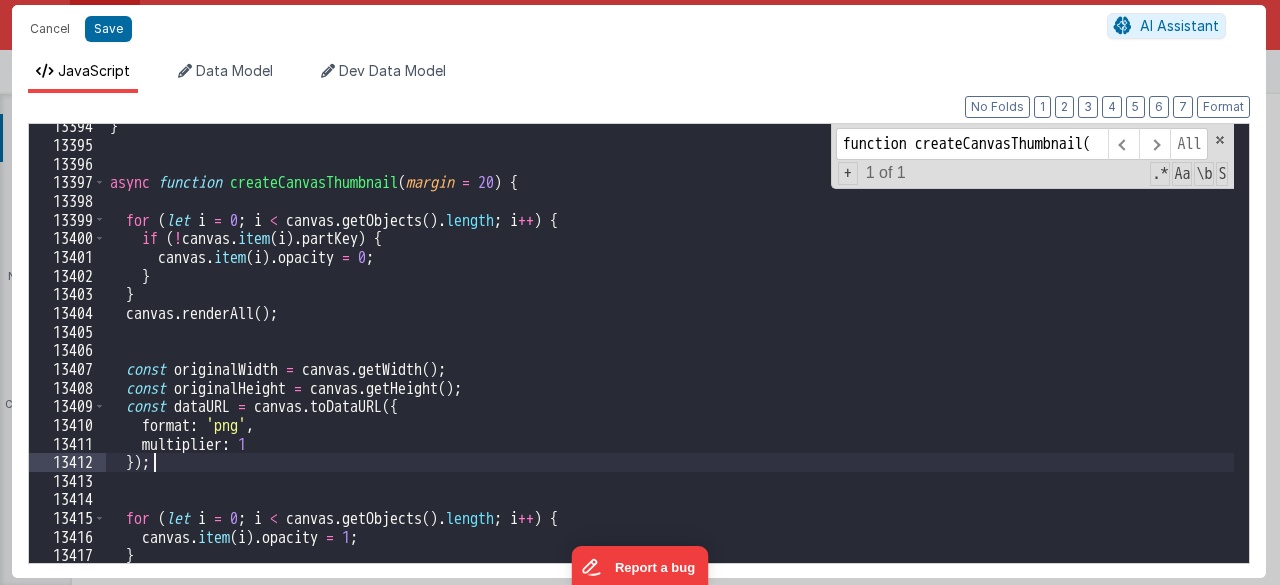 click on "} async   function   createCanvasThumbnail ( margin   =   20 )   {    for   ( let   i   =   0 ;   i   <   canvas . getObjects ( ) . length ;   i ++ )   {      if   ( ! canvas . item ( i ) . partKey )   {         canvas . item ( i ) . opacity   =   0 ;      }    }    canvas . renderAll ( ) ;    const   originalWidth   =   canvas . getWidth ( ) ;    const   originalHeight   =   canvas . getHeight ( ) ;    const   dataURL   =   canvas . toDataURL ({      format :   'png' ,      multiplier :   1    }) ;    for   ( let   i   =   0 ;   i   <   canvas . getObjects ( ) . length ;   i ++ )   {      canvas . item ( i ) . opacity   =   1 ;    }    canvas . renderAll ( ) ;" at bounding box center (670, 355) 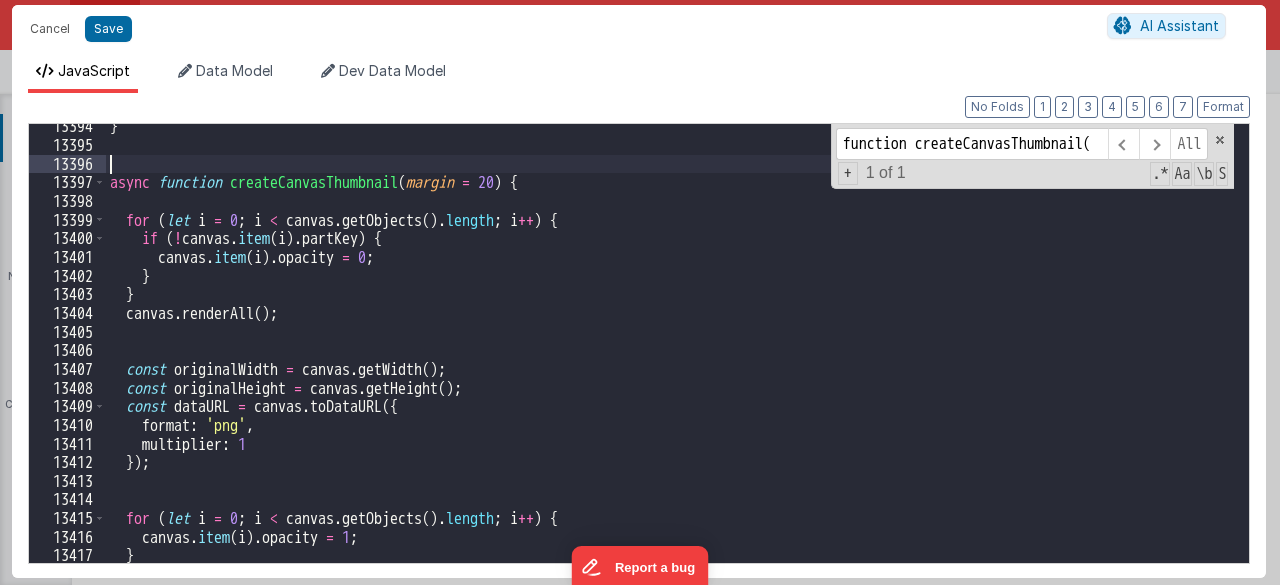 click on "} async   function   createCanvasThumbnail ( margin   =   20 )   {    for   ( let   i   =   0 ;   i   <   canvas . getObjects ( ) . length ;   i ++ )   {      if   ( ! canvas . item ( i ) . partKey )   {         canvas . item ( i ) . opacity   =   0 ;      }    }    canvas . renderAll ( ) ;    const   originalWidth   =   canvas . getWidth ( ) ;    const   originalHeight   =   canvas . getHeight ( ) ;    const   dataURL   =   canvas . toDataURL ({      format :   'png' ,      multiplier :   1    }) ;    for   ( let   i   =   0 ;   i   <   canvas . getObjects ( ) . length ;   i ++ )   {      canvas . item ( i ) . opacity   =   1 ;    }    canvas . renderAll ( ) ;" at bounding box center (670, 355) 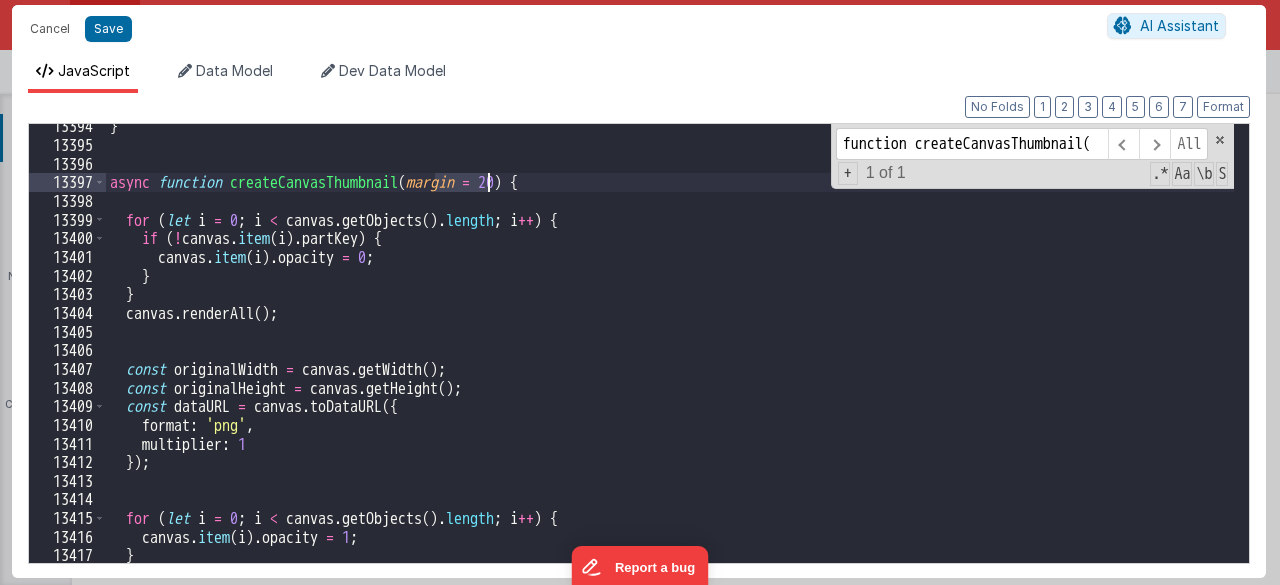 click on "} async   function   createCanvasThumbnail ( margin   =   20 )   {    for   ( let   i   =   0 ;   i   <   canvas . getObjects ( ) . length ;   i ++ )   {      if   ( ! canvas . item ( i ) . partKey )   {         canvas . item ( i ) . opacity   =   0 ;      }    }    canvas . renderAll ( ) ;    const   originalWidth   =   canvas . getWidth ( ) ;    const   originalHeight   =   canvas . getHeight ( ) ;    const   dataURL   =   canvas . toDataURL ({      format :   'png' ,      multiplier :   1    }) ;    for   ( let   i   =   0 ;   i   <   canvas . getObjects ( ) . length ;   i ++ )   {      canvas . item ( i ) . opacity   =   1 ;    }    canvas . renderAll ( ) ;" at bounding box center [670, 355] 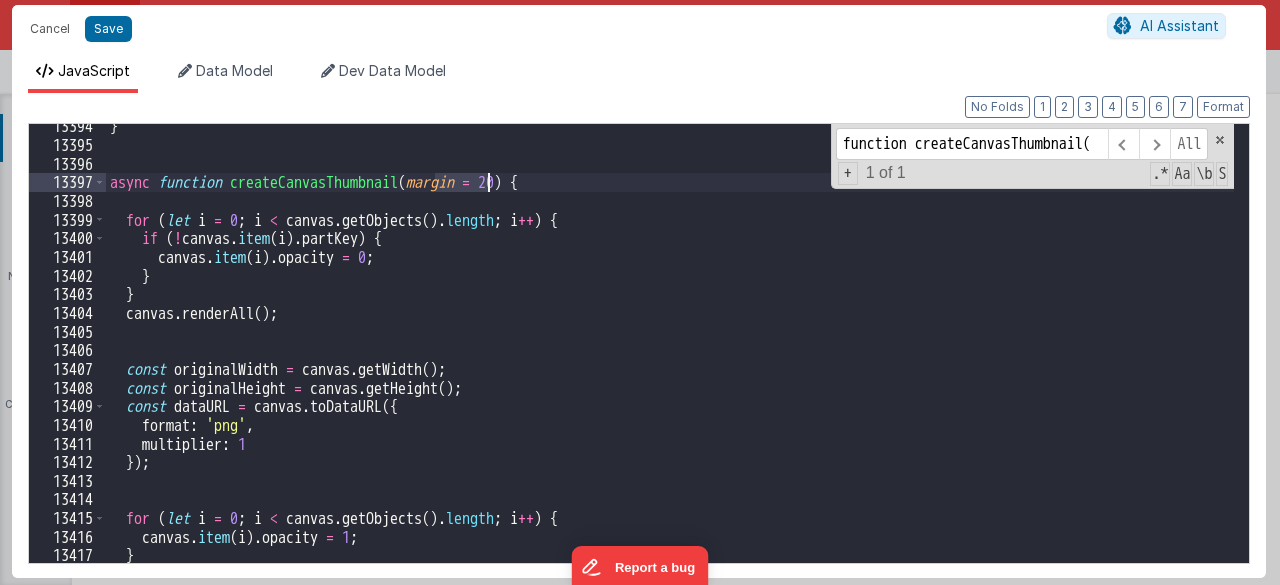 click on "} async   function   createCanvasThumbnail ( margin   =   20 )   {    for   ( let   i   =   0 ;   i   <   canvas . getObjects ( ) . length ;   i ++ )   {      if   ( ! canvas . item ( i ) . partKey )   {         canvas . item ( i ) . opacity   =   0 ;      }    }    canvas . renderAll ( ) ;    const   originalWidth   =   canvas . getWidth ( ) ;    const   originalHeight   =   canvas . getHeight ( ) ;    const   dataURL   =   canvas . toDataURL ({      format :   'png' ,      multiplier :   1    }) ;    for   ( let   i   =   0 ;   i   <   canvas . getObjects ( ) . length ;   i ++ )   {      canvas . item ( i ) . opacity   =   1 ;    }    canvas . renderAll ( ) ;" at bounding box center [670, 355] 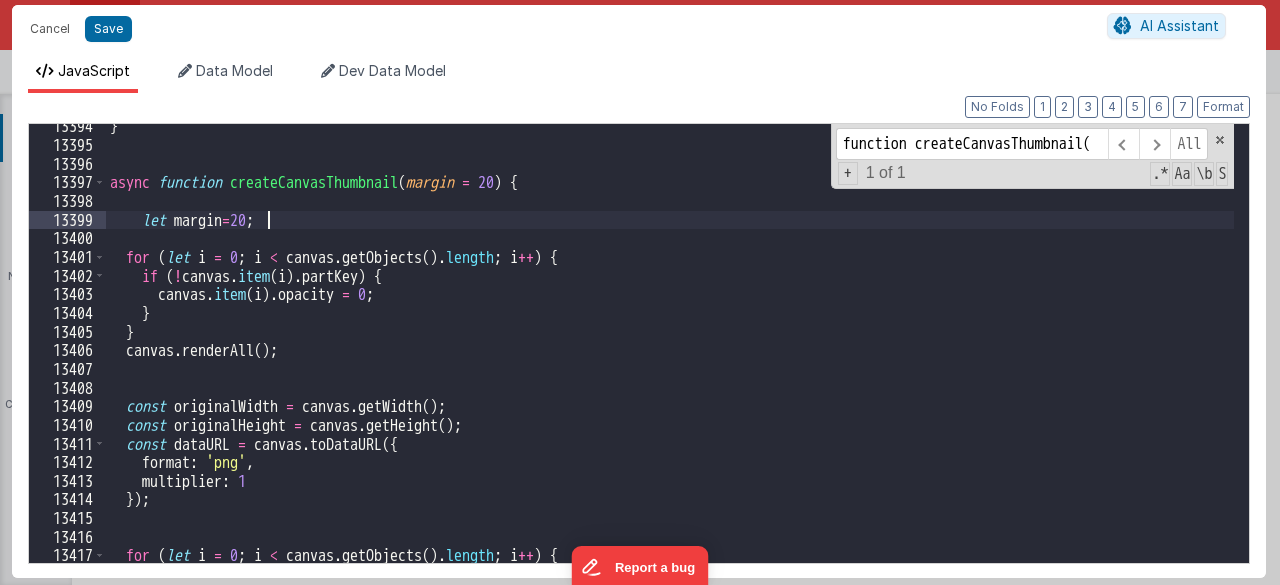 click on "} async   function   createCanvasThumbnail ( margin   =   20 )   {           let   margin = 20 ;    for   ( let   i   =   0 ;   i   <   canvas . getObjects ( ) . length ;   i ++ )   {      if   ( ! canvas . item ( i ) . partKey )   {         canvas . item ( i ) . opacity   =   0 ;      }    }    canvas . renderAll ( ) ;    const   originalWidth   =   canvas . getWidth ( ) ;    const   originalHeight   =   canvas . getHeight ( ) ;    const   dataURL   =   canvas . toDataURL ({      format :   'png' ,      multiplier :   1    }) ;    for   ( let   i   =   0 ;   i   <   canvas . getObjects ( ) . length ;   i ++ )   {      canvas . item ( i ) . opacity   =   1 ;" at bounding box center (670, 355) 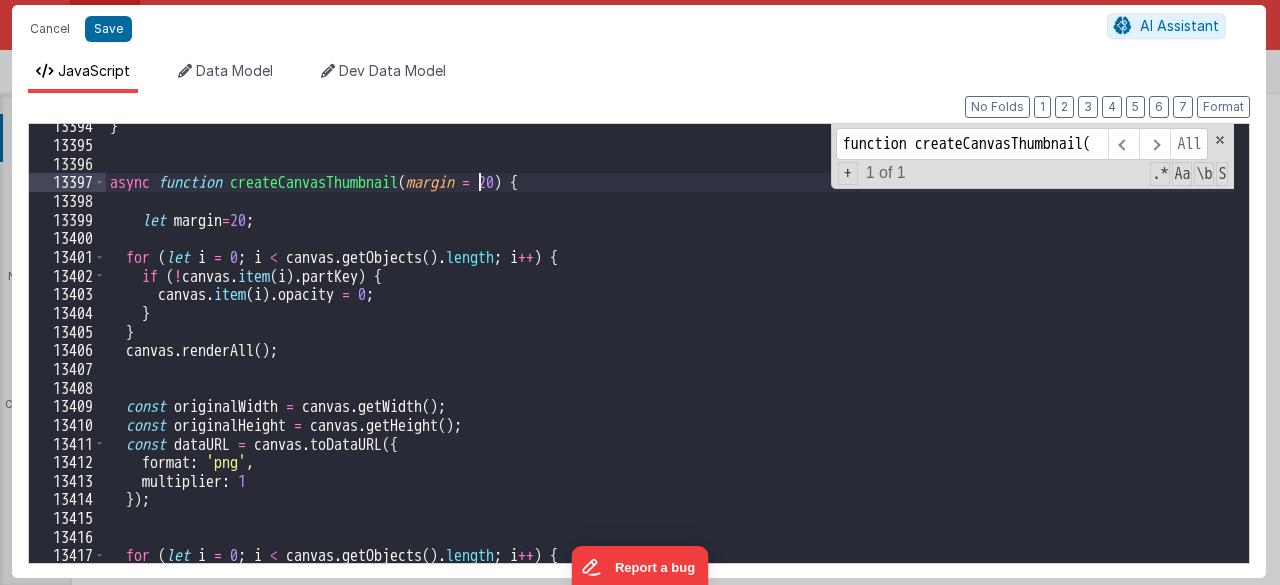 click on "} async   function   createCanvasThumbnail ( margin   =   20 )   {           let   margin = 20 ;    for   ( let   i   =   0 ;   i   <   canvas . getObjects ( ) . length ;   i ++ )   {      if   ( ! canvas . item ( i ) . partKey )   {         canvas . item ( i ) . opacity   =   0 ;      }    }    canvas . renderAll ( ) ;    const   originalWidth   =   canvas . getWidth ( ) ;    const   originalHeight   =   canvas . getHeight ( ) ;    const   dataURL   =   canvas . toDataURL ({      format :   'png' ,      multiplier :   1    }) ;    for   ( let   i   =   0 ;   i   <   canvas . getObjects ( ) . length ;   i ++ )   {      canvas . item ( i ) . opacity   =   1 ;" at bounding box center (670, 355) 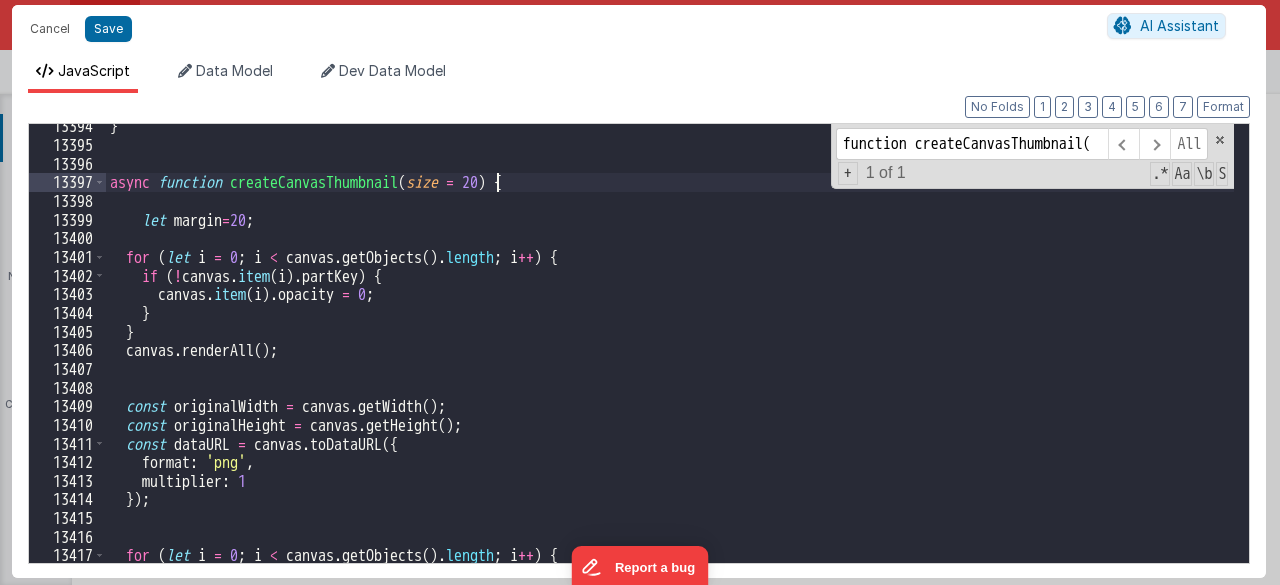 click on "} async   function   createCanvasThumbnail ( size   =   20 )   {           let   margin = 20 ;    for   ( let   i   =   0 ;   i   <   canvas . getObjects ( ) . length ;   i ++ )   {      if   ( ! canvas . item ( i ) . partKey )   {         canvas . item ( i ) . opacity   =   0 ;      }    }    canvas . renderAll ( ) ;    const   originalWidth   =   canvas . getWidth ( ) ;    const   originalHeight   =   canvas . getHeight ( ) ;    const   dataURL   =   canvas . toDataURL ({      format :   'png' ,      multiplier :   1    }) ;    for   ( let   i   =   0 ;   i   <   canvas . getObjects ( ) . length ;   i ++ )   {      canvas . item ( i ) . opacity   =   1 ;" at bounding box center (670, 355) 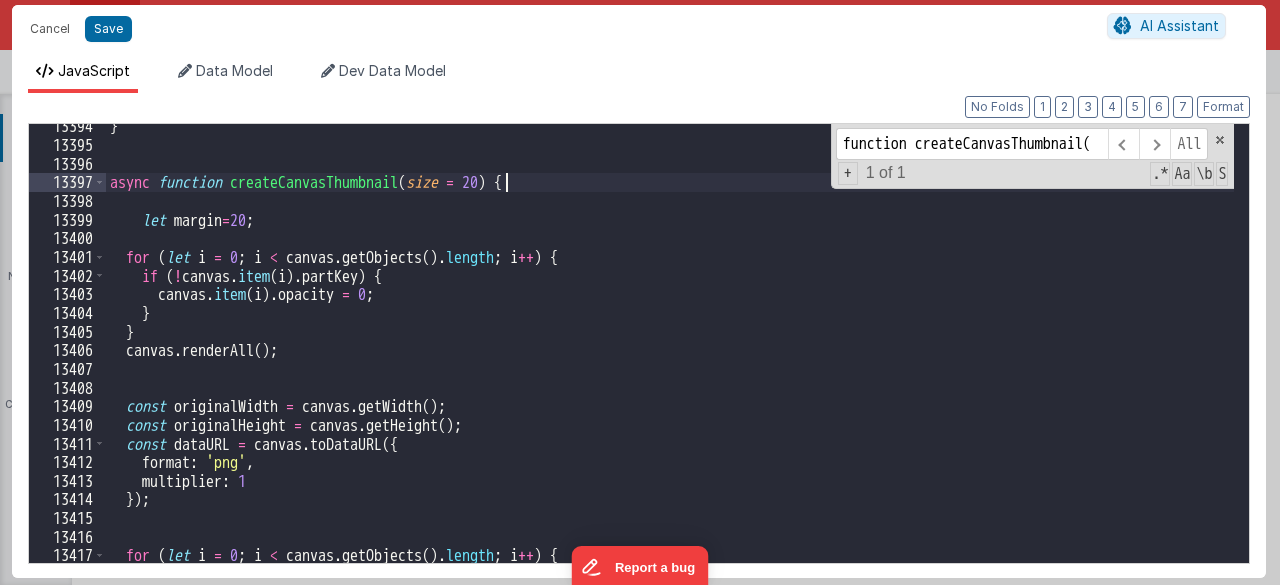 click on "} async   function   createCanvasThumbnail ( size   =   20 )   {           let   margin = 20 ;    for   ( let   i   =   0 ;   i   <   canvas . getObjects ( ) . length ;   i ++ )   {      if   ( ! canvas . item ( i ) . partKey )   {         canvas . item ( i ) . opacity   =   0 ;      }    }    canvas . renderAll ( ) ;    const   originalWidth   =   canvas . getWidth ( ) ;    const   originalHeight   =   canvas . getHeight ( ) ;    const   dataURL   =   canvas . toDataURL ({      format :   'png' ,      multiplier :   1    }) ;    for   ( let   i   =   0 ;   i   <   canvas . getObjects ( ) . length ;   i ++ )   {      canvas . item ( i ) . opacity   =   1 ;" at bounding box center (670, 355) 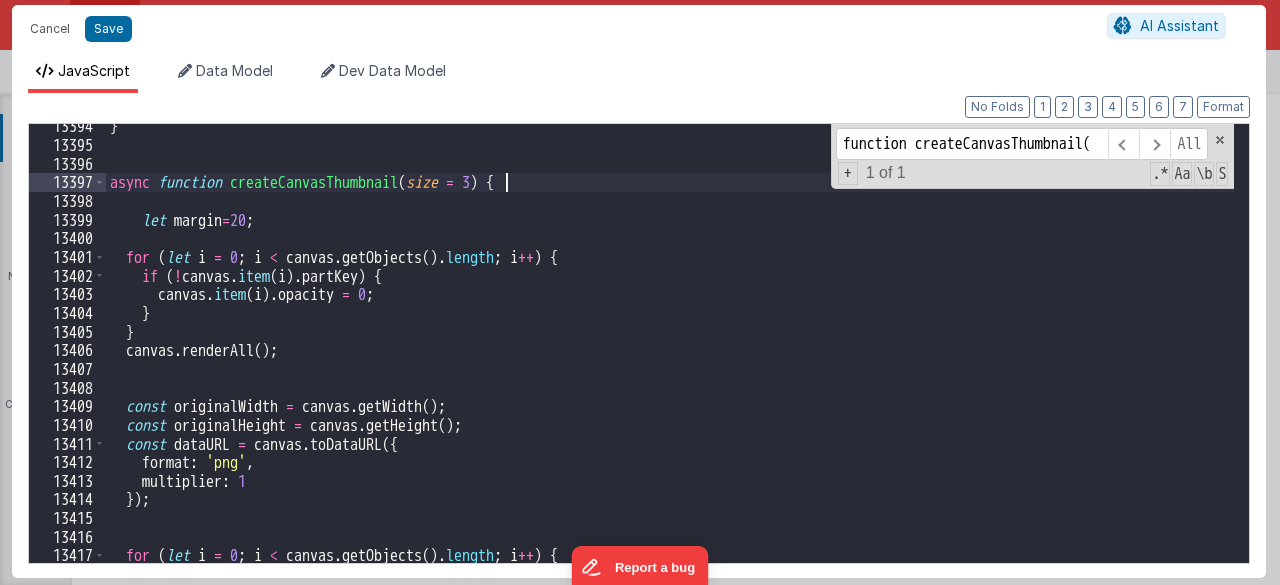 type 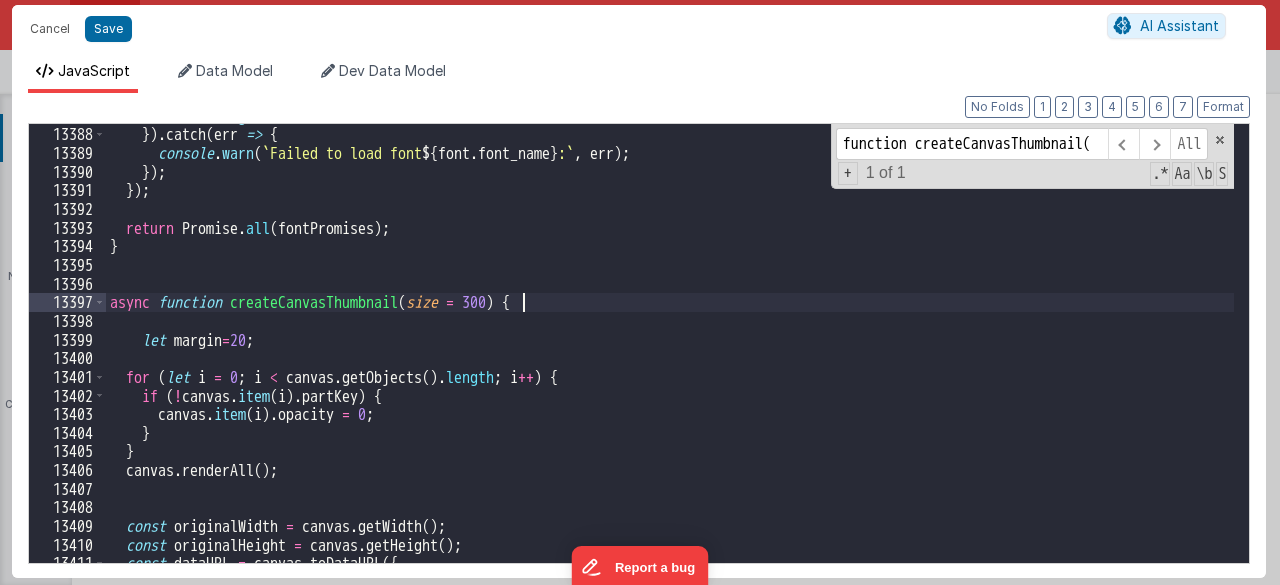 scroll, scrollTop: 24611, scrollLeft: 0, axis: vertical 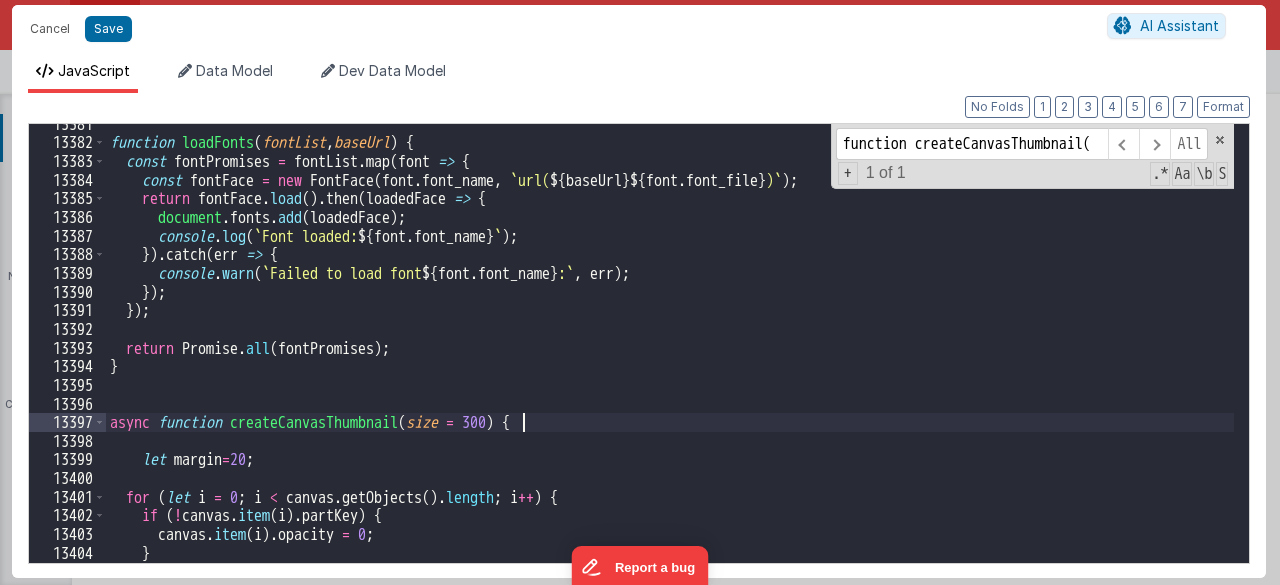 click on "function   loadFonts ( fontList ,  baseUrl )   {    const   fontPromises   =   fontList . map ( font   =>   {      const   fontFace   =   new   FontFace ( font . font_name ,   ` url( ${ baseUrl } ${ font . font_file } ) ` ) ;      return   fontFace . load ( ) . then ( loadedFace   =>   {         document . fonts . add ( loadedFace ) ;         console . log ( ` Font loaded:  ${ font . font_name } ` ) ;      }) . catch ( err   =>   {         console . warn ( ` Failed to load font  ${ font . font_name } : ` ,   err ) ;      }) ;    }) ;    return   Promise . all ( fontPromises ) ; } async   function   createCanvasThumbnail ( size   =   300 )   {           let   margin = 20 ;    for   ( let   i   =   0 ;   i   <   canvas . getObjects ( ) . length ;   i ++ )   {      if   ( ! canvas . item ( i ) . partKey )   {         canvas . item ( i ) . opacity   =   0 ;      }    }" at bounding box center [670, 353] 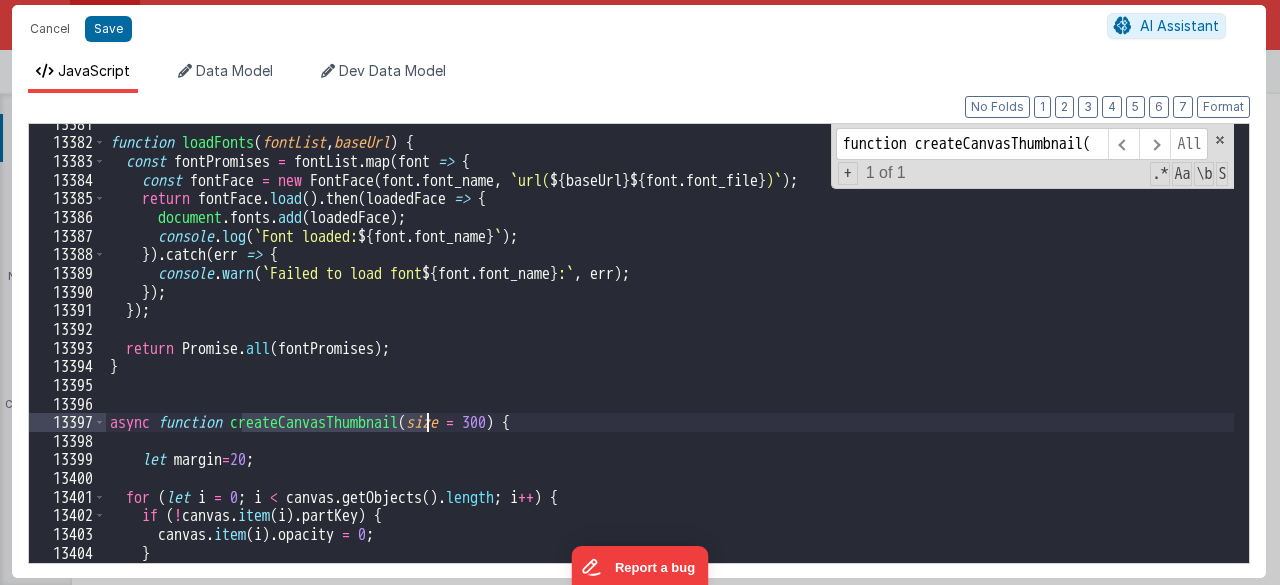 click on "function   loadFonts ( fontList ,  baseUrl )   {    const   fontPromises   =   fontList . map ( font   =>   {      const   fontFace   =   new   FontFace ( font . font_name ,   ` url( ${ baseUrl } ${ font . font_file } ) ` ) ;      return   fontFace . load ( ) . then ( loadedFace   =>   {         document . fonts . add ( loadedFace ) ;         console . log ( ` Font loaded:  ${ font . font_name } ` ) ;      }) . catch ( err   =>   {         console . warn ( ` Failed to load font  ${ font . font_name } : ` ,   err ) ;      }) ;    }) ;    return   Promise . all ( fontPromises ) ; } async   function   createCanvasThumbnail ( size   =   300 )   {           let   margin = 20 ;    for   ( let   i   =   0 ;   i   <   canvas . getObjects ( ) . length ;   i ++ )   {      if   ( ! canvas . item ( i ) . partKey )   {         canvas . item ( i ) . opacity   =   0 ;      }    }" at bounding box center (670, 353) 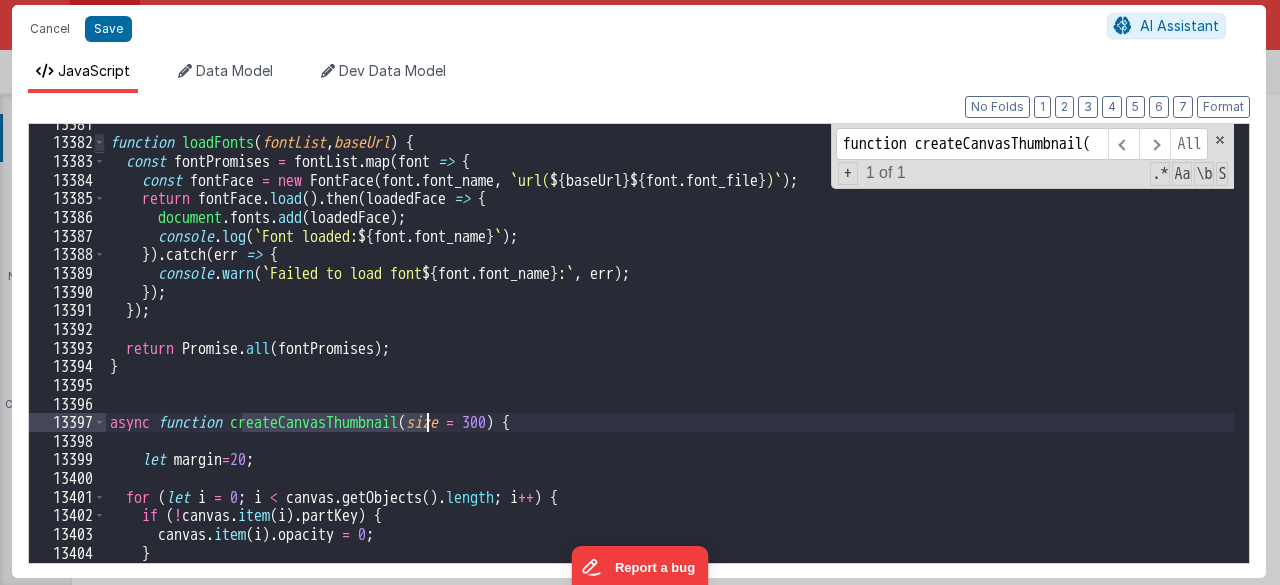 click at bounding box center (99, 142) 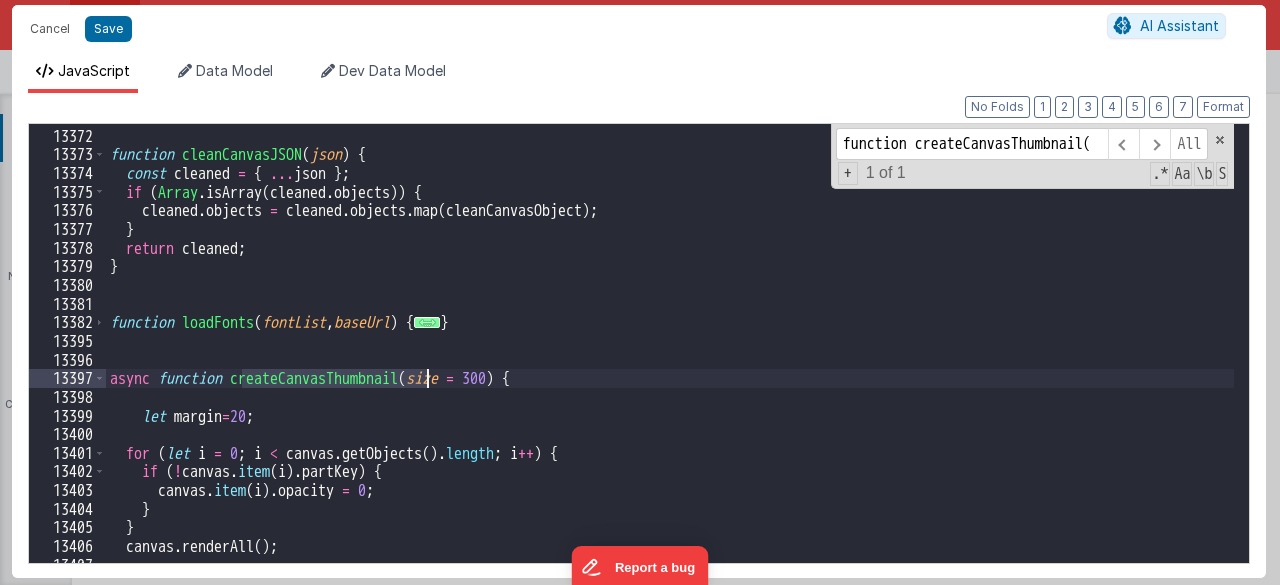 scroll, scrollTop: 24592, scrollLeft: 0, axis: vertical 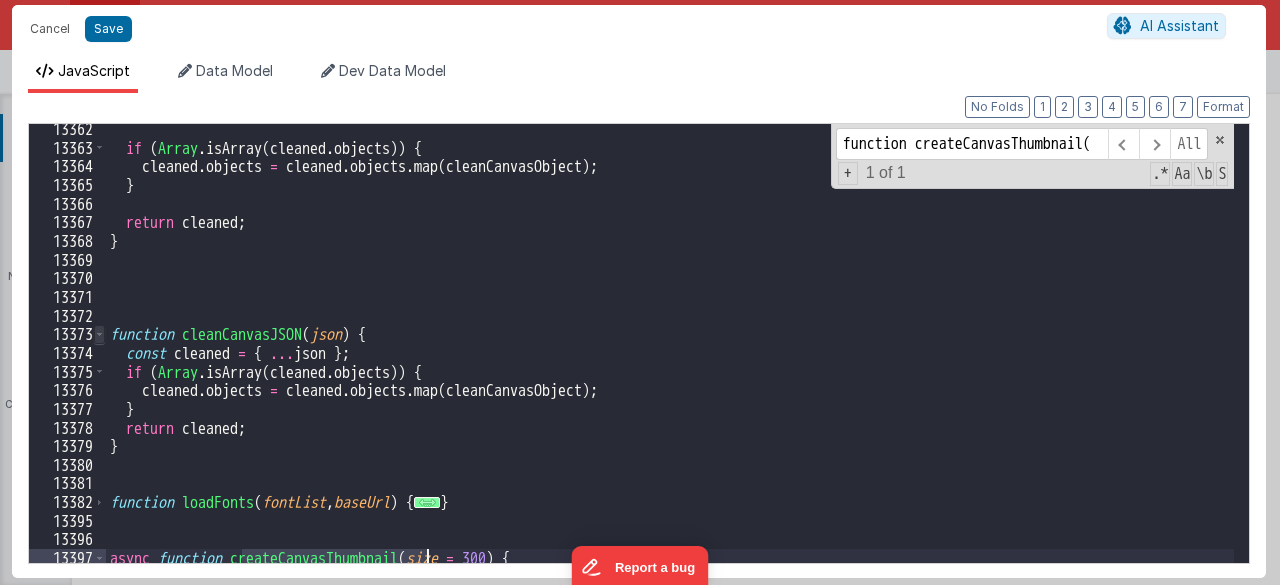 click at bounding box center [99, 334] 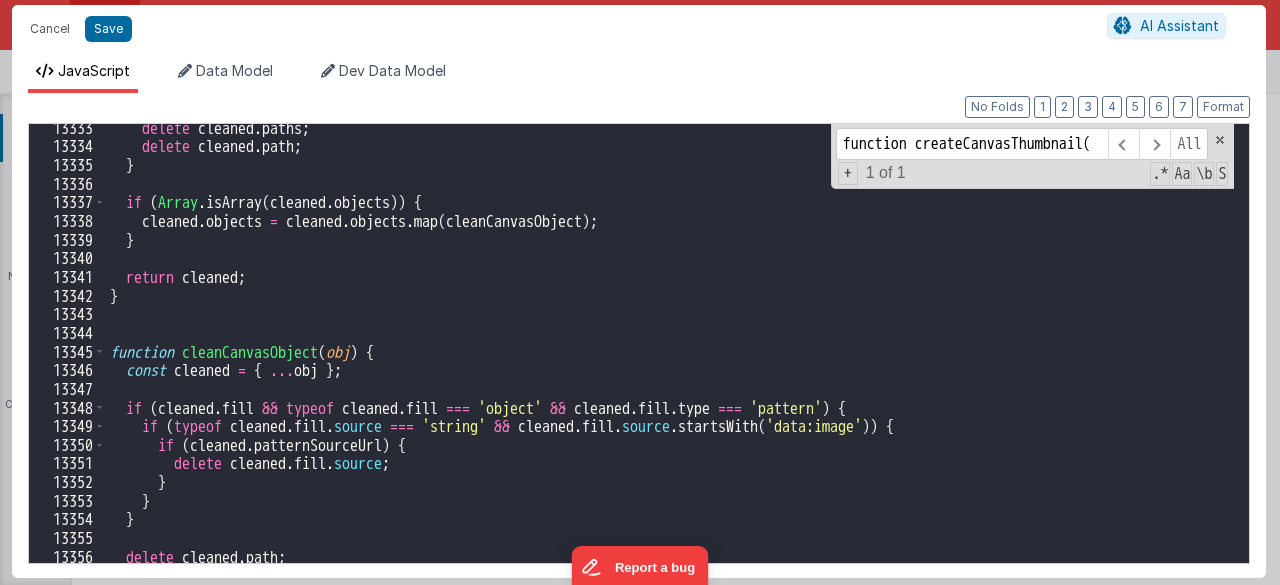 scroll, scrollTop: 24548, scrollLeft: 0, axis: vertical 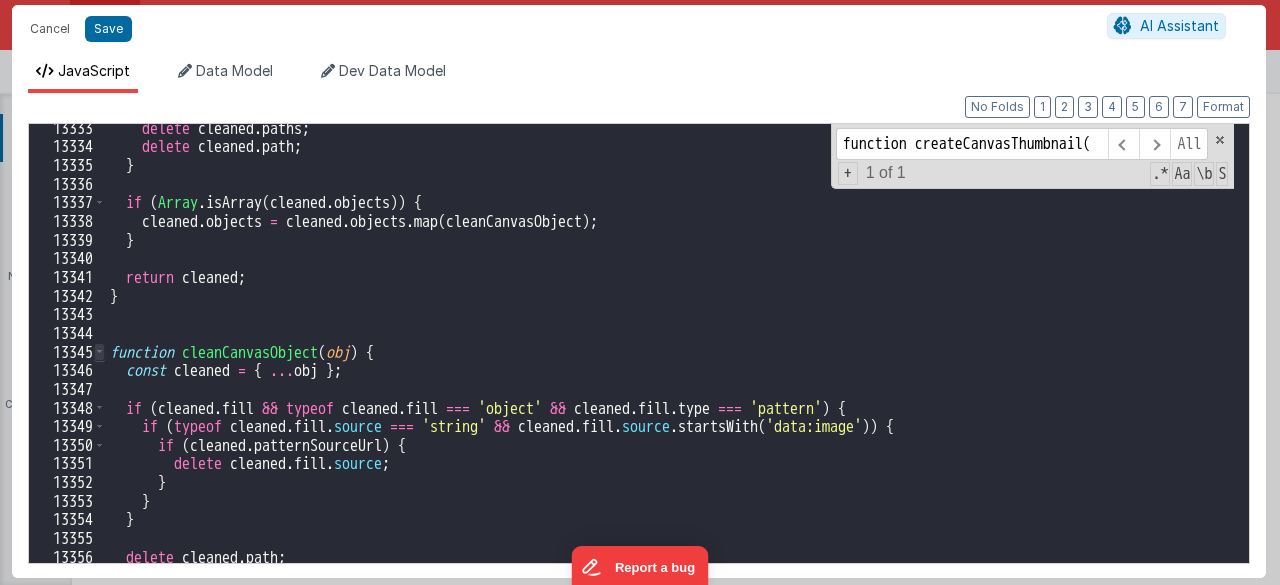 click at bounding box center (99, 352) 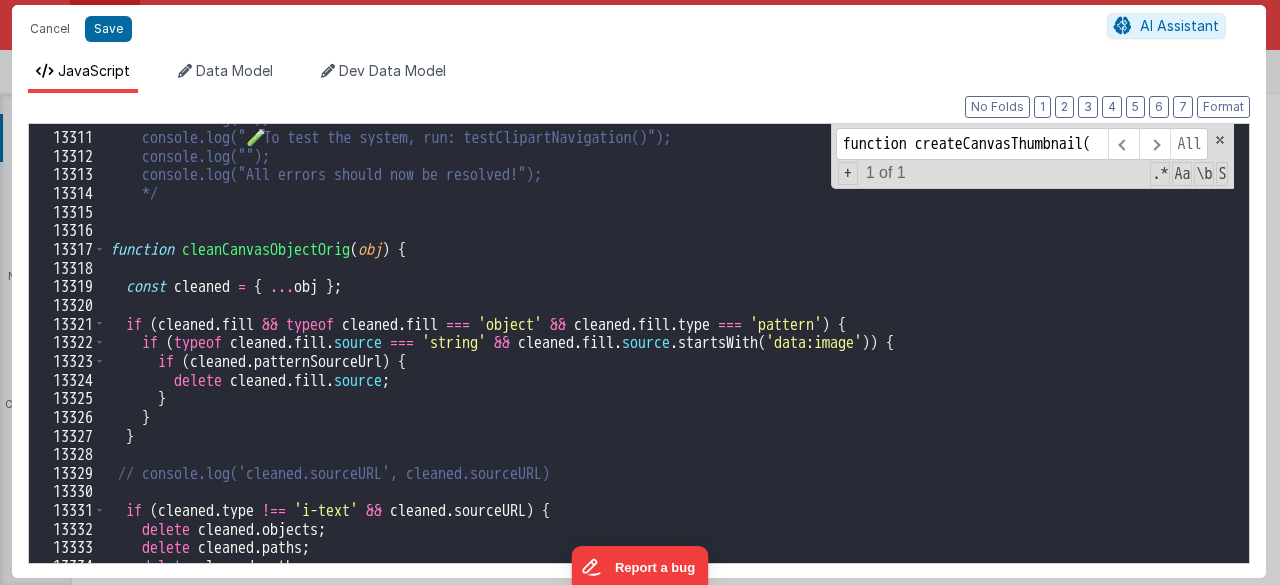 scroll, scrollTop: 24538, scrollLeft: 0, axis: vertical 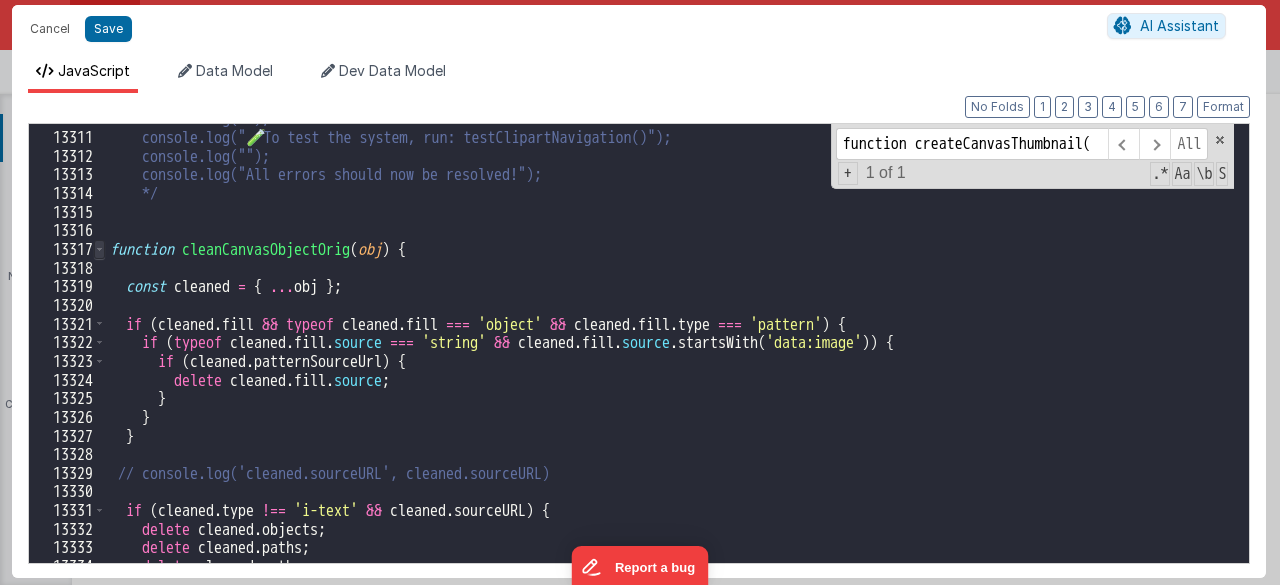 click at bounding box center (99, 249) 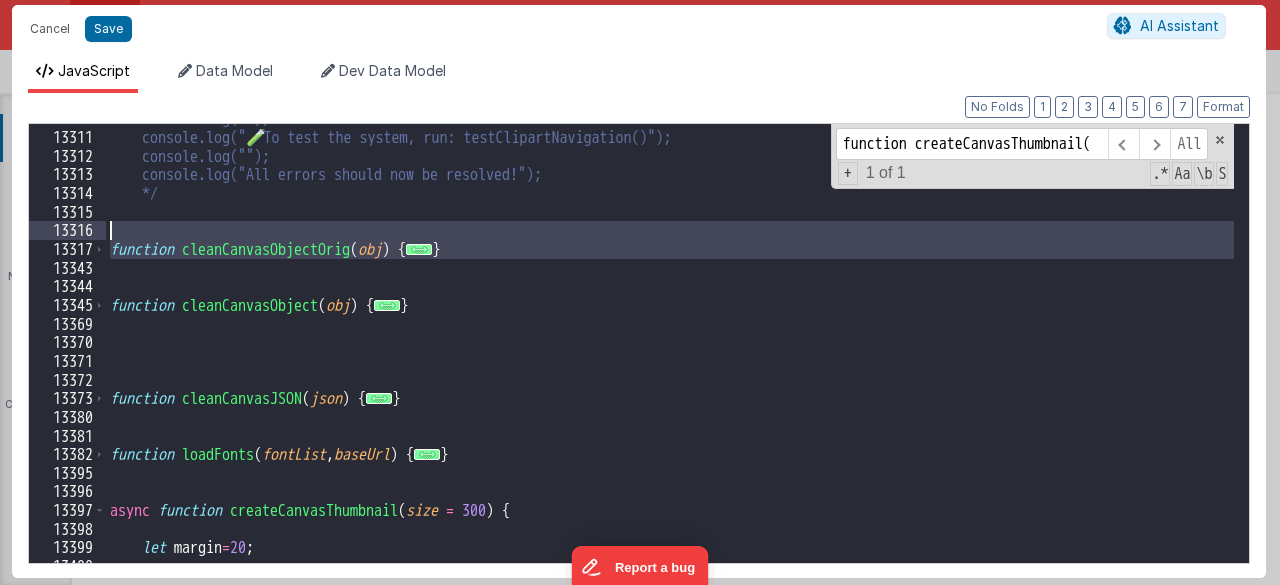 drag, startPoint x: 257, startPoint y: 261, endPoint x: 145, endPoint y: 229, distance: 116.48176 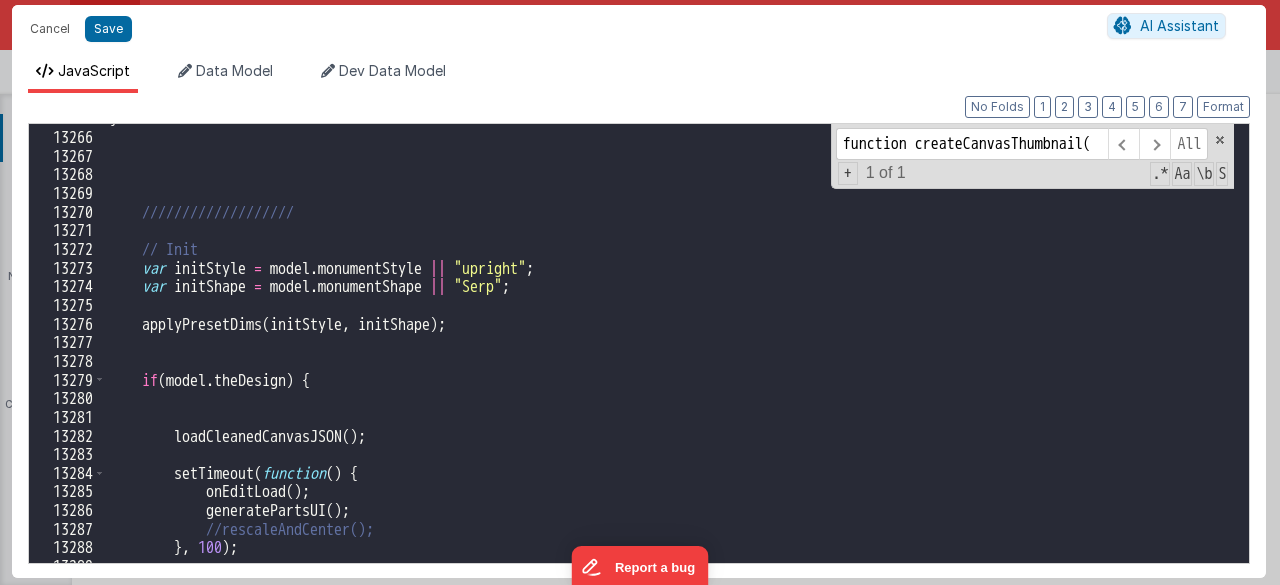 scroll, scrollTop: 24490, scrollLeft: 0, axis: vertical 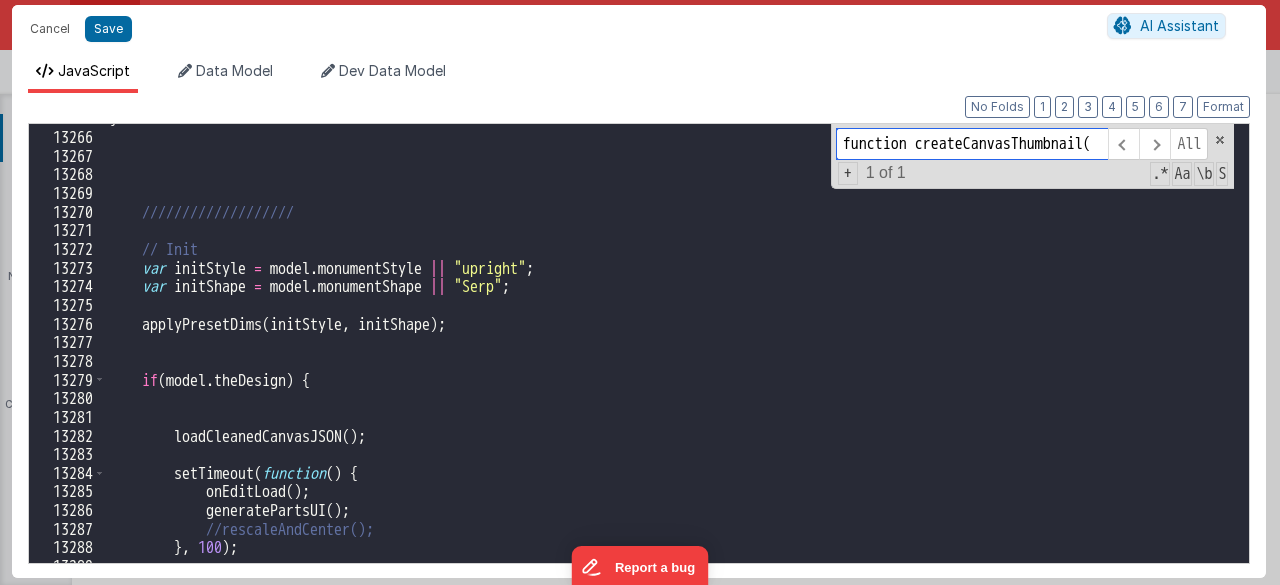 click on "function createCanvasThumbnail(" at bounding box center [972, 144] 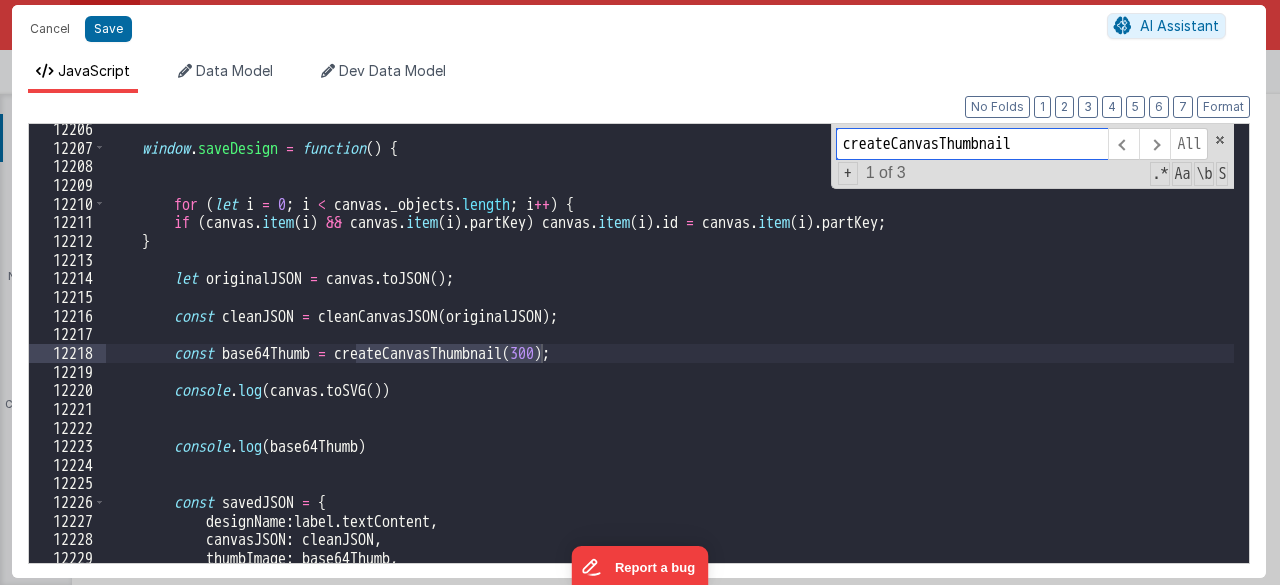 scroll, scrollTop: 22530, scrollLeft: 0, axis: vertical 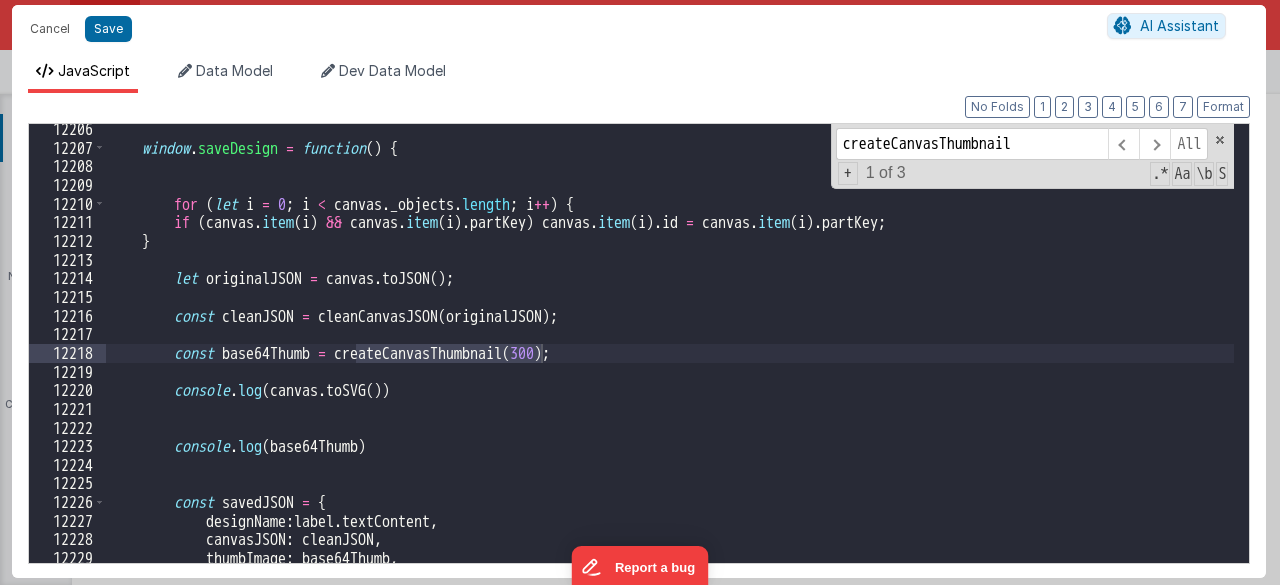 click on "window . saveDesign   =   function ( )   {                               for   ( let   i   =   0 ;   i   <   canvas . _objects . length ;   i ++ )   {           if   ( canvas . item ( i )   &&   canvas . item ( i ) . partKey )   canvas . item ( i ) . id   =   canvas . item ( i ) . partKey ;      }                     let   originalJSON   =   canvas . toJSON ( ) ;                     const   cleanJSON   =   cleanCanvasJSON ( originalJSON ) ;               const   base64Thumb   =   createCanvasThumbnail ( 300 ) ;                     console . log ( canvas . toSVG ( ))                               console . log ( base64Thumb )                       const   savedJSON   =   {                designName : label . textContent ,                canvasJSON :   cleanJSON ,                thumbImage :   base64Thumb ,                canvasSVG :   canvas . toSVG ( )" at bounding box center [670, 358] 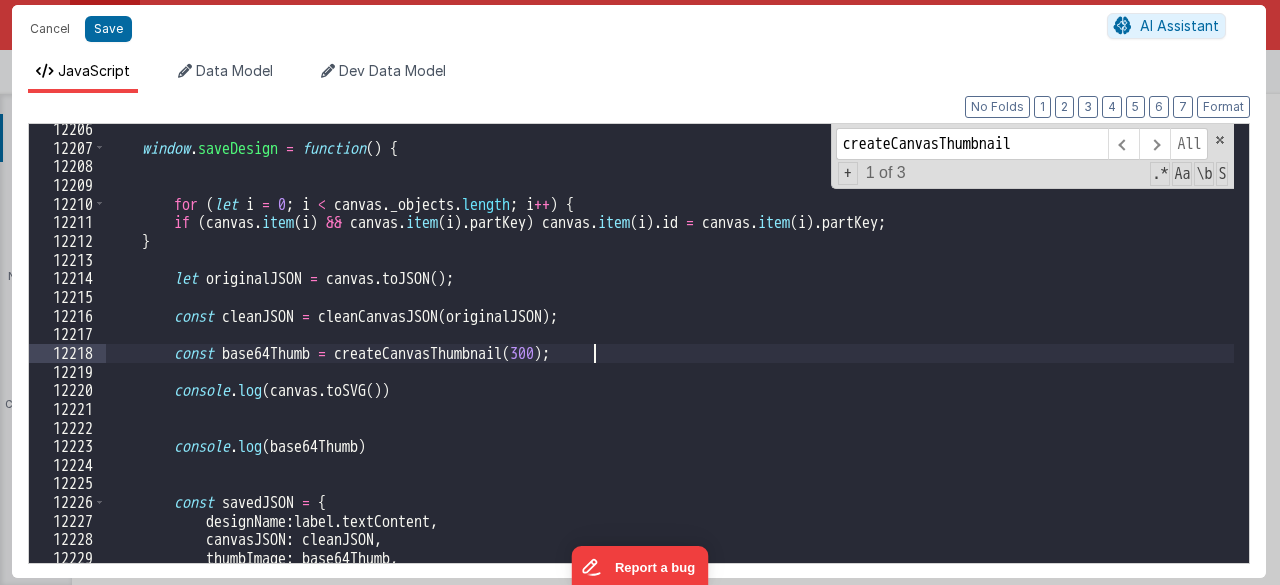 scroll, scrollTop: 22519, scrollLeft: 0, axis: vertical 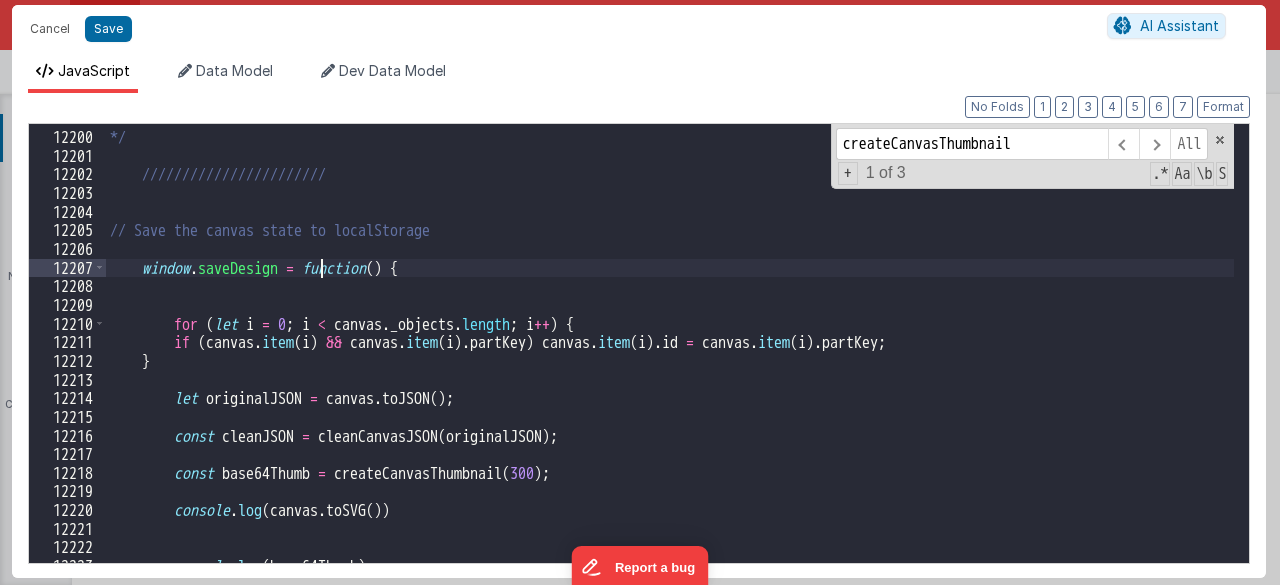 click on "*/           ///////////////////////           // Save the canvas state to localStorage      window . saveDesign   =   function ( )   {                               for   ( let   i   =   0 ;   i   <   canvas . _objects . length ;   i ++ )   {           if   ( canvas . item ( i )   &&   canvas . item ( i ) . partKey )   canvas . item ( i ) . id   =   canvas . item ( i ) . partKey ;      }                     let   originalJSON   =   canvas . toJSON ( ) ;                     const   cleanJSON   =   cleanCanvasJSON ( originalJSON ) ;               const   base64Thumb   =   createCanvasThumbnail ( 300 ) ;                     console . log ( canvas . toSVG ( ))                               console . log ( base64Thumb )" at bounding box center (670, 347) 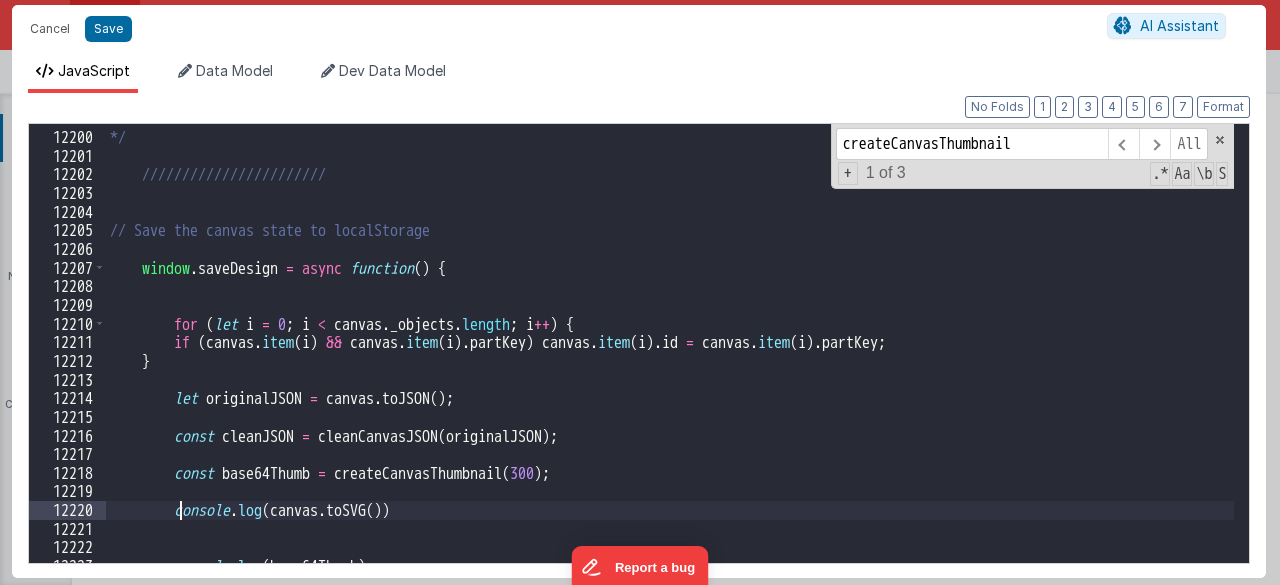 click on "*/           ///////////////////////           // Save the canvas state to localStorage      window . saveDesign   =   async   function ( )   {                               for   ( let   i   =   0 ;   i   <   canvas . _objects . length ;   i ++ )   {           if   ( canvas . item ( i )   &&   canvas . item ( i ) . partKey )   canvas . item ( i ) . id   =   canvas . item ( i ) . partKey ;      }                     let   originalJSON   =   canvas . toJSON ( ) ;                     const   cleanJSON   =   cleanCanvasJSON ( originalJSON ) ;               const   base64Thumb   =   createCanvasThumbnail ( 300 ) ;                     console . log ( canvas . toSVG ( ))                               console . log ( base64Thumb )" at bounding box center [670, 347] 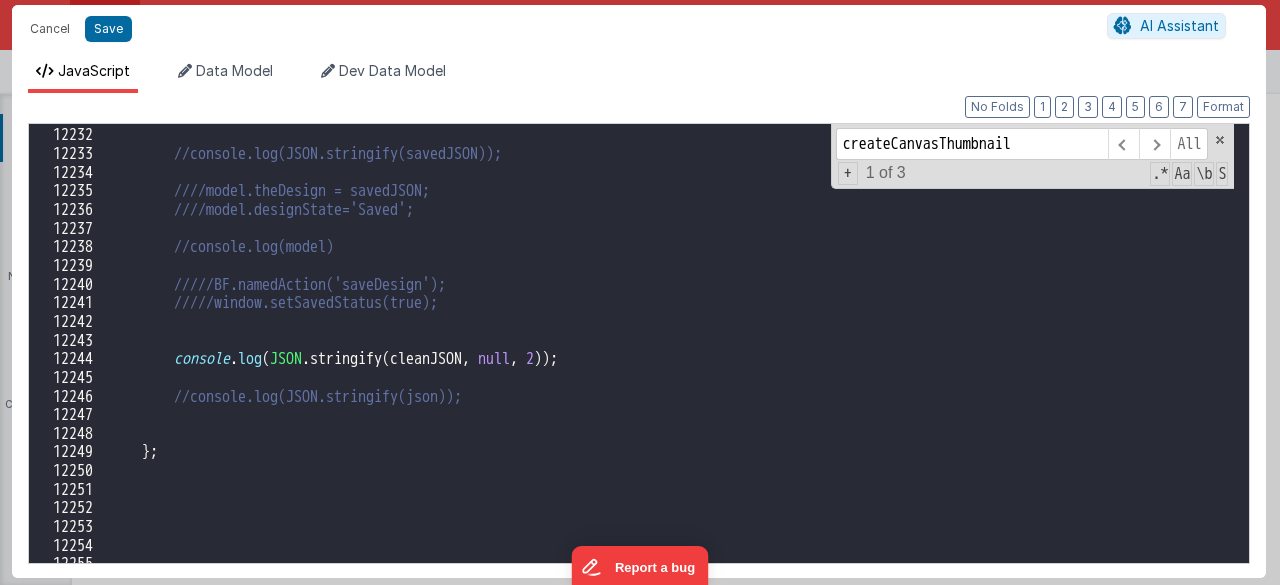 scroll, scrollTop: 22578, scrollLeft: 0, axis: vertical 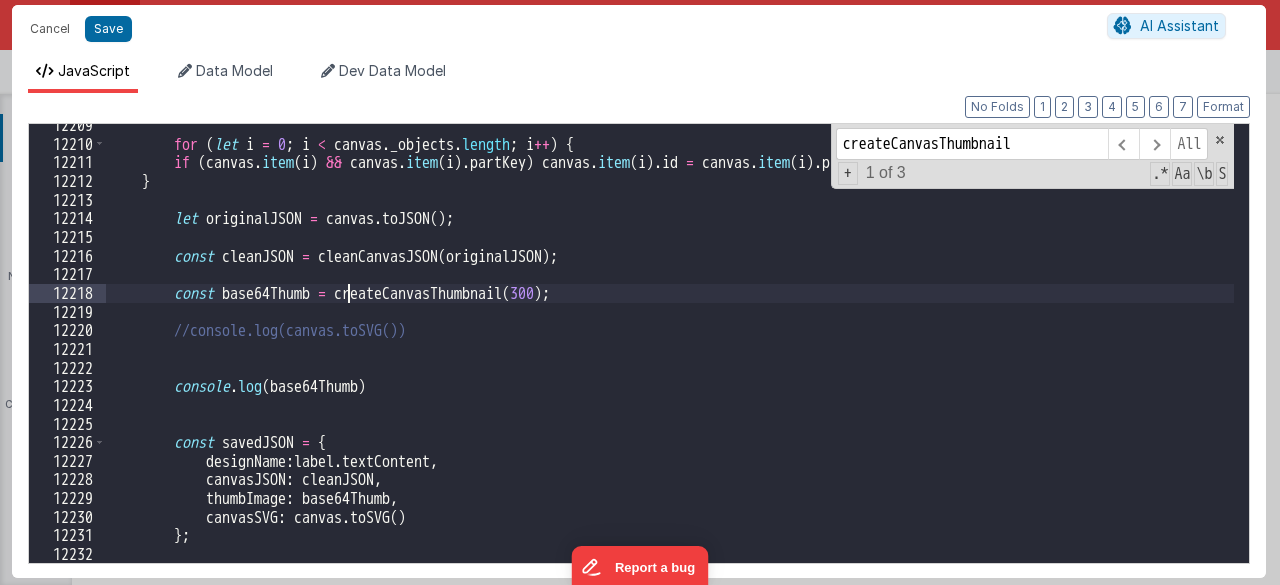 click on "for   ( let   i   =   0 ;   i   <   canvas . _objects . length ;   i ++ )   {           if   ( canvas . item ( i )   &&   canvas . item ( i ) . partKey )   canvas . item ( i ) . id   =   canvas . item ( i ) . partKey ;      }                     let   originalJSON   =   canvas . toJSON ( ) ;                     const   cleanJSON   =   cleanCanvasJSON ( originalJSON ) ;               const   base64Thumb   =   createCanvasThumbnail ( 300 ) ;                     //console.log(canvas.toSVG())                               console . log ( base64Thumb )                       const   savedJSON   =   {                designName : label . textContent ,                canvasJSON :   cleanJSON ,                thumbImage :   base64Thumb ,                canvasSVG :   canvas . toSVG ( )           } ;                     //console.log(JSON.stringify(savedJSON));" at bounding box center (670, 354) 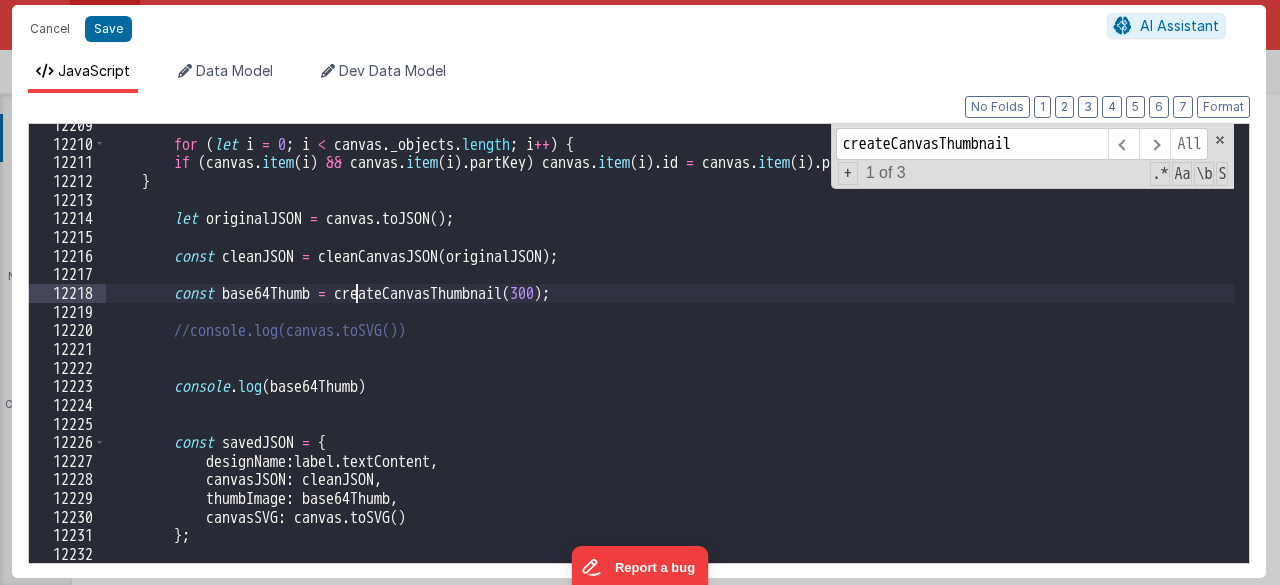 click on "for   ( let   i   =   0 ;   i   <   canvas . _objects . length ;   i ++ )   {           if   ( canvas . item ( i )   &&   canvas . item ( i ) . partKey )   canvas . item ( i ) . id   =   canvas . item ( i ) . partKey ;      }                     let   originalJSON   =   canvas . toJSON ( ) ;                     const   cleanJSON   =   cleanCanvasJSON ( originalJSON ) ;               const   base64Thumb   =   createCanvasThumbnail ( 300 ) ;                     //console.log(canvas.toSVG())                               console . log ( base64Thumb )                       const   savedJSON   =   {                designName : label . textContent ,                canvasJSON :   cleanJSON ,                thumbImage :   base64Thumb ,                canvasSVG :   canvas . toSVG ( )           } ;                     //console.log(JSON.stringify(savedJSON));" at bounding box center [670, 354] 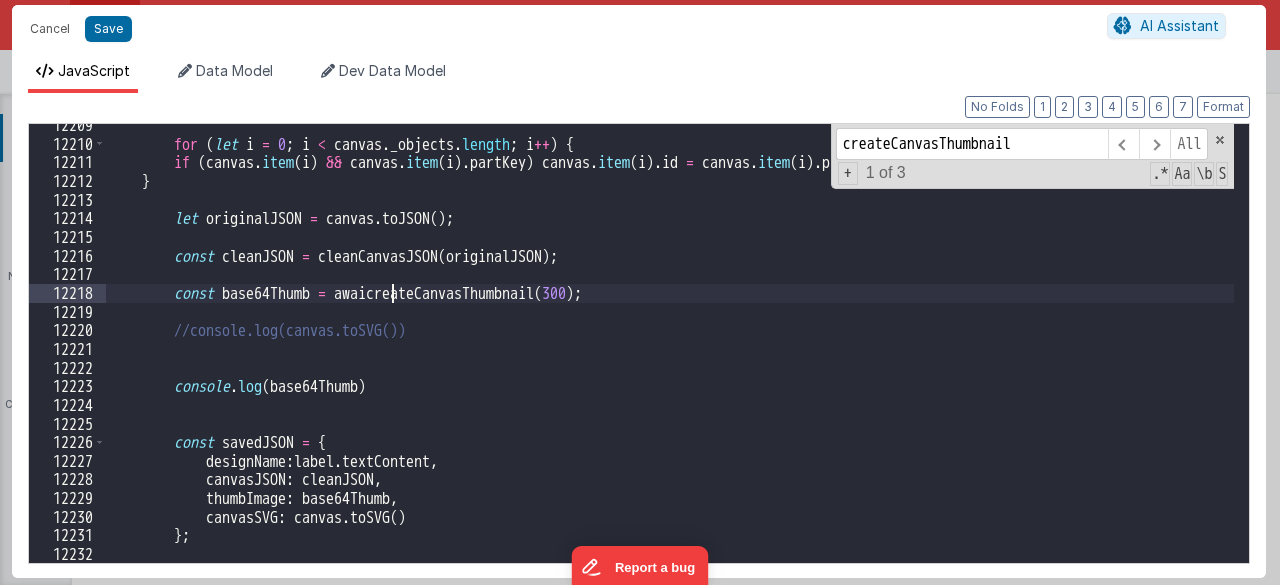 type 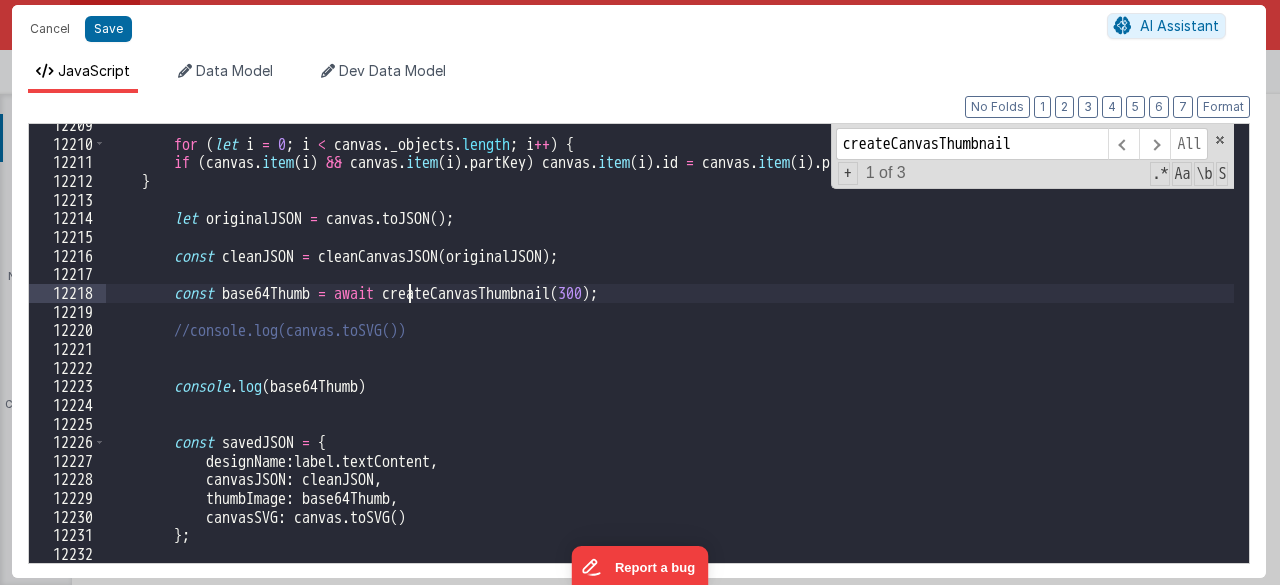 click on "for   ( let   i   =   0 ;   i   <   canvas . _objects . length ;   i ++ )   {           if   ( canvas . item ( i )   &&   canvas . item ( i ) . partKey )   canvas . item ( i ) . id   =   canvas . item ( i ) . partKey ;      }                     let   originalJSON   =   canvas . toJSON ( ) ;                     const   cleanJSON   =   cleanCanvasJSON ( originalJSON ) ;               const   base64Thumb   =   await   createCanvasThumbnail ( 300 ) ;                     //console.log(canvas.toSVG())                               console . log ( base64Thumb )                       const   savedJSON   =   {                designName : label . textContent ,                canvasJSON :   cleanJSON ,                thumbImage :   base64Thumb ,                canvasSVG :   canvas . toSVG ( )           } ;                     //console.log(JSON.stringify(savedJSON));" at bounding box center [670, 354] 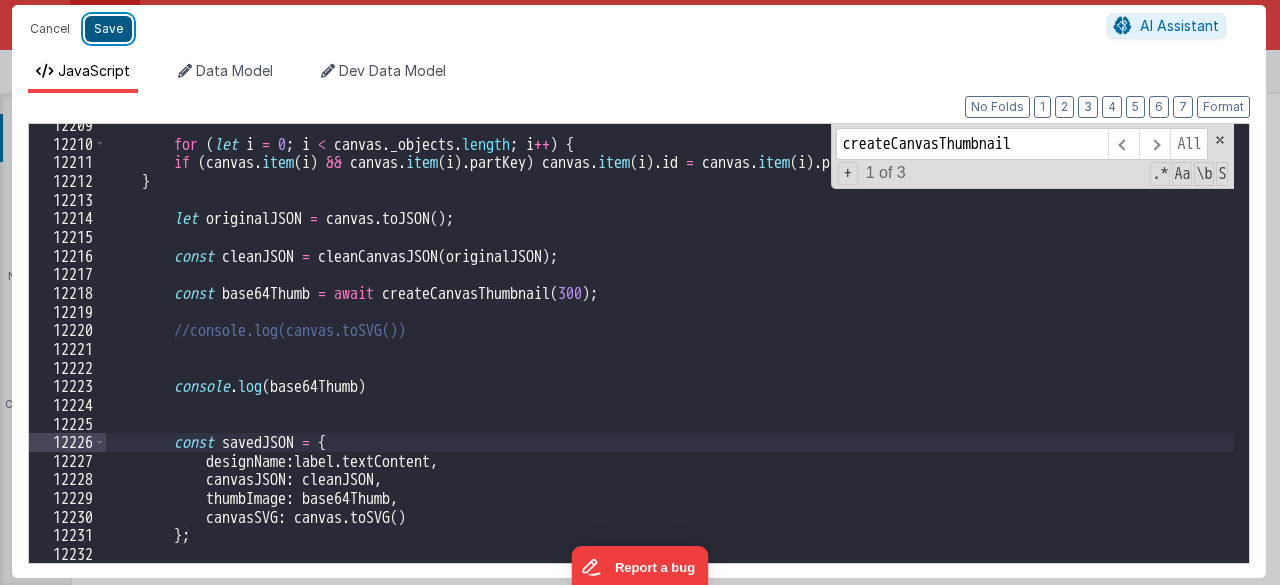 click on "Save" at bounding box center (108, 29) 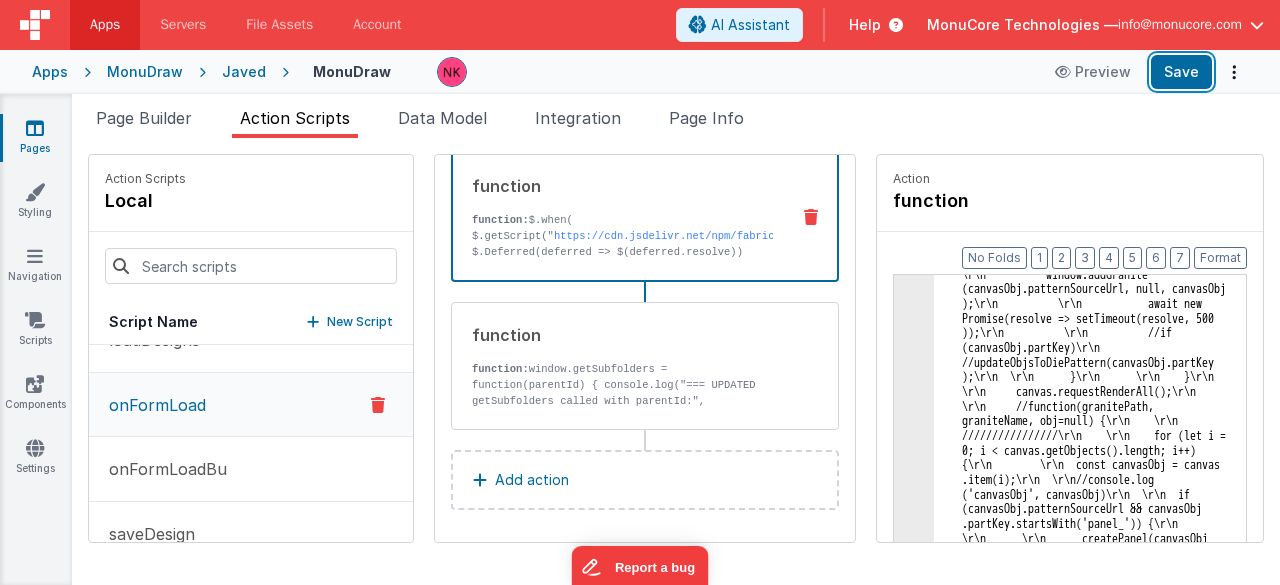 click on "Save" at bounding box center [1181, 72] 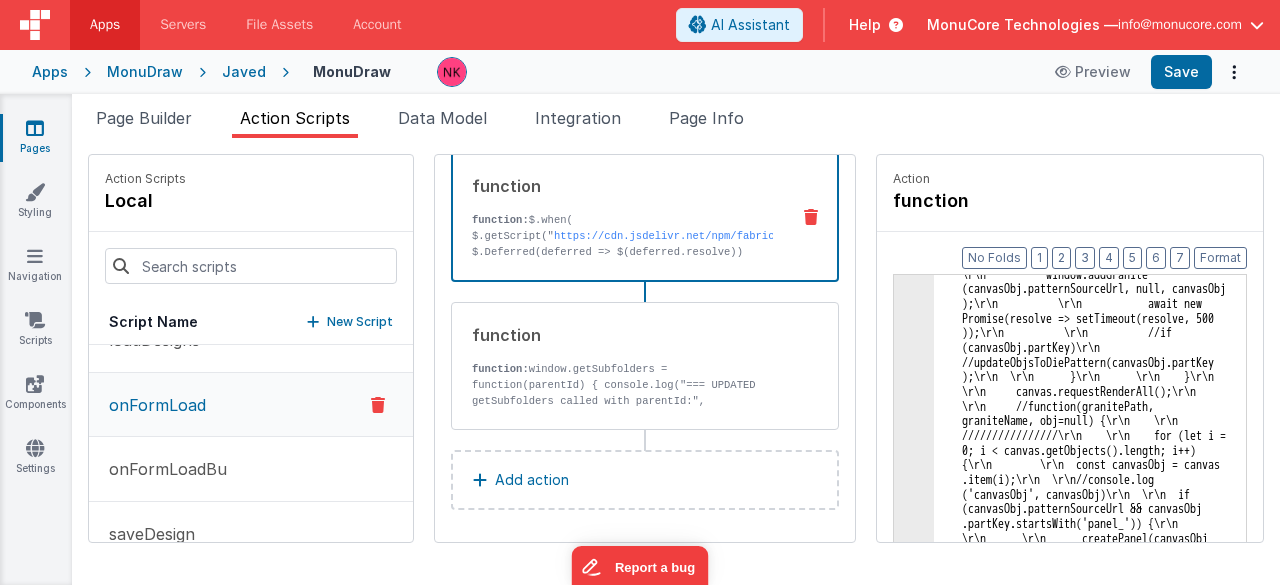 click on "3" at bounding box center (914, -103484) 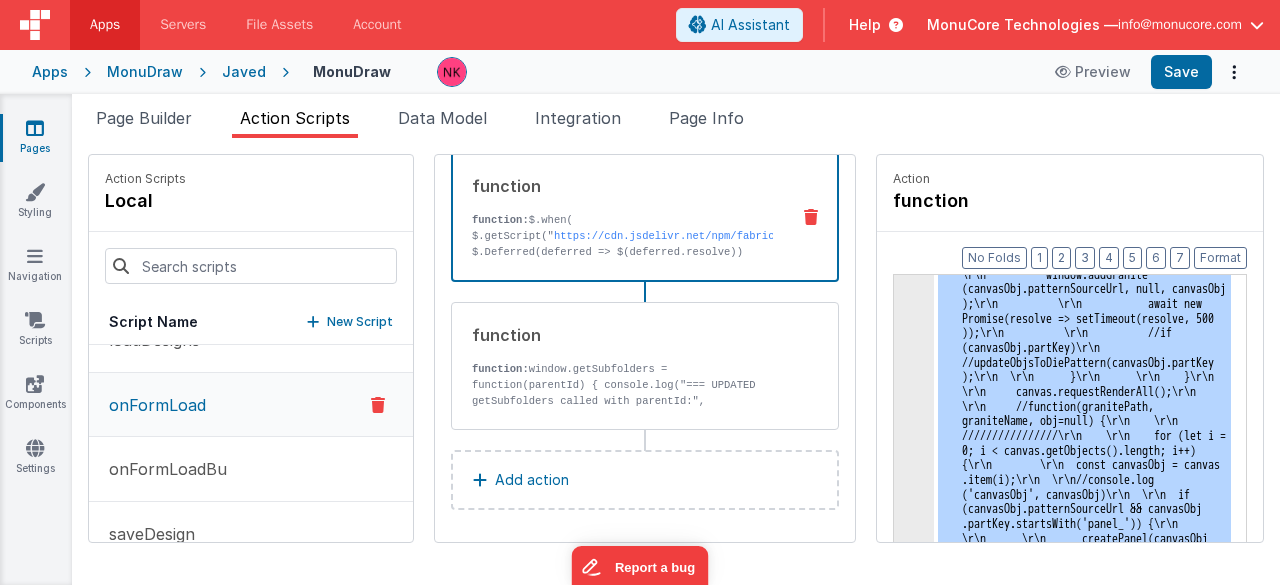 click on "3" at bounding box center (914, -103484) 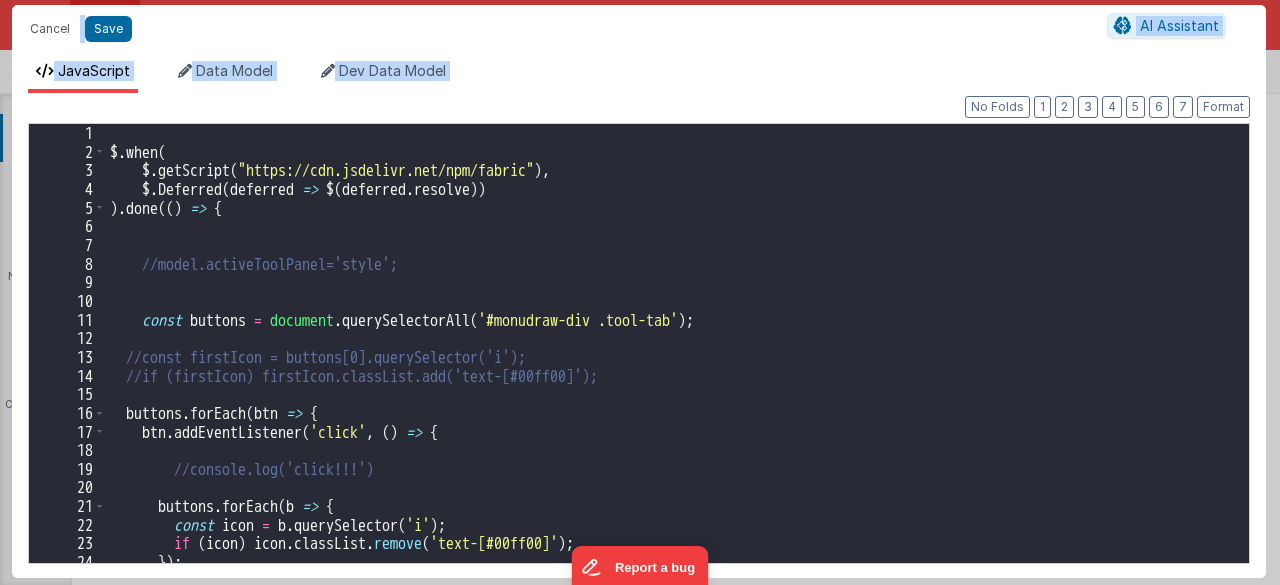 click on "$ . when (      $ . getScript ( "https://cdn.jsdelivr.net/npm/fabric" ) ,      $ . Deferred ( deferred   =>   $ ( deferred . resolve )) ) . done (( )   =>   {                //model.activeToolPanel='style';           const   buttons   =   document . querySelectorAll ( '#monudraw-div .tool-tab' ) ;    //const firstIcon = buttons[0].querySelector('i');    //if (firstIcon) firstIcon.classList.add('text-[#00ff00]');    buttons . forEach ( btn   =>   {      btn . addEventListener ( 'click' ,   ( )   =>   {                     //console.log('click!!!')         buttons . forEach ( b   =>   {           const   icon   =   b . querySelector ( 'i' ) ;           if   ( icon )   icon . classList . remove ( 'text-[#00ff00]' ) ;         }) ;" at bounding box center (670, 362) 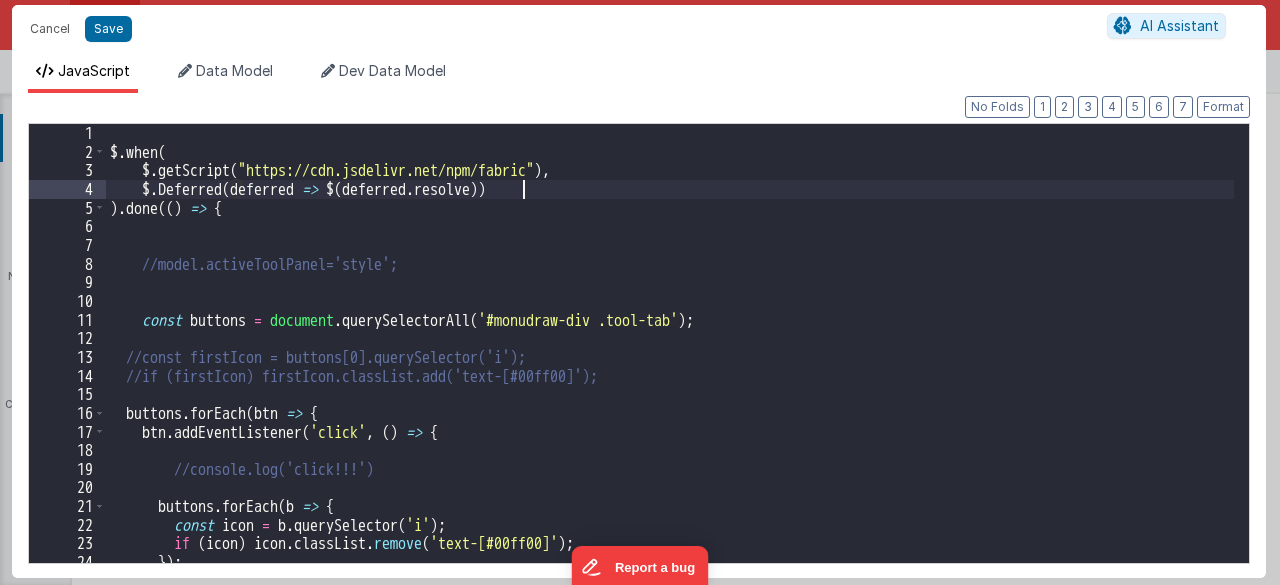 click on "$ . when (      $ . getScript ( "https://cdn.jsdelivr.net/npm/fabric" ) ,      $ . Deferred ( deferred   =>   $ ( deferred . resolve )) ) . done (( )   =>   {                //model.activeToolPanel='style';           const   buttons   =   document . querySelectorAll ( '#monudraw-div .tool-tab' ) ;    //const firstIcon = buttons[0].querySelector('i');    //if (firstIcon) firstIcon.classList.add('text-[#00ff00]');    buttons . forEach ( btn   =>   {      btn . addEventListener ( 'click' ,   ( )   =>   {                     //console.log('click!!!')         buttons . forEach ( b   =>   {           const   icon   =   b . querySelector ( 'i' ) ;           if   ( icon )   icon . classList . remove ( 'text-[#00ff00]' ) ;         }) ;" at bounding box center [670, 362] 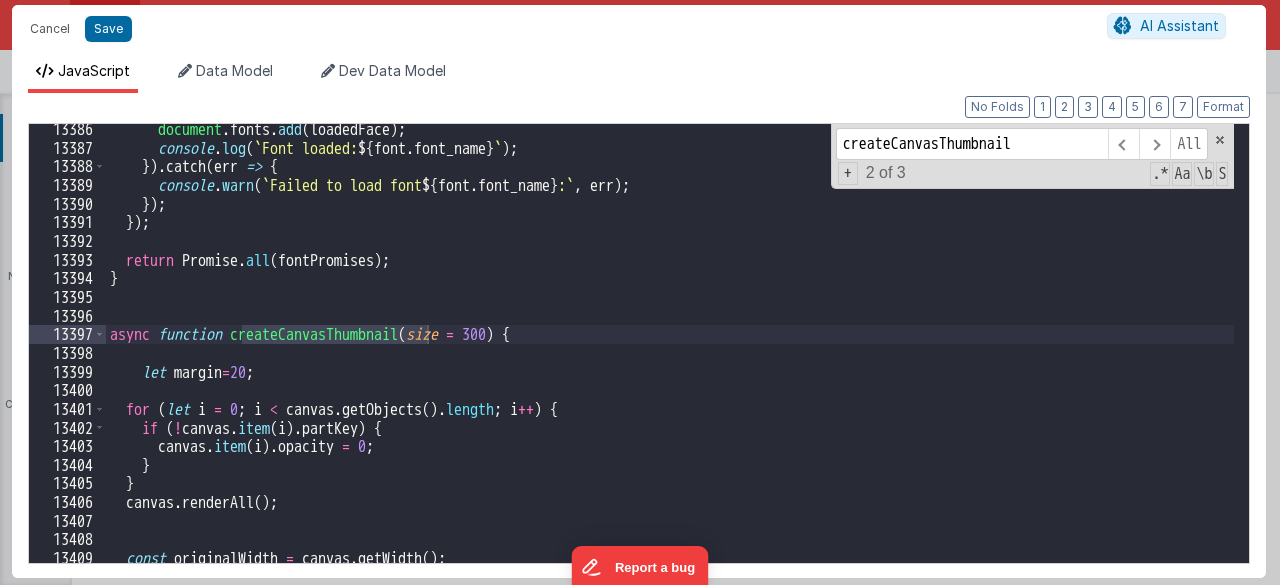 scroll, scrollTop: 24557, scrollLeft: 0, axis: vertical 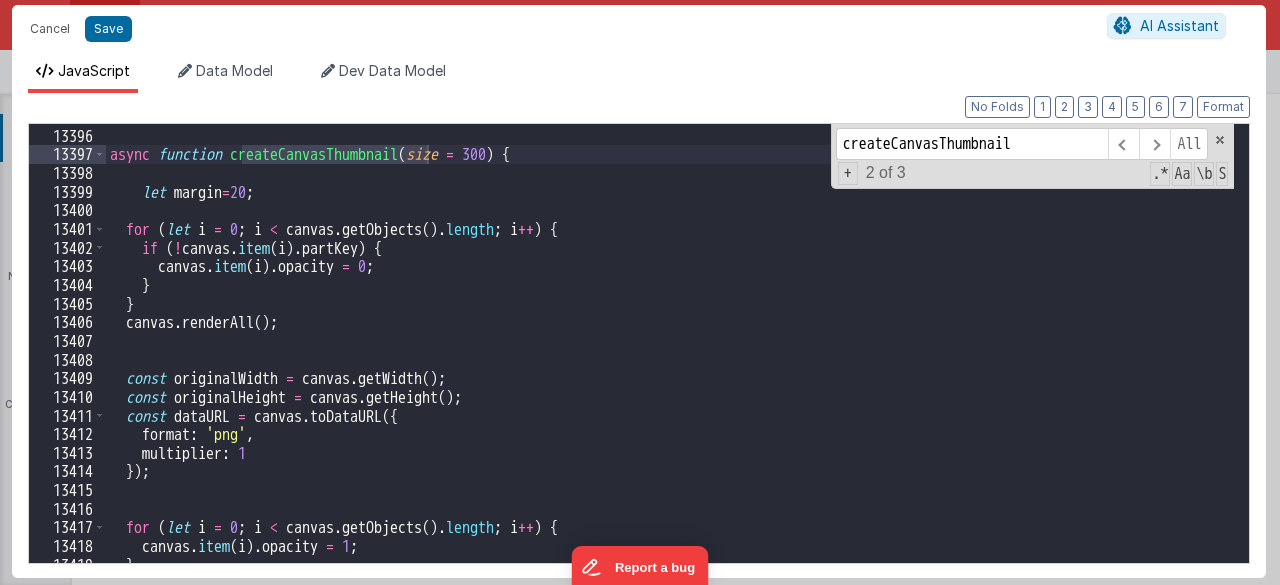 type on "createCanvasThumbnail" 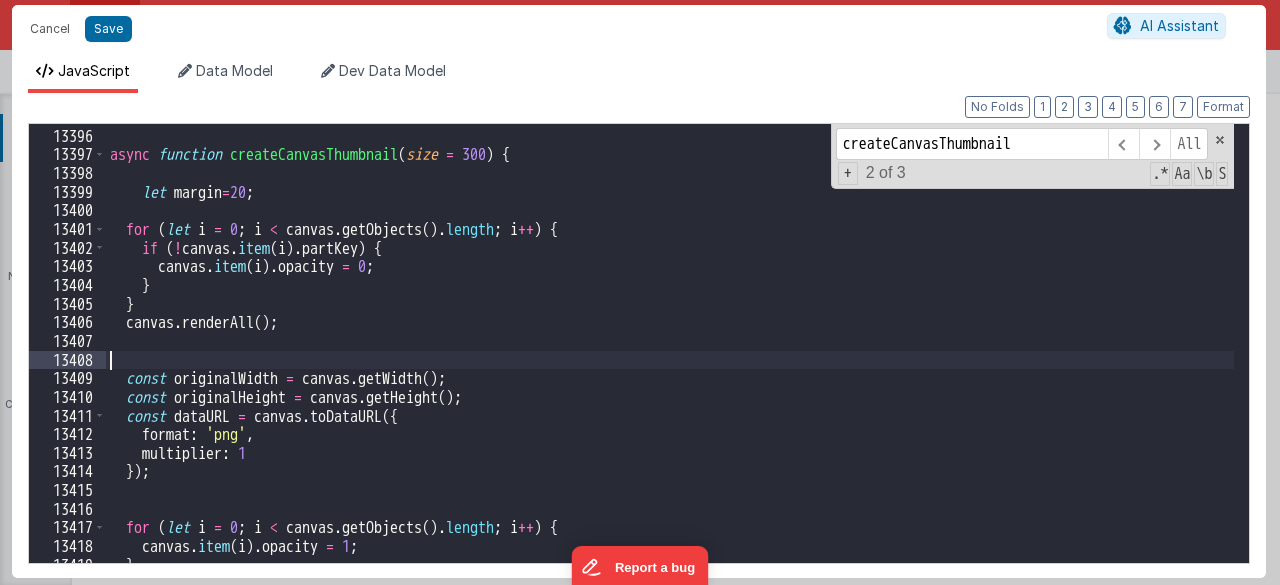 click on "async   function   createCanvasThumbnail ( size   =   300 )   {           let   margin = 20 ;    for   ( let   i   =   0 ;   i   <   canvas . getObjects ( ) . length ;   i ++ )   {      if   ( ! canvas . item ( i ) . partKey )   {         canvas . item ( i ) . opacity   =   0 ;      }    }    canvas . renderAll ( ) ;    const   originalWidth   =   canvas . getWidth ( ) ;    const   originalHeight   =   canvas . getHeight ( ) ;    const   dataURL   =   canvas . toDataURL ({      format :   'png' ,      multiplier :   1    }) ;    for   ( let   i   =   0 ;   i   <   canvas . getObjects ( ) . length ;   i ++ )   {      canvas . item ( i ) . opacity   =   1 ;    }" at bounding box center [670, 346] 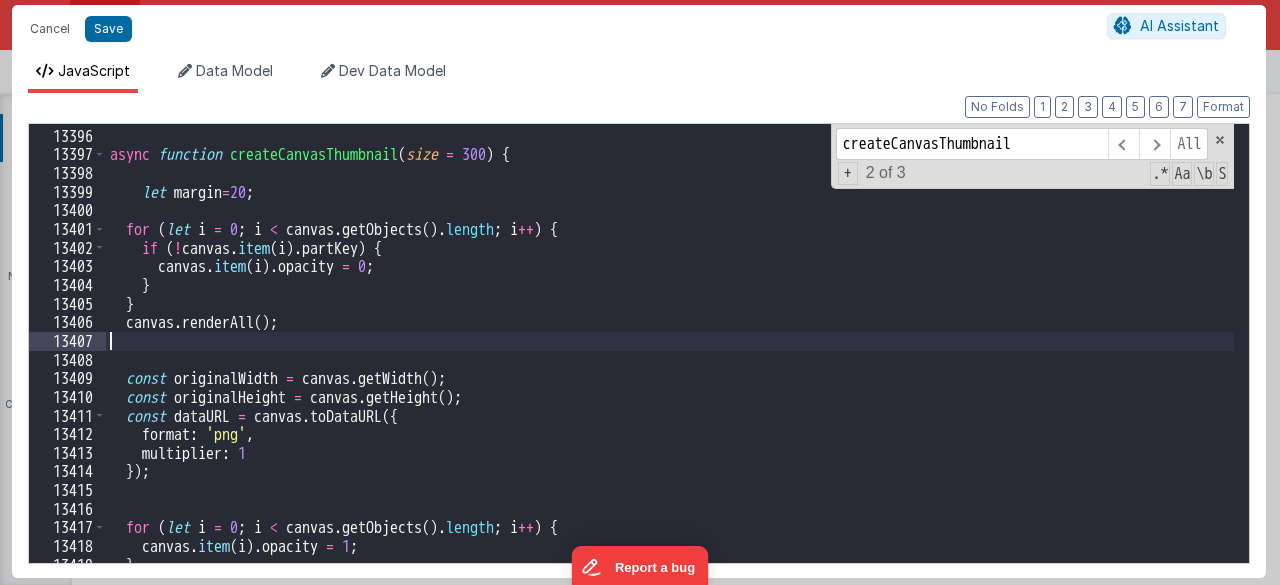 click on "async   function   createCanvasThumbnail ( size   =   300 )   {           let   margin = 20 ;    for   ( let   i   =   0 ;   i   <   canvas . getObjects ( ) . length ;   i ++ )   {      if   ( ! canvas . item ( i ) . partKey )   {         canvas . item ( i ) . opacity   =   0 ;      }    }    canvas . renderAll ( ) ;    const   originalWidth   =   canvas . getWidth ( ) ;    const   originalHeight   =   canvas . getHeight ( ) ;    const   dataURL   =   canvas . toDataURL ({      format :   'png' ,      multiplier :   1    }) ;    for   ( let   i   =   0 ;   i   <   canvas . getObjects ( ) . length ;   i ++ )   {      canvas . item ( i ) . opacity   =   1 ;    }" at bounding box center [670, 346] 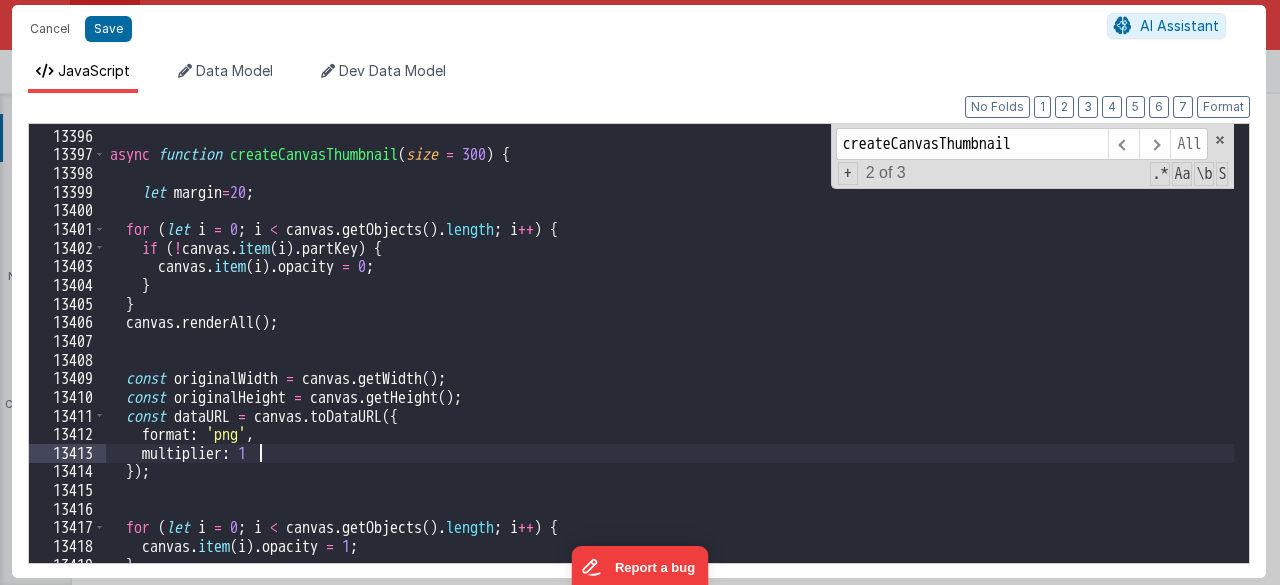 click on "async   function   createCanvasThumbnail ( size   =   300 )   {           let   margin = 20 ;    for   ( let   i   =   0 ;   i   <   canvas . getObjects ( ) . length ;   i ++ )   {      if   ( ! canvas . item ( i ) . partKey )   {         canvas . item ( i ) . opacity   =   0 ;      }    }    canvas . renderAll ( ) ;    const   originalWidth   =   canvas . getWidth ( ) ;    const   originalHeight   =   canvas . getHeight ( ) ;    const   dataURL   =   canvas . toDataURL ({      format :   'png' ,      multiplier :   1    }) ;    for   ( let   i   =   0 ;   i   <   canvas . getObjects ( ) . length ;   i ++ )   {      canvas . item ( i ) . opacity   =   1 ;    }" at bounding box center (670, 346) 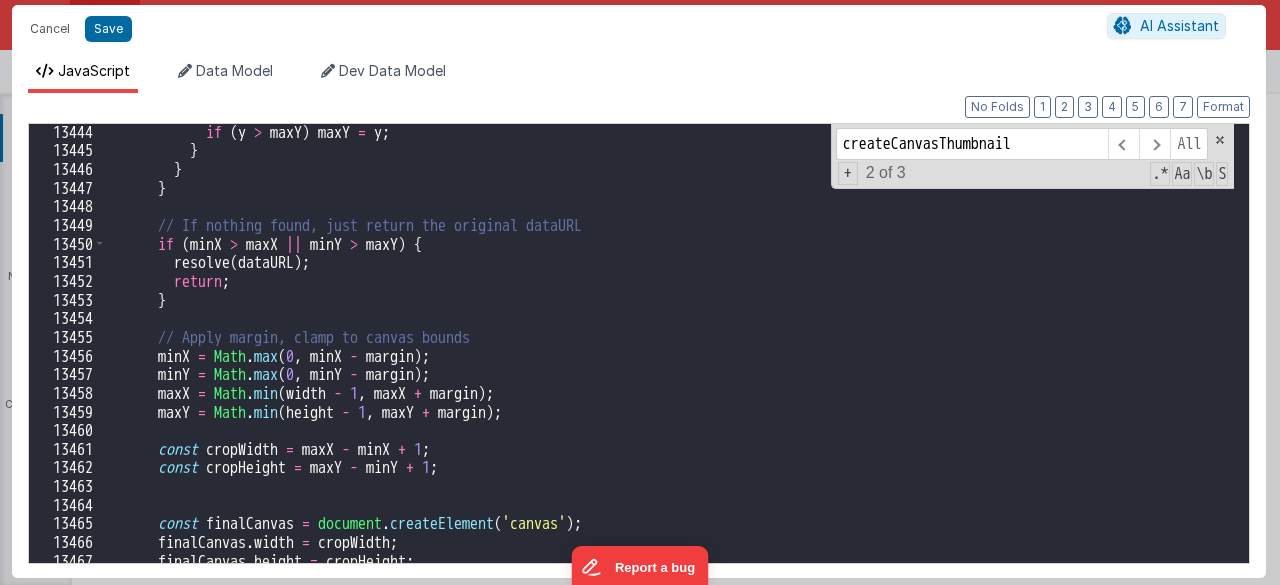 scroll, scrollTop: 24644, scrollLeft: 0, axis: vertical 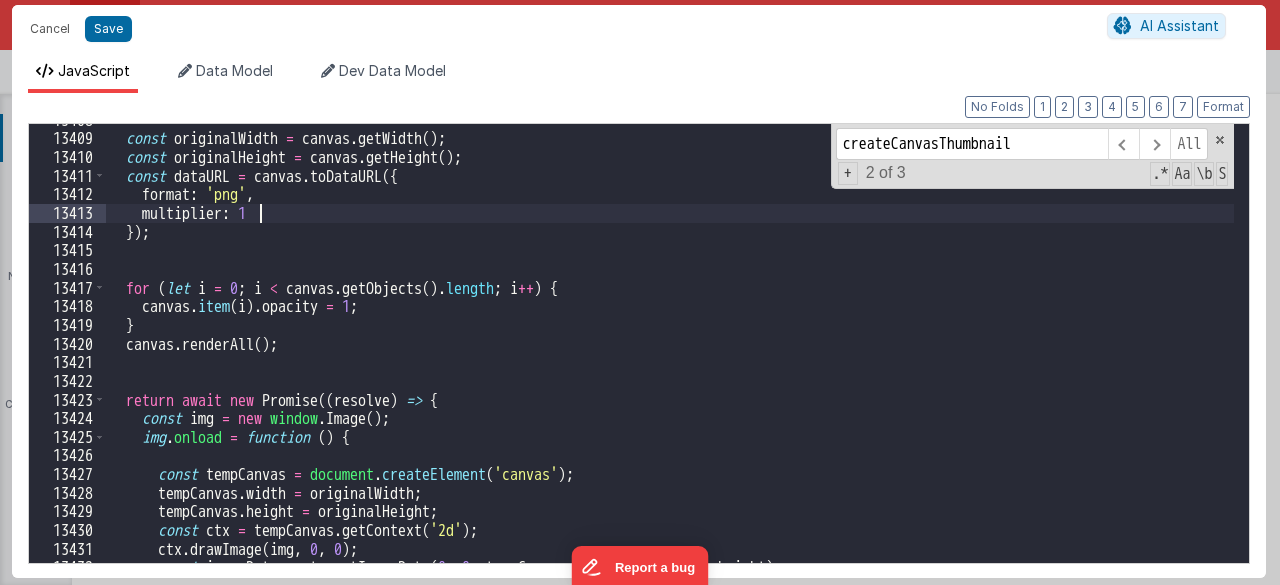 drag, startPoint x: 264, startPoint y: 209, endPoint x: 260, endPoint y: 223, distance: 14.56022 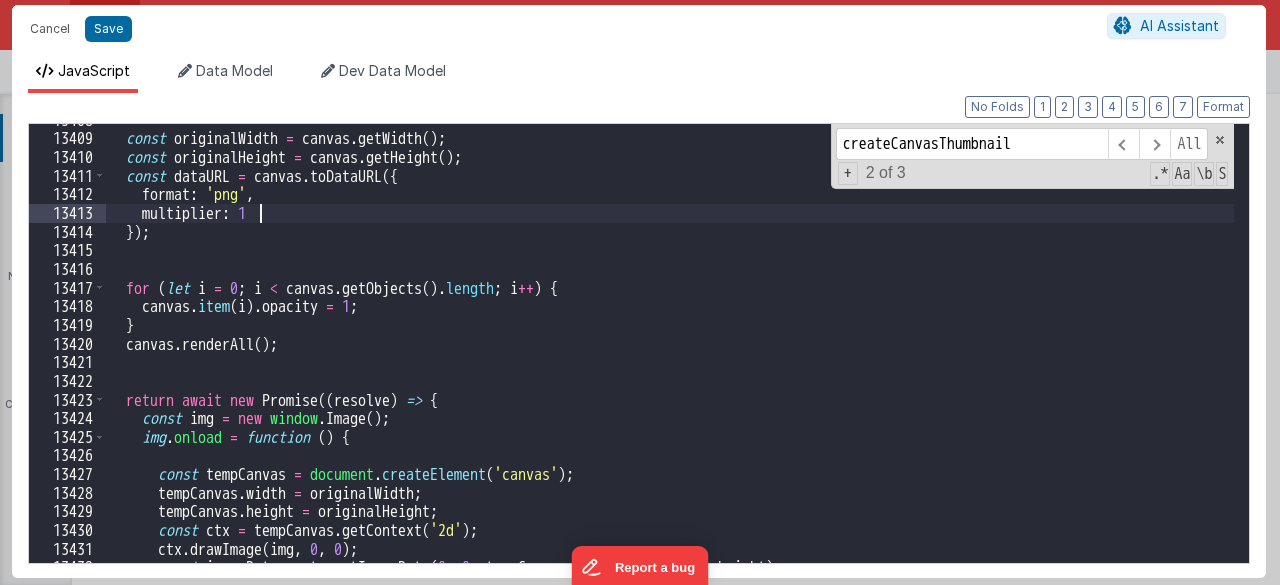click on "const   originalWidth   =   canvas . getWidth ( ) ;    const   originalHeight   =   canvas . getHeight ( ) ;    const   dataURL   =   canvas . toDataURL ({      format :   'png' ,      multiplier :   1    }) ;    for   ( let   i   =   0 ;   i   <   canvas . getObjects ( ) . length ;   i ++ )   {      canvas . item ( i ) . opacity   =   1 ;    }    canvas . renderAll ( ) ;    return   await   new   Promise (( resolve )   =>   {      const   img   =   new   window . Image ( ) ;      img . onload   =   function   ( )   {                 const   tempCanvas   =   document . createElement ( 'canvas' ) ;         tempCanvas . width   =   originalWidth ;         tempCanvas . height   =   originalHeight ;         const   ctx   =   tempCanvas . getContext ( '2d' ) ;         ctx . drawImage ( img ,   0 ,   0 ) ;         const   imageData   =   ctx . getImageData ( 0 ,   0 ,   tempCanvas . width ,   tempCanvas . height ) ;" at bounding box center [670, 349] 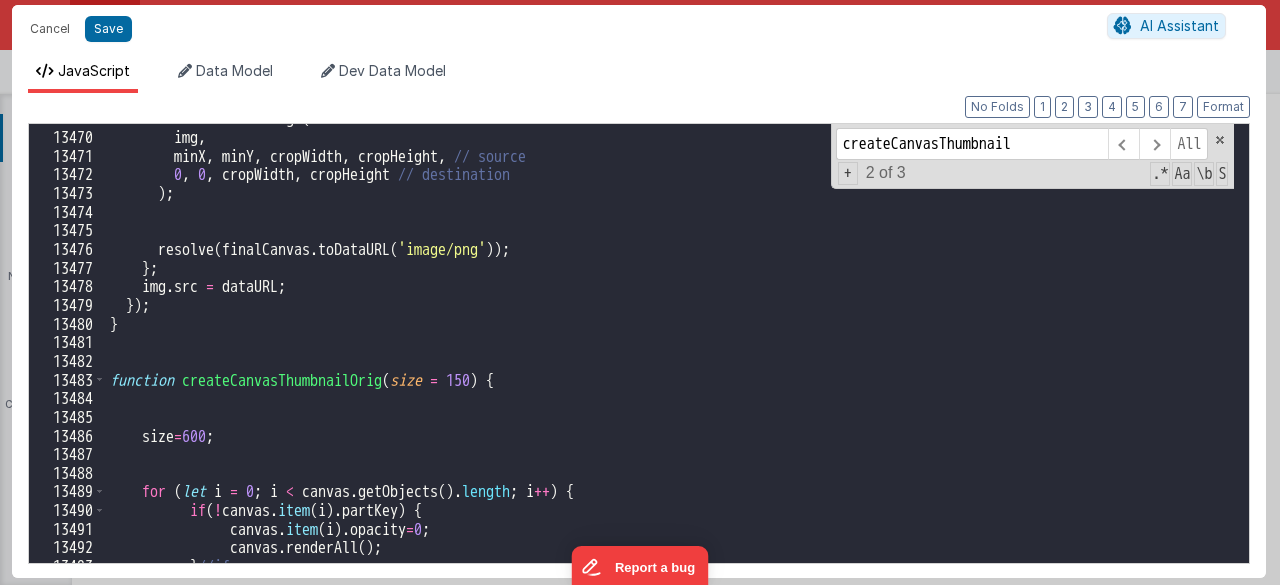 scroll, scrollTop: 24692, scrollLeft: 0, axis: vertical 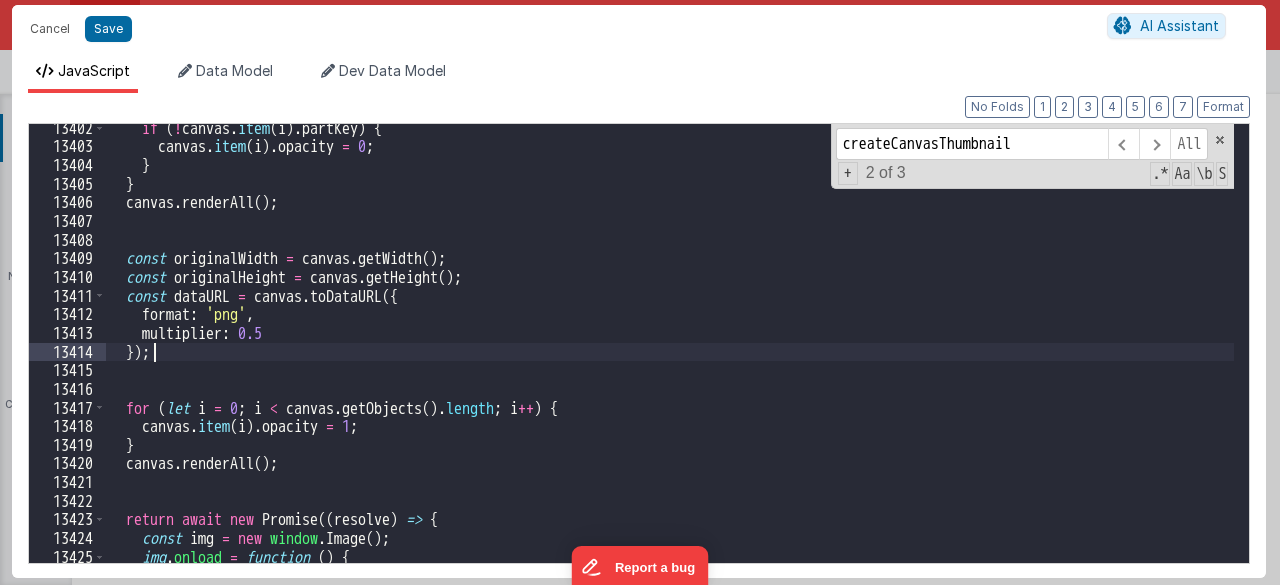 click on "if   ( ! canvas . item ( i ) . partKey )   {         canvas . item ( i ) . opacity   =   0 ;      }    }    canvas . renderAll ( ) ;    const   originalWidth   =   canvas . getWidth ( ) ;    const   originalHeight   =   canvas . getHeight ( ) ;    const   dataURL   =   canvas . toDataURL ({      format :   'png' ,      multiplier :   0.5    }) ;    for   ( let   i   =   0 ;   i   <   canvas . getObjects ( ) . length ;   i ++ )   {      canvas . item ( i ) . opacity   =   1 ;    }    canvas . renderAll ( ) ;    return   await   new   Promise (( resolve )   =>   {      const   img   =   new   window . Image ( ) ;      img . onload   =   function   ( )   {" at bounding box center [670, 357] 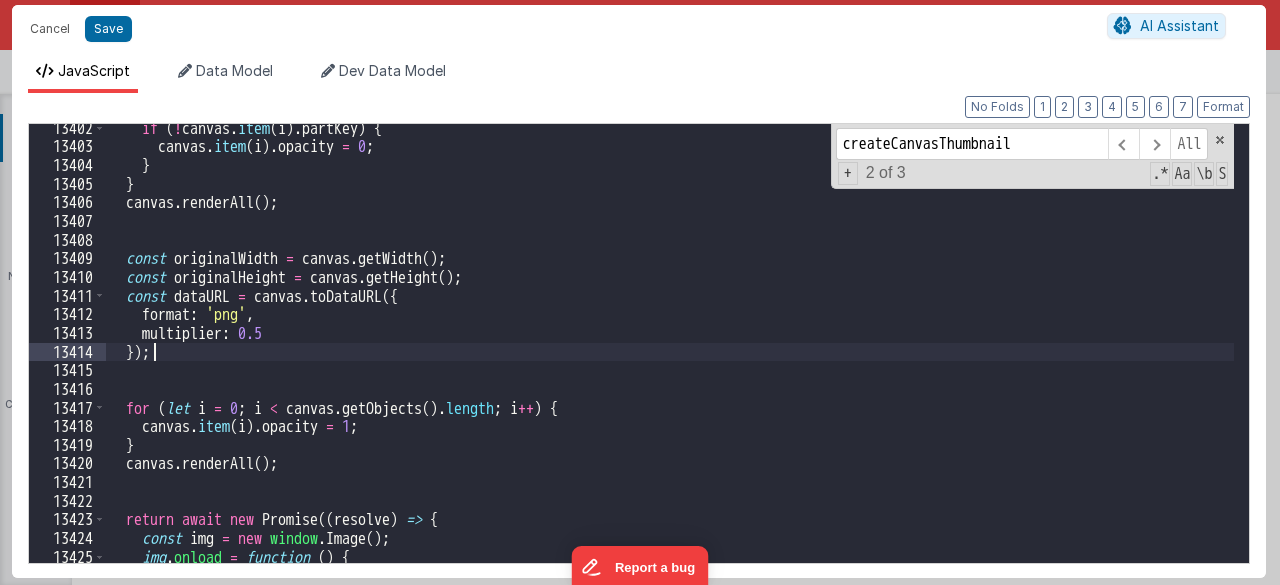 click on "if   ( ! canvas . item ( i ) . partKey )   {         canvas . item ( i ) . opacity   =   0 ;      }    }    canvas . renderAll ( ) ;    const   originalWidth   =   canvas . getWidth ( ) ;    const   originalHeight   =   canvas . getHeight ( ) ;    const   dataURL   =   canvas . toDataURL ({      format :   'png' ,      multiplier :   0.5    }) ;    for   ( let   i   =   0 ;   i   <   canvas . getObjects ( ) . length ;   i ++ )   {      canvas . item ( i ) . opacity   =   1 ;    }    canvas . renderAll ( ) ;    return   await   new   Promise (( resolve )   =>   {      const   img   =   new   window . Image ( ) ;      img . onload   =   function   ( )   {" at bounding box center [670, 357] 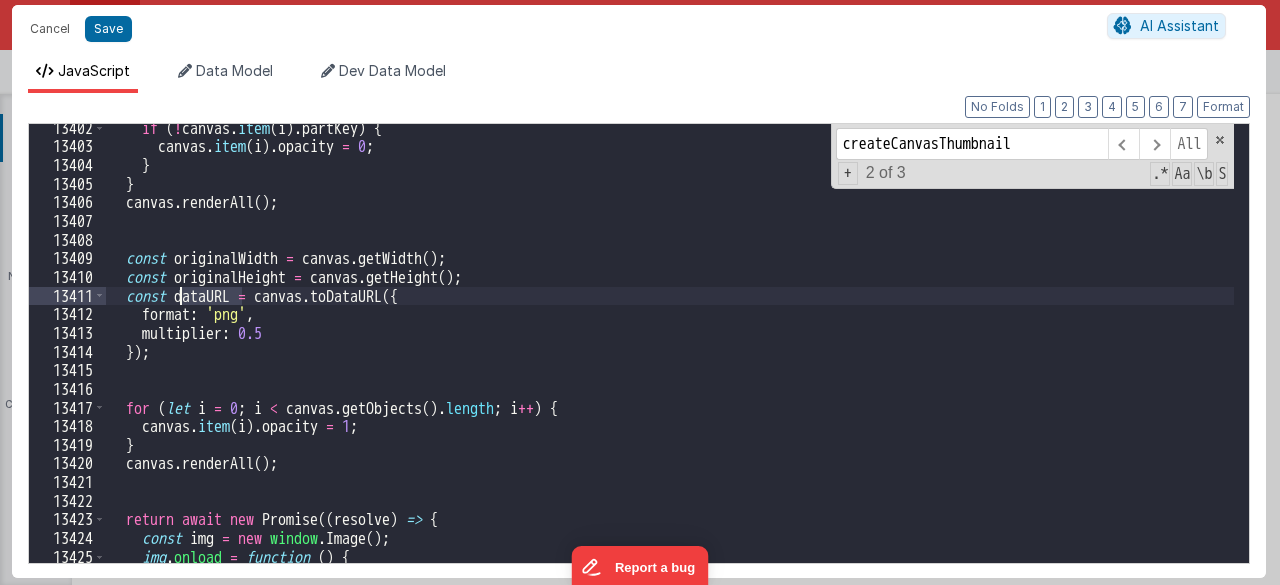click on "if   ( ! canvas . item ( i ) . partKey )   {         canvas . item ( i ) . opacity   =   0 ;      }    }    canvas . renderAll ( ) ;    const   originalWidth   =   canvas . getWidth ( ) ;    const   originalHeight   =   canvas . getHeight ( ) ;    const   dataURL   =   canvas . toDataURL ({      format :   'png' ,      multiplier :   0.5    }) ;    for   ( let   i   =   0 ;   i   <   canvas . getObjects ( ) . length ;   i ++ )   {      canvas . item ( i ) . opacity   =   1 ;    }    canvas . renderAll ( ) ;    return   await   new   Promise (( resolve )   =>   {      const   img   =   new   window . Image ( ) ;      img . onload   =   function   ( )   {" at bounding box center (670, 357) 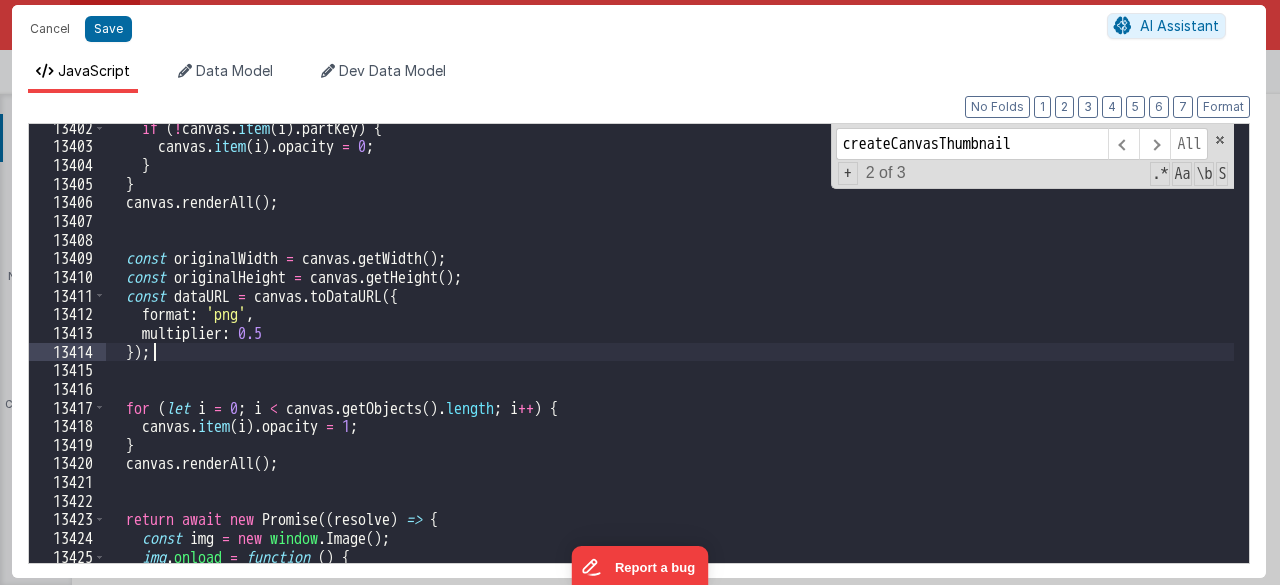 click on "if   ( ! canvas . item ( i ) . partKey )   {         canvas . item ( i ) . opacity   =   0 ;      }    }    canvas . renderAll ( ) ;    const   originalWidth   =   canvas . getWidth ( ) ;    const   originalHeight   =   canvas . getHeight ( ) ;    const   dataURL   =   canvas . toDataURL ({      format :   'png' ,      multiplier :   0.5    }) ;    for   ( let   i   =   0 ;   i   <   canvas . getObjects ( ) . length ;   i ++ )   {      canvas . item ( i ) . opacity   =   1 ;    }    canvas . renderAll ( ) ;    return   await   new   Promise (( resolve )   =>   {      const   img   =   new   window . Image ( ) ;      img . onload   =   function   ( )   {" at bounding box center [670, 357] 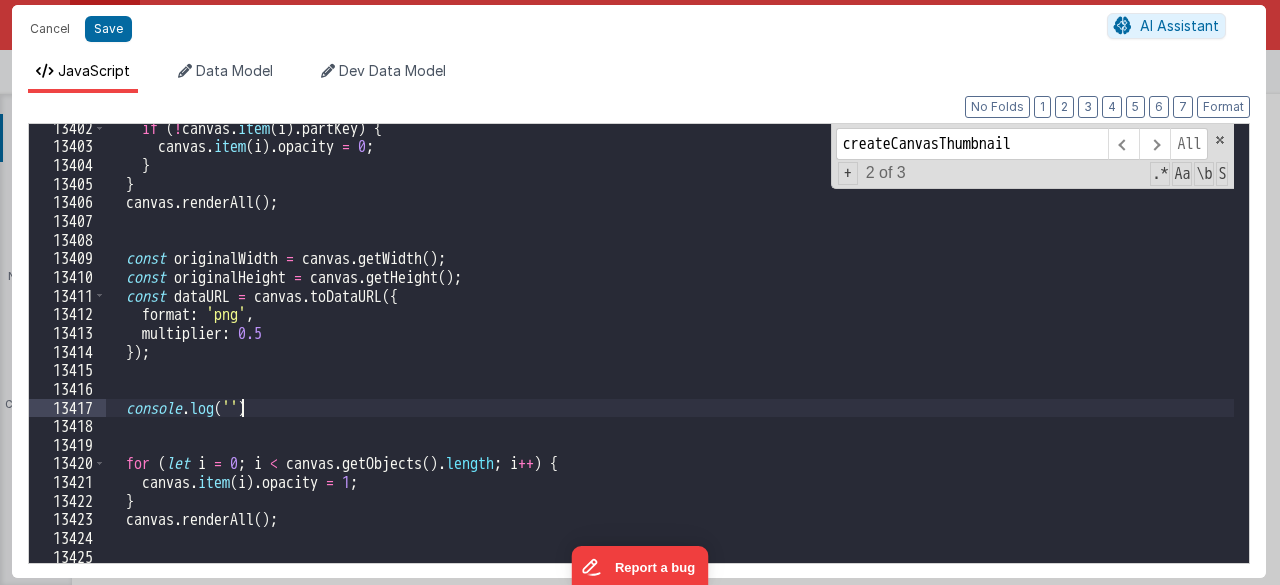 paste 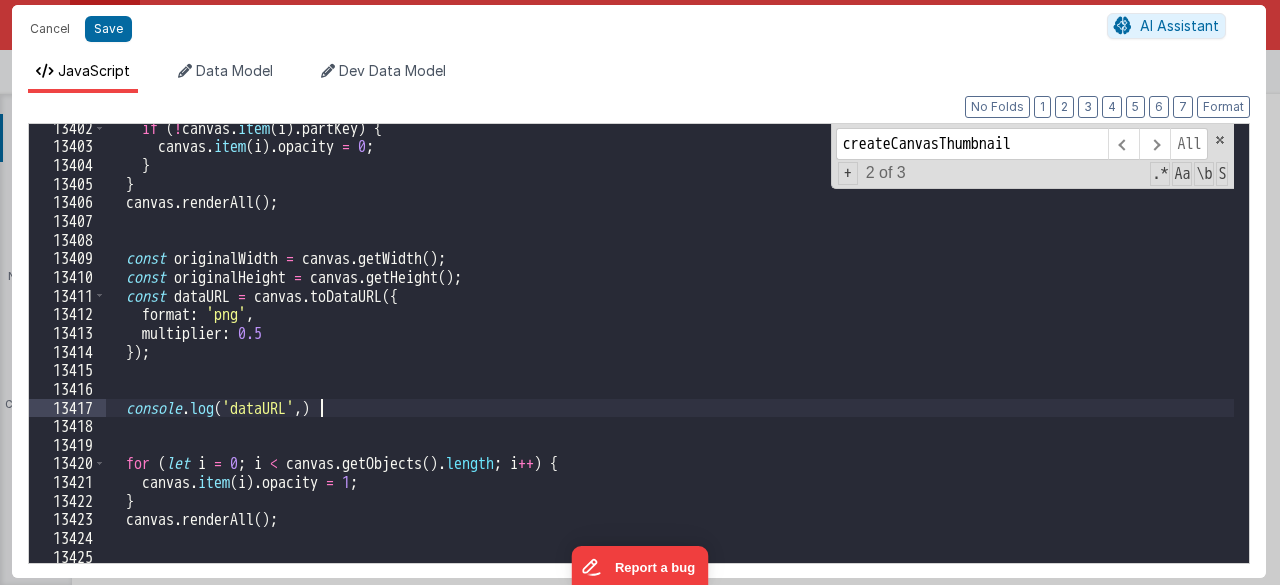 type 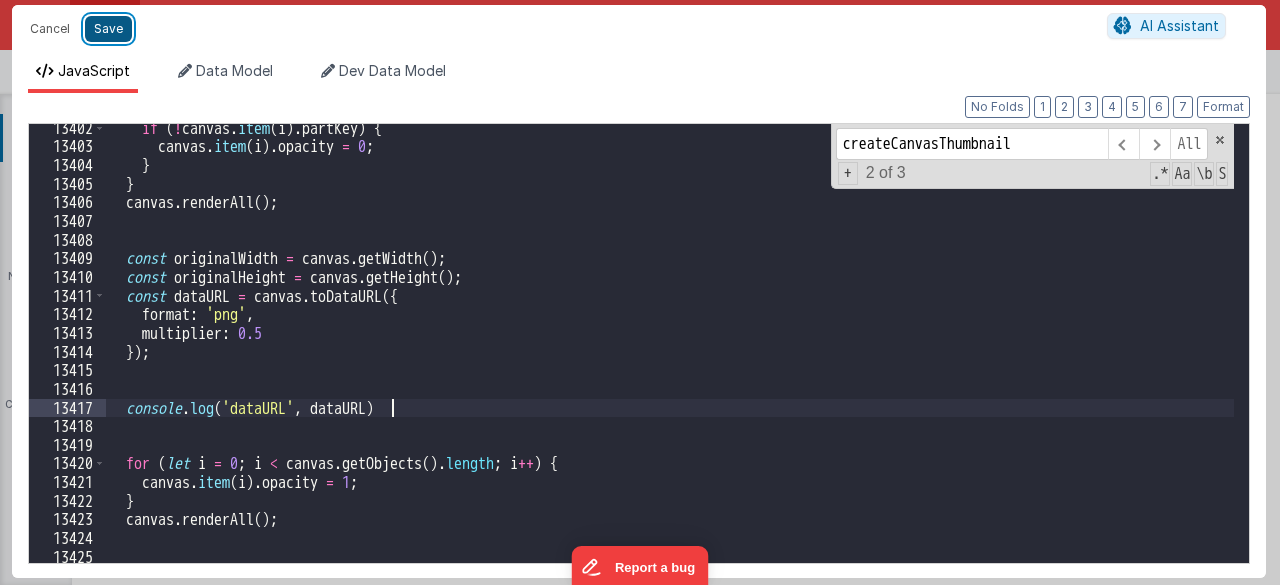 click on "Save" at bounding box center (108, 29) 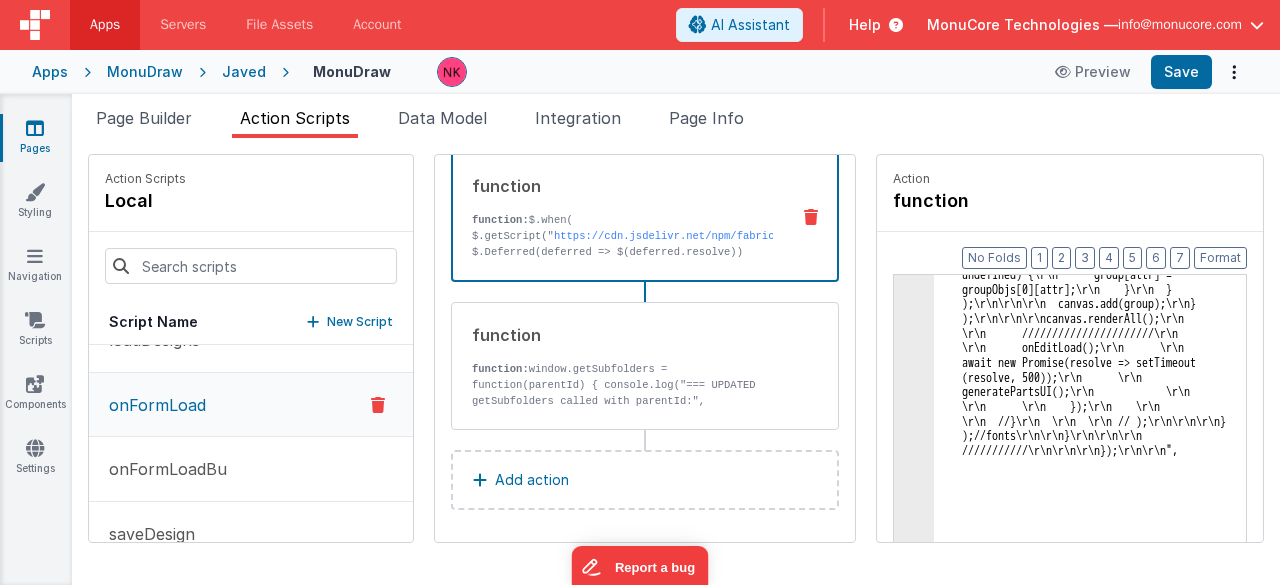 click on "AI Assistant" at bounding box center (1166, 6) 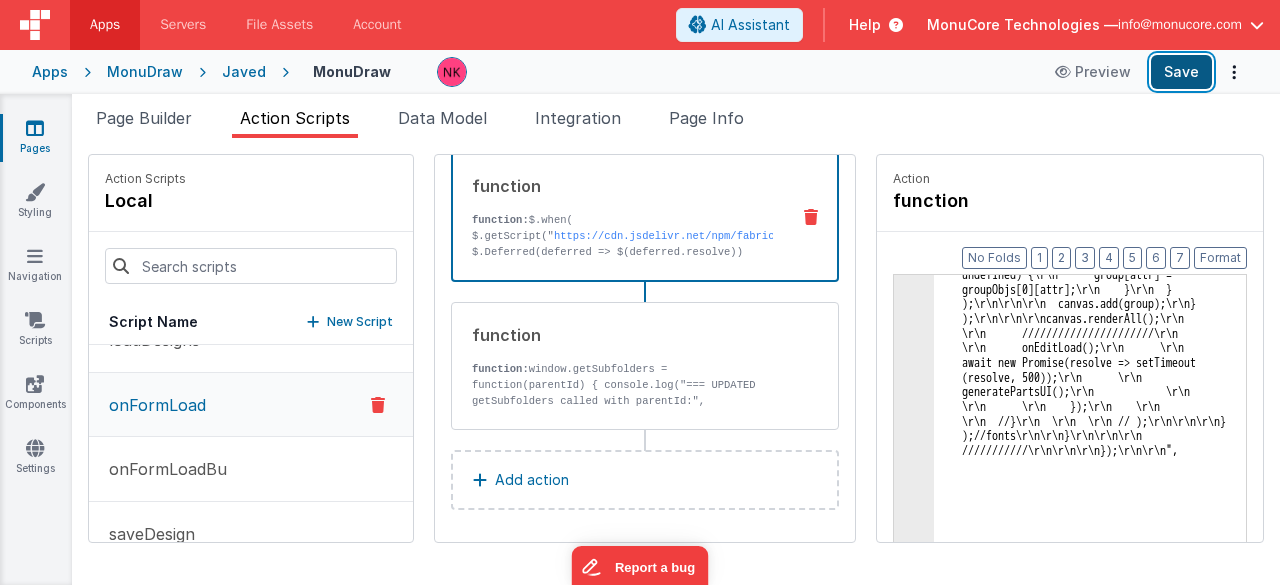 click on "Save" at bounding box center (1181, 72) 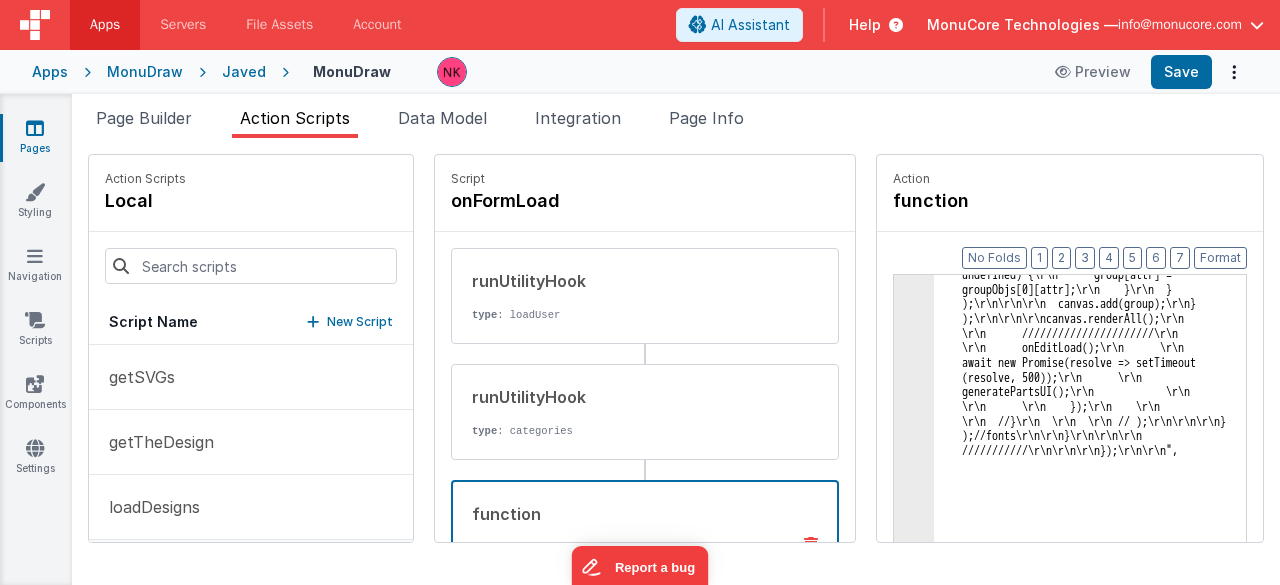 scroll, scrollTop: 0, scrollLeft: 0, axis: both 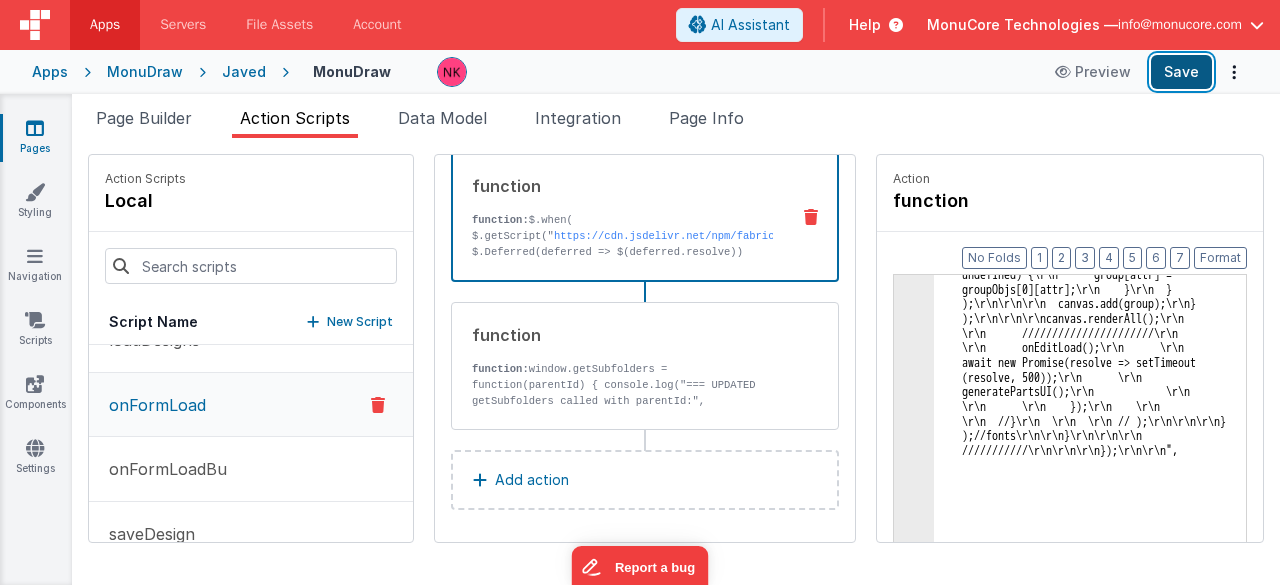click on "Save" at bounding box center (1181, 72) 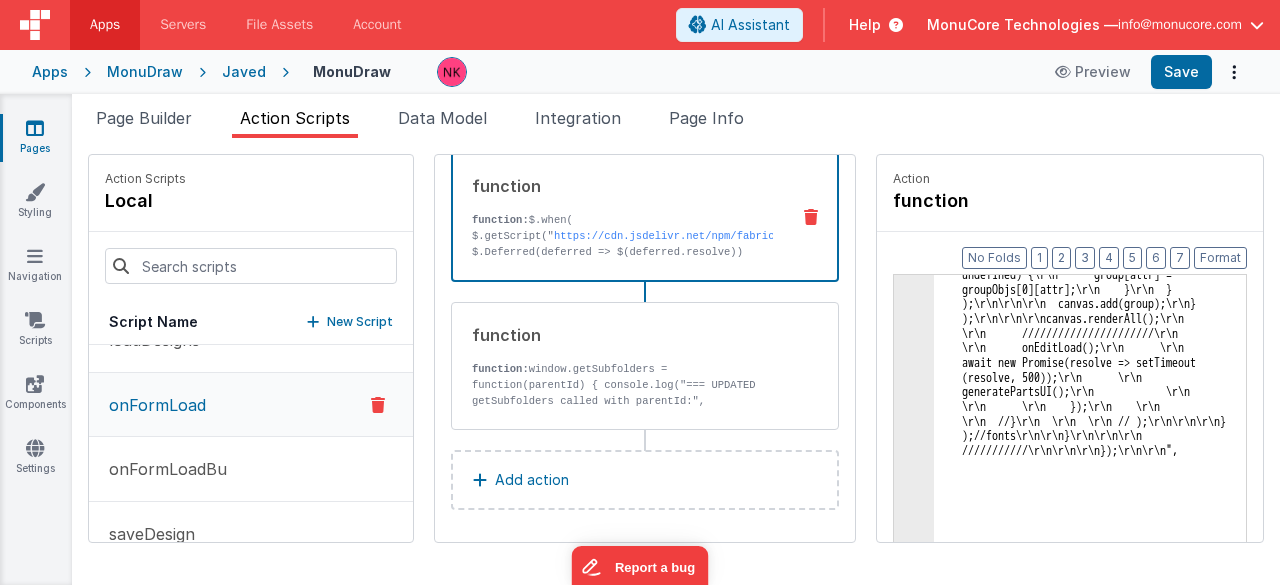 click on "3" at bounding box center (914, -104195) 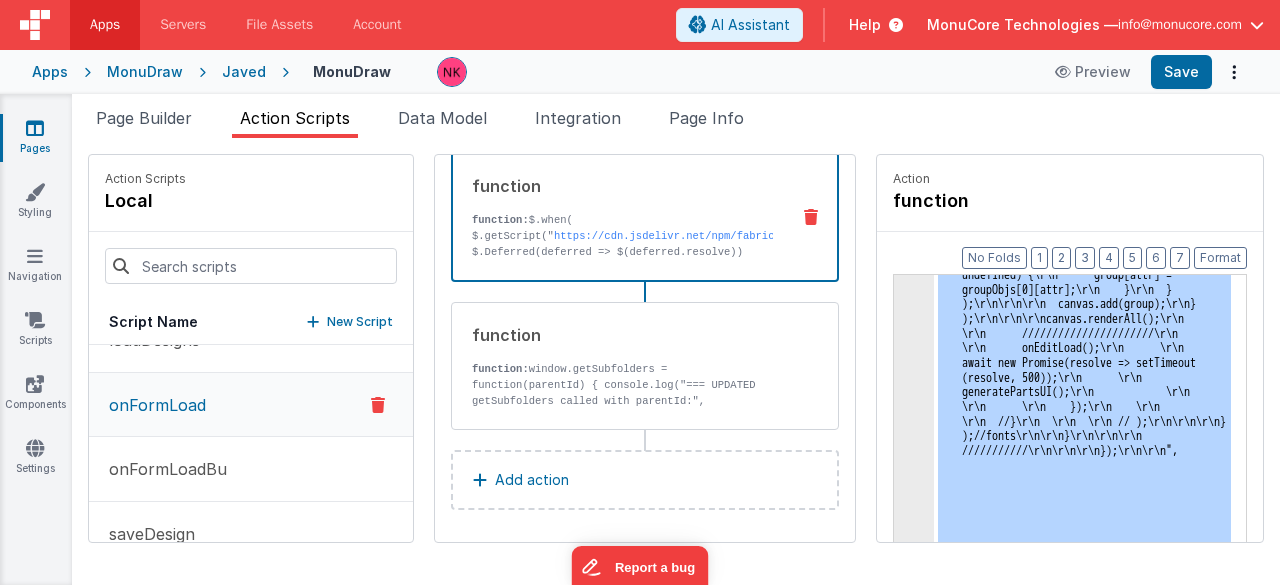 click on "3" at bounding box center (914, -104195) 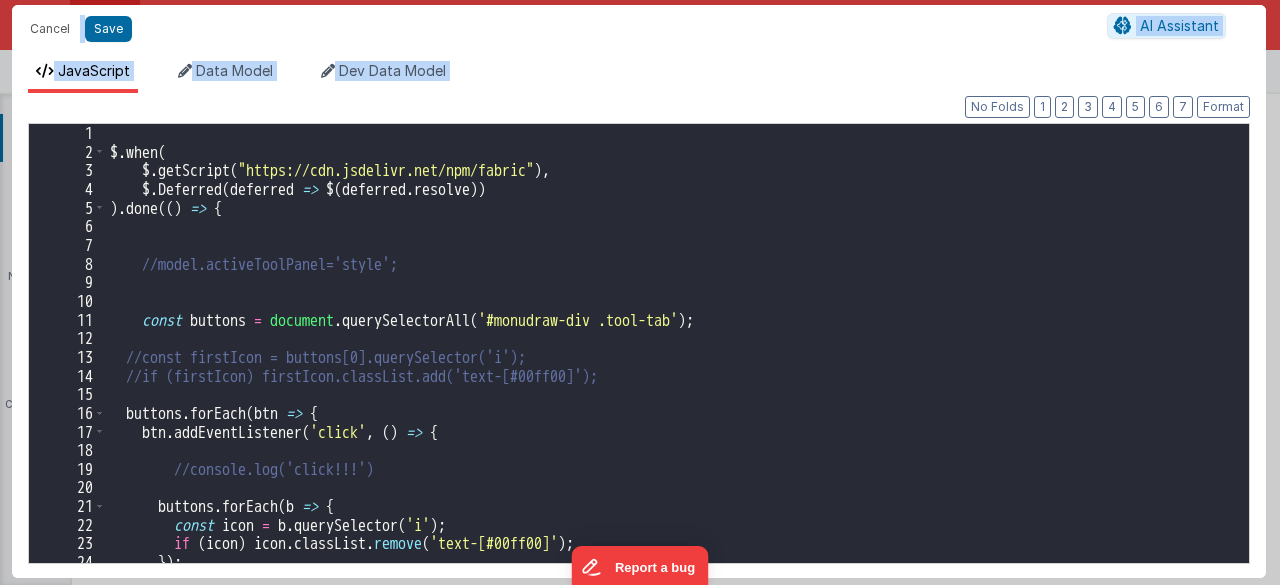 click on "$ . when (      $ . getScript ( "https://cdn.jsdelivr.net/npm/fabric" ) ,      $ . Deferred ( deferred   =>   $ ( deferred . resolve )) ) . done (( )   =>   {                //model.activeToolPanel='style';           const   buttons   =   document . querySelectorAll ( '#monudraw-div .tool-tab' ) ;    //const firstIcon = buttons[0].querySelector('i');    //if (firstIcon) firstIcon.classList.add('text-[#00ff00]');    buttons . forEach ( btn   =>   {      btn . addEventListener ( 'click' ,   ( )   =>   {                     //console.log('click!!!')         buttons . forEach ( b   =>   {           const   icon   =   b . querySelector ( 'i' ) ;           if   ( icon )   icon . classList . remove ( 'text-[#00ff00]' ) ;         }) ;" at bounding box center (670, 362) 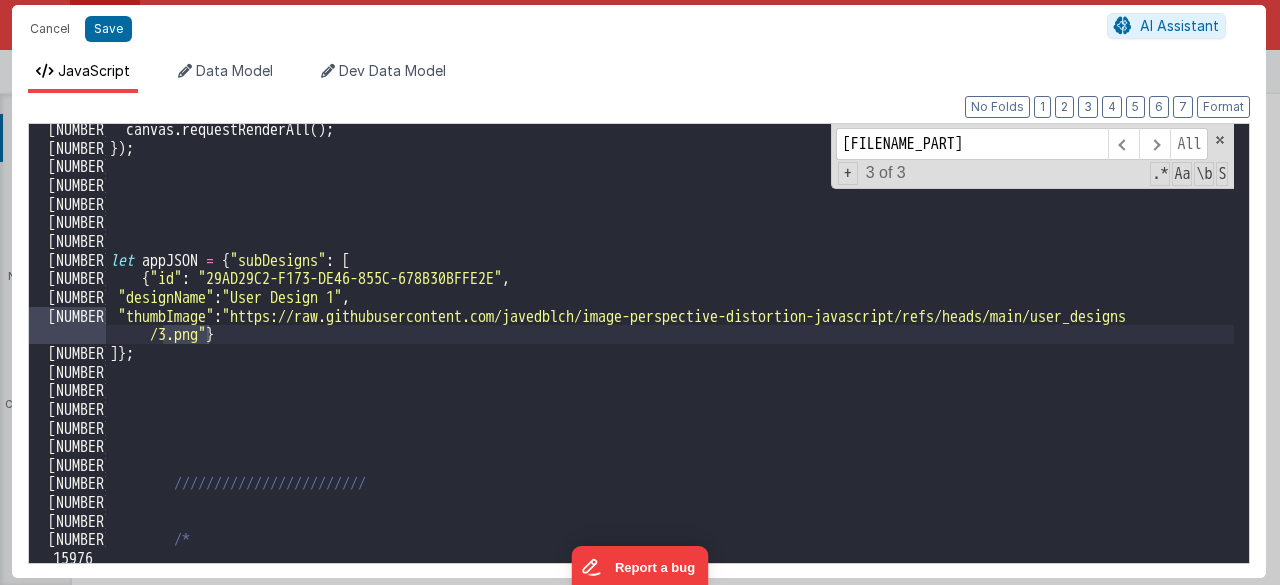 scroll, scrollTop: 29256, scrollLeft: 0, axis: vertical 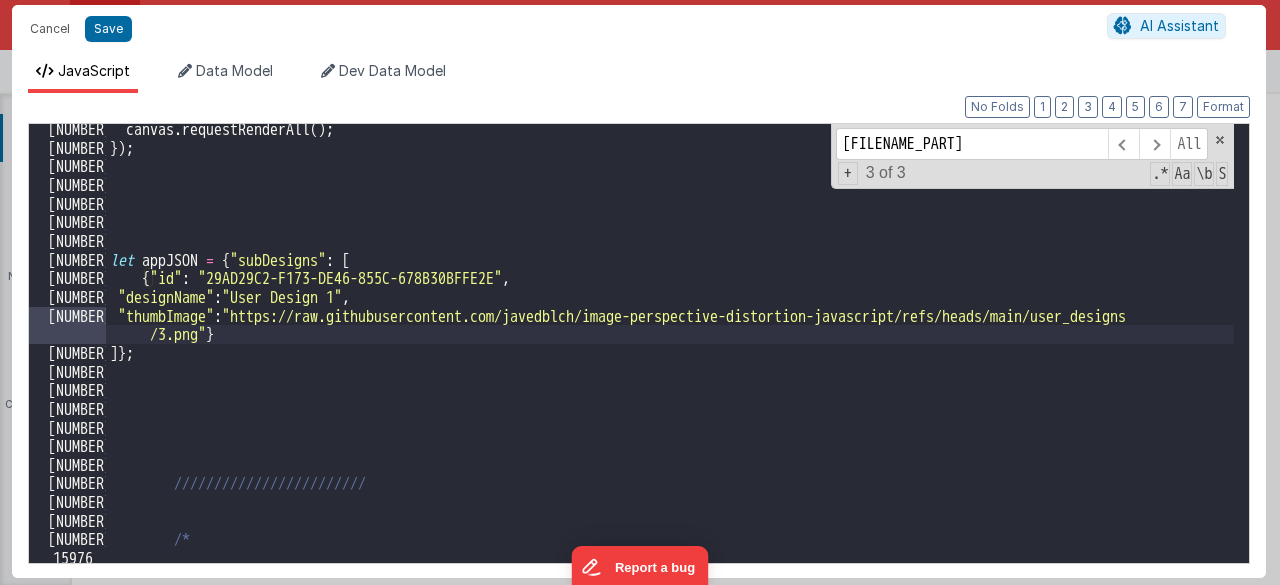 click on "canvas . requestRenderAll ( ) ; }) ; let appJSON = { "subDesigns" : [ { "id" : "29AD29C2-F173-DE46-855C-678B30BFFE2E" , "designName" : "User Design 1" , "thumbImage" : "https://raw.githubusercontent.com/javedblch/image-perspective-distortion-javascript/refs/heads/main/user_designs /[NUMBER].png" } ]} ; //////////////////////// /* const originalToSVG = fabric.Object.prototype.toSVG;" at bounding box center (670, 358) 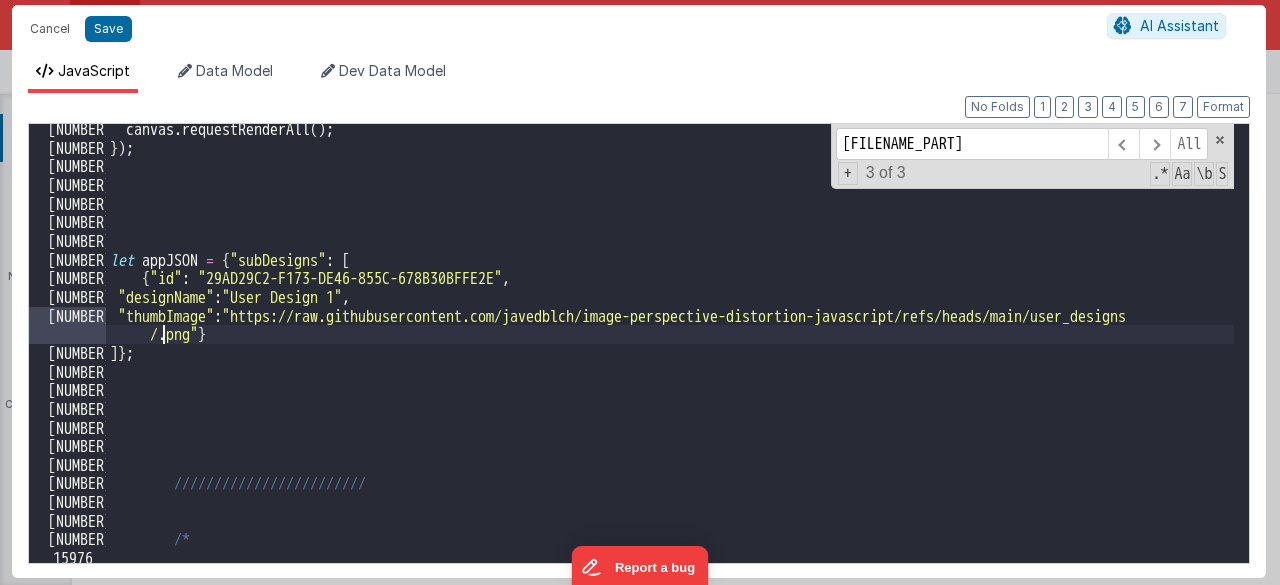 type 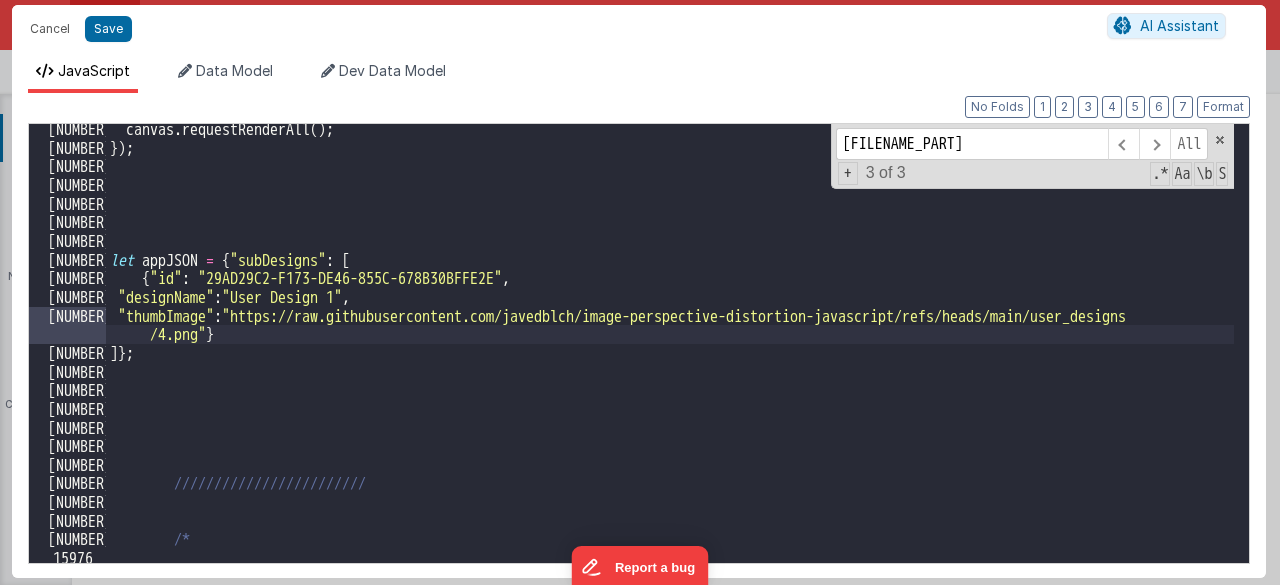 click on "canvas . requestRenderAll ( ) ; }) ; let appJSON = { "subDesigns" : [ { "id" : "[UUID]" , "designName" : "User Design 1" , "thumbImage" : "https://raw.githubusercontent.com/javedblch/image-perspective-distortion-javascript/refs/heads/main/user_designs /[NUMBER].png" } ]} ; //////////////////////// /* const originalToSVG = fabric.Object.prototype.toSVG;" at bounding box center [670, 358] 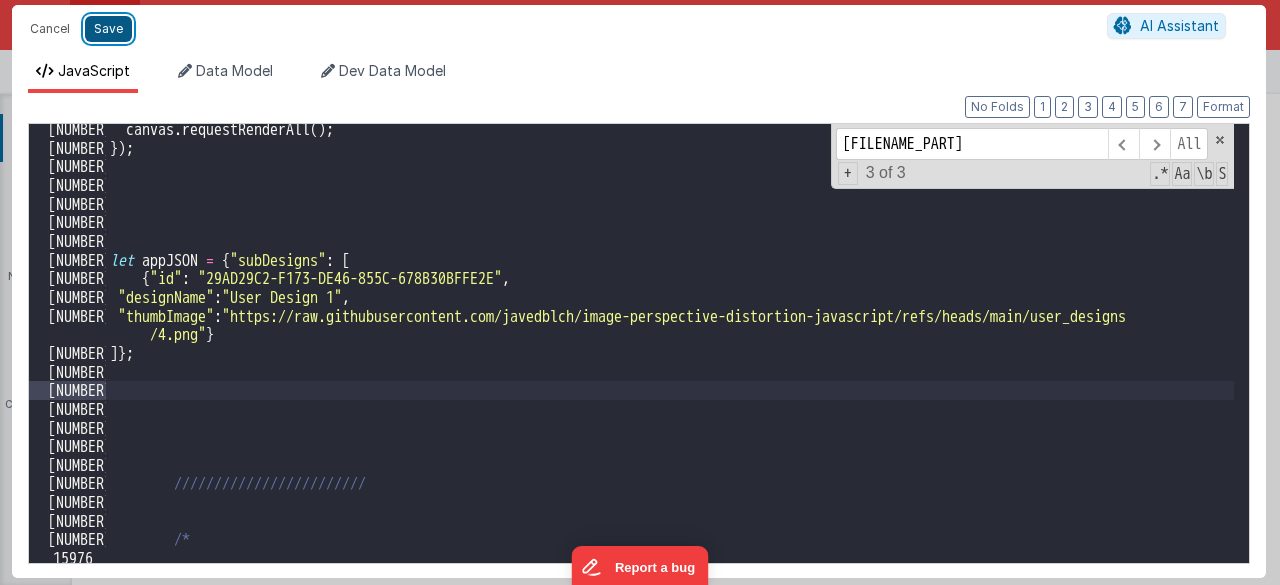 click on "Save" at bounding box center (108, 29) 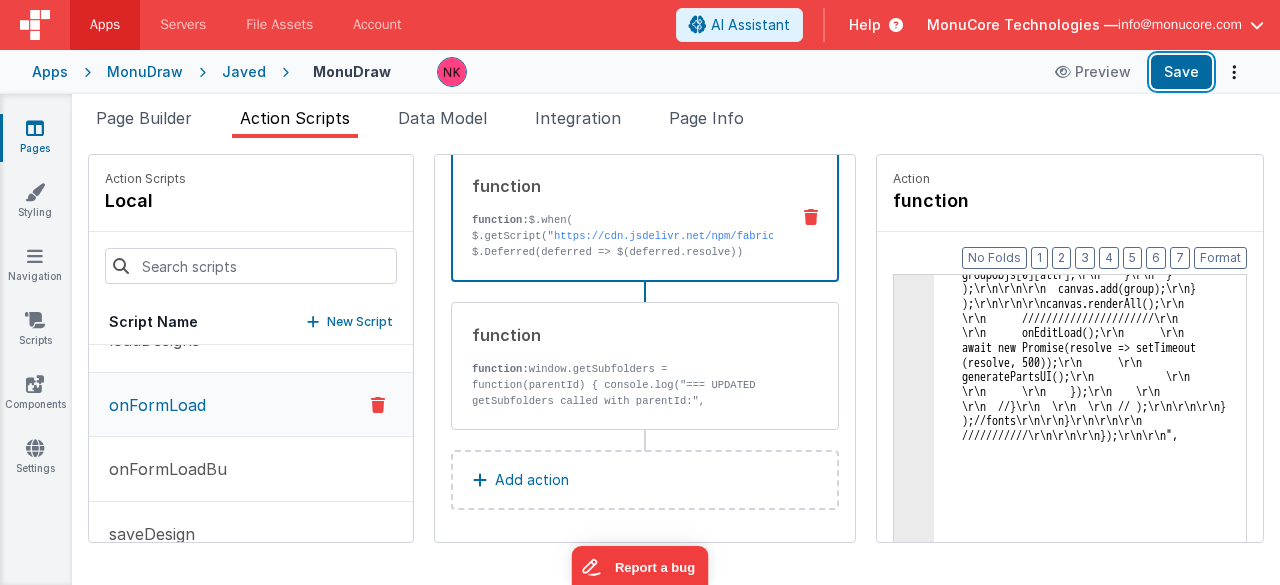 click on "Save" at bounding box center [1181, 72] 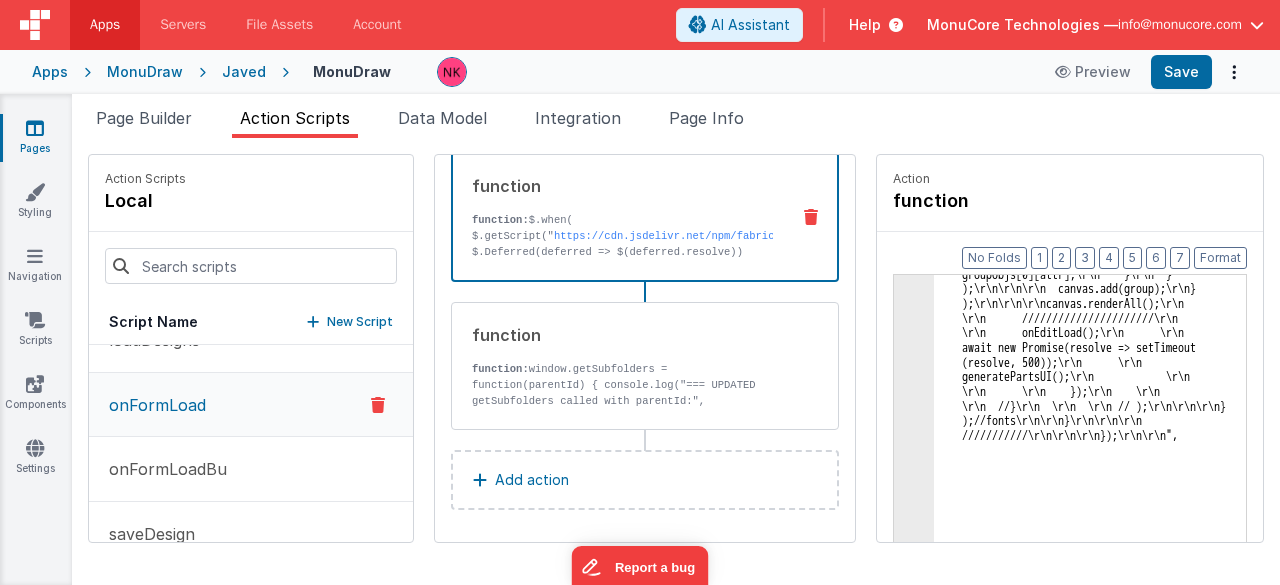 click on "3" at bounding box center [914, -104210] 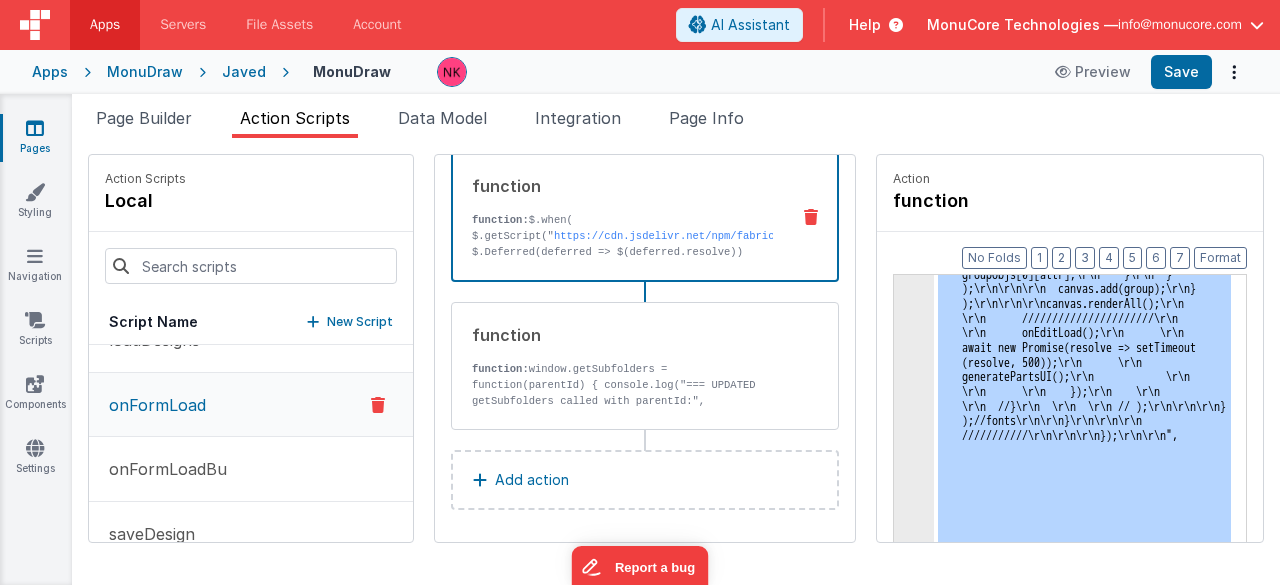 click on "3" at bounding box center [914, -104210] 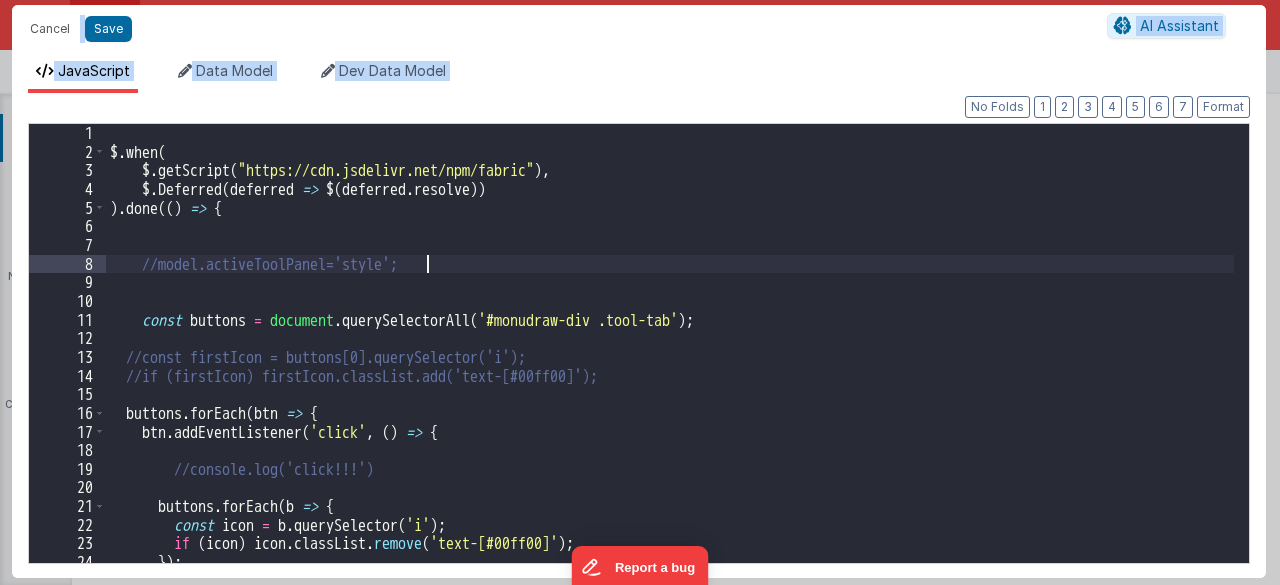 click on "$ . when (      $ . getScript ( "https://cdn.jsdelivr.net/npm/fabric" ) ,      $ . Deferred ( deferred   =>   $ ( deferred . resolve )) ) . done (( )   =>   {                //model.activeToolPanel='style';           const   buttons   =   document . querySelectorAll ( '#monudraw-div .tool-tab' ) ;    //const firstIcon = buttons[0].querySelector('i');    //if (firstIcon) firstIcon.classList.add('text-[#00ff00]');    buttons . forEach ( btn   =>   {      btn . addEventListener ( 'click' ,   ( )   =>   {                     //console.log('click!!!')         buttons . forEach ( b   =>   {           const   icon   =   b . querySelector ( 'i' ) ;           if   ( icon )   icon . classList . remove ( 'text-[#00ff00]' ) ;         }) ;" at bounding box center (670, 362) 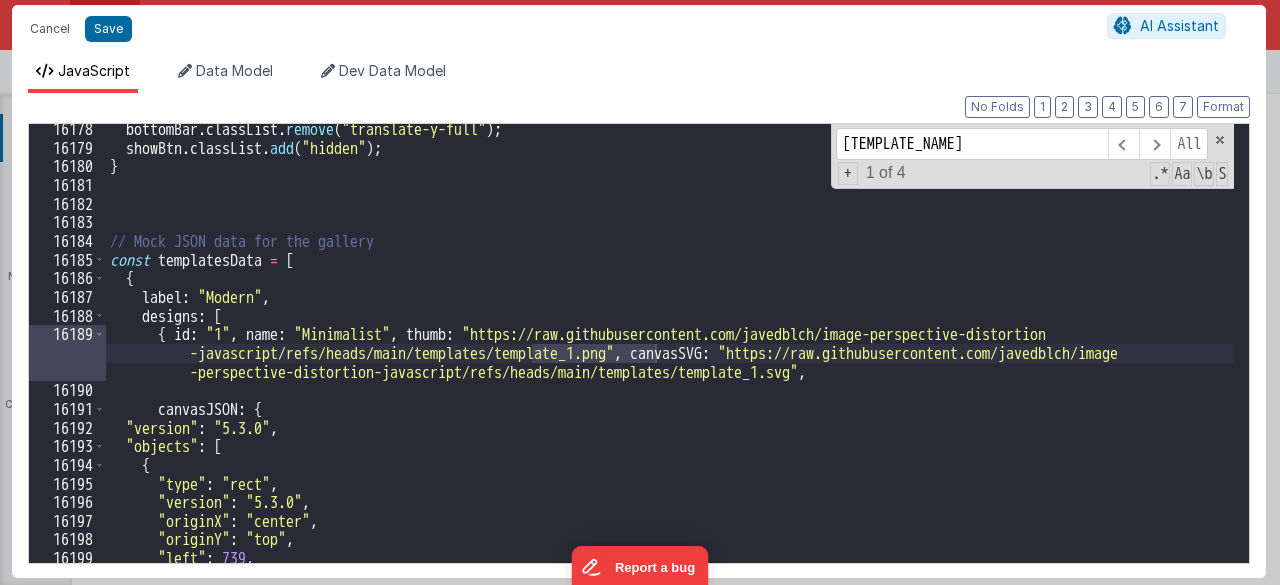 scroll, scrollTop: 29671, scrollLeft: 0, axis: vertical 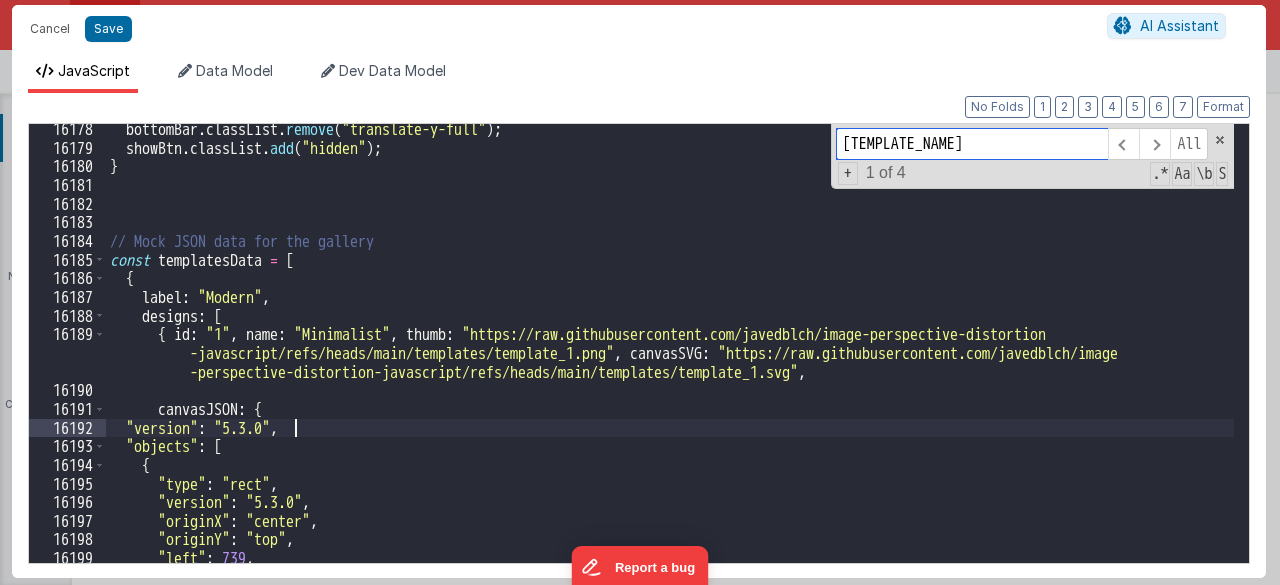 click on "[TEMPLATE_NAME] All Replace All + [PAGE_INFO] .* Aa \b S" at bounding box center [1033, 156] 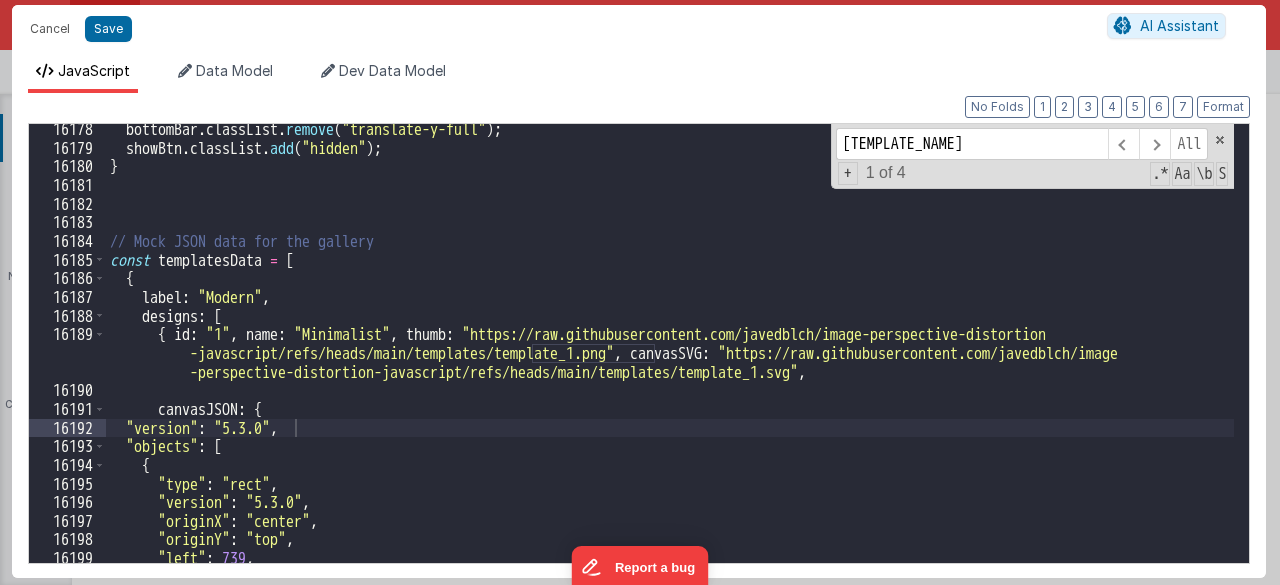 drag, startPoint x: 646, startPoint y: 482, endPoint x: 797, endPoint y: 422, distance: 162.48384 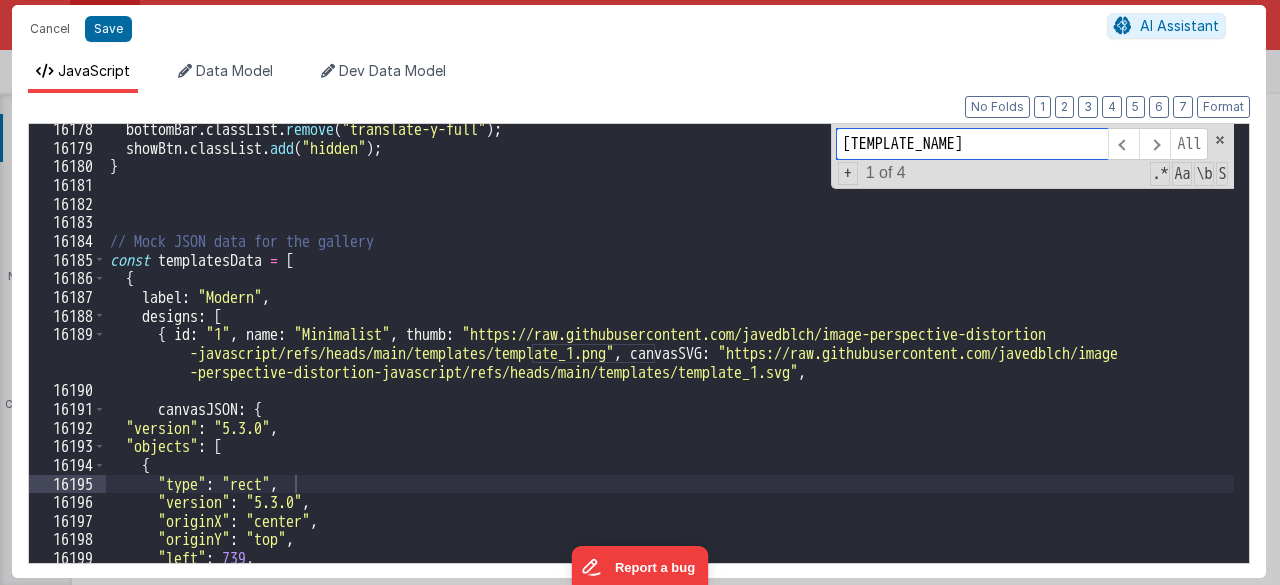 click on "[TEMPLATE_NAME]" at bounding box center (972, 144) 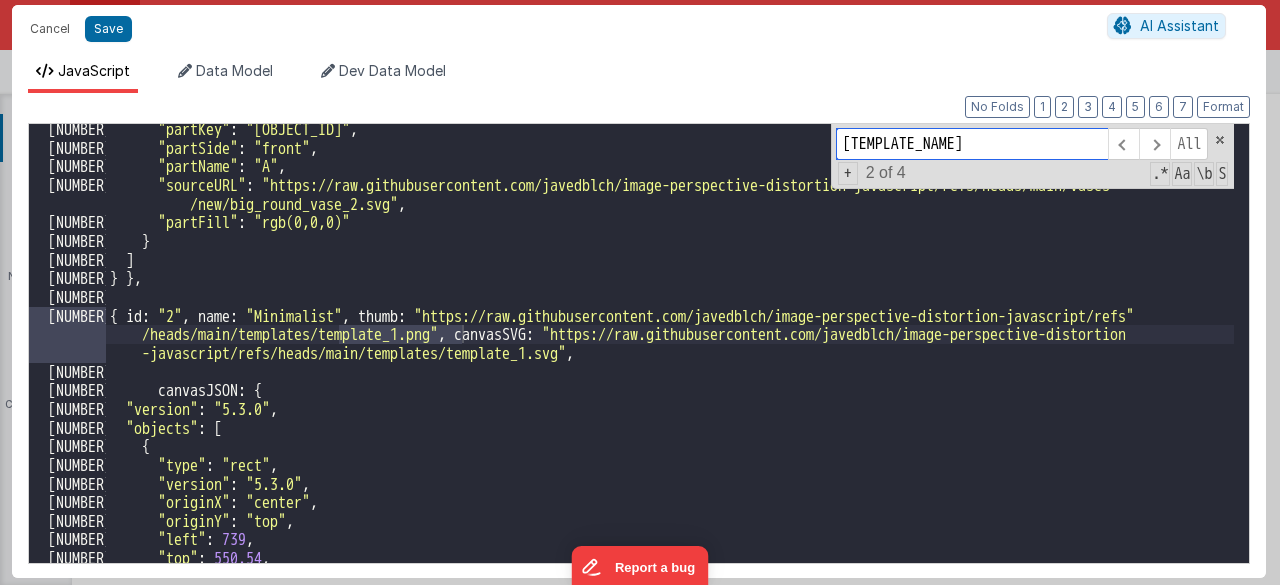 scroll, scrollTop: 30159, scrollLeft: 0, axis: vertical 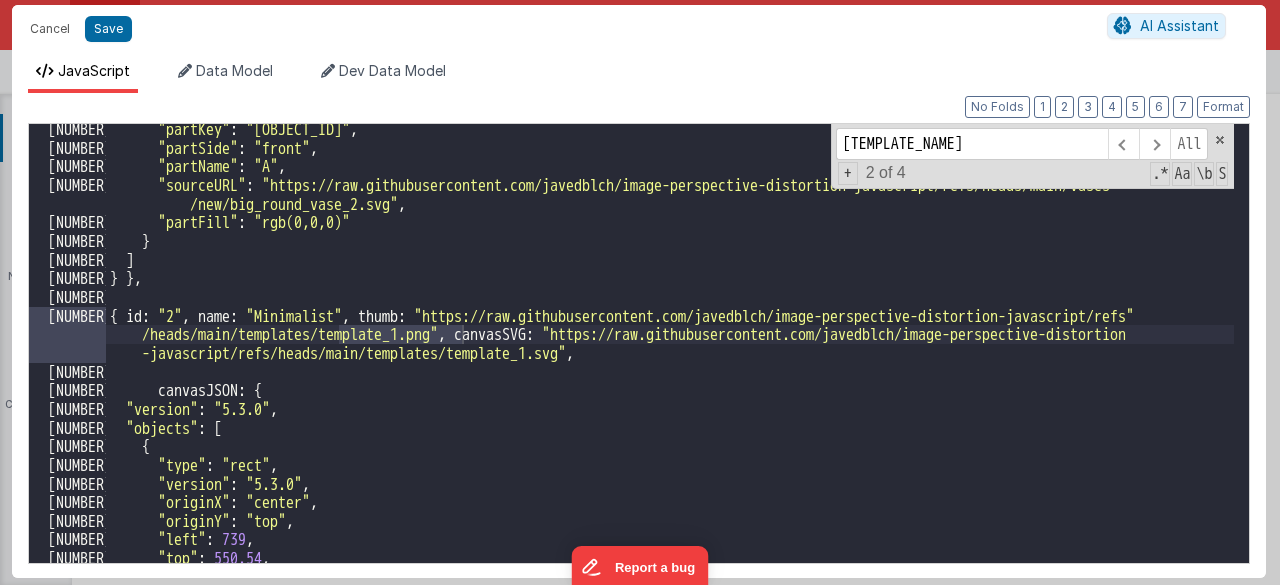 click on ""partKey" : "vases_[NUMBER]" , "partSide" : "front" , "partName" : "A" , "sourceURL" : "https://raw.githubusercontent.com/javedblch/image-perspective-distortion-javascript/refs/heads/main/vases /new/big_round_vase_2.svg" , "partFill" : "rgb(0,0,0)" } ] } } , { id : "2" , name : "Minimalist" , thumb : "https://raw.githubusercontent.com/javedblch/image-perspective-distortion-javascript /refs/heads/main/templates/template_1.png" , canvasSVG : "https://raw.githubusercontent.com/javedblch/image-perspective -distortion-javascript/refs/heads/main/templates/template_1.svg" , canvasJSON : { "version" : "5.3.0" , "objects" : [ { "type" : "rect" , "version" : "5.3.0" , "originX" : "center" , "originY" : "top" , "left" : [NUMBER] , "top" : [NUMBER] , "width" : [NUMBER] ," at bounding box center [670, 358] 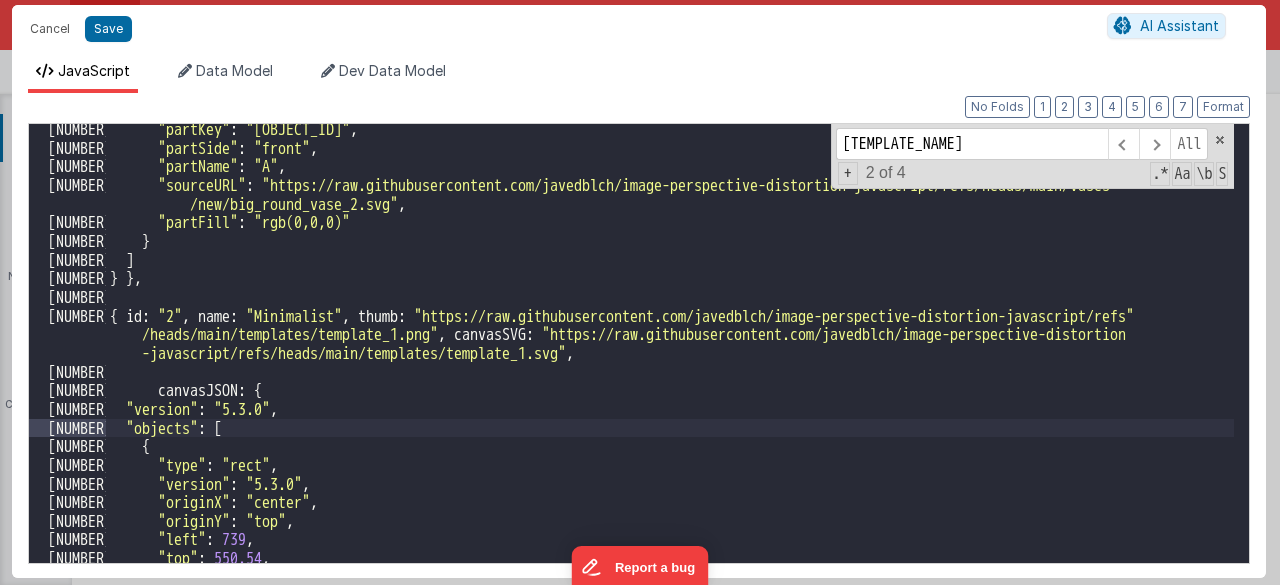 click on ""partKey" : "vases_[NUMBER]" , "partSide" : "front" , "partName" : "A" , "sourceURL" : "https://raw.githubusercontent.com/javedblch/image-perspective-distortion-javascript/refs/heads/main/vases /new/big_round_vase_2.svg" , "partFill" : "rgb(0,0,0)" } ] } } , { id : "2" , name : "Minimalist" , thumb : "https://raw.githubusercontent.com/javedblch/image-perspective-distortion-javascript /refs/heads/main/templates/template_1.png" , canvasSVG : "https://raw.githubusercontent.com/javedblch/image-perspective -distortion-javascript/refs/heads/main/templates/template_1.svg" , canvasJSON : { "version" : "5.3.0" , "objects" : [ { "type" : "rect" , "version" : "5.3.0" , "originX" : "center" , "originY" : "top" , "left" : [NUMBER] , "top" : [NUMBER] , "width" : [NUMBER] ," at bounding box center [670, 358] 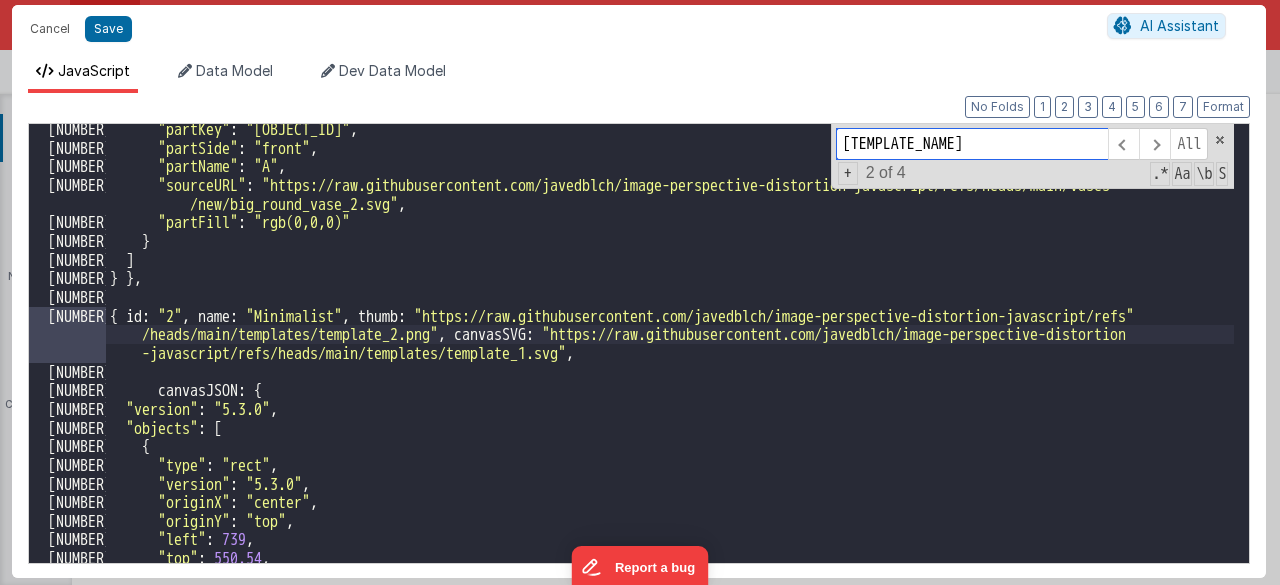 click on "[TEMPLATE_NAME]" at bounding box center (972, 144) 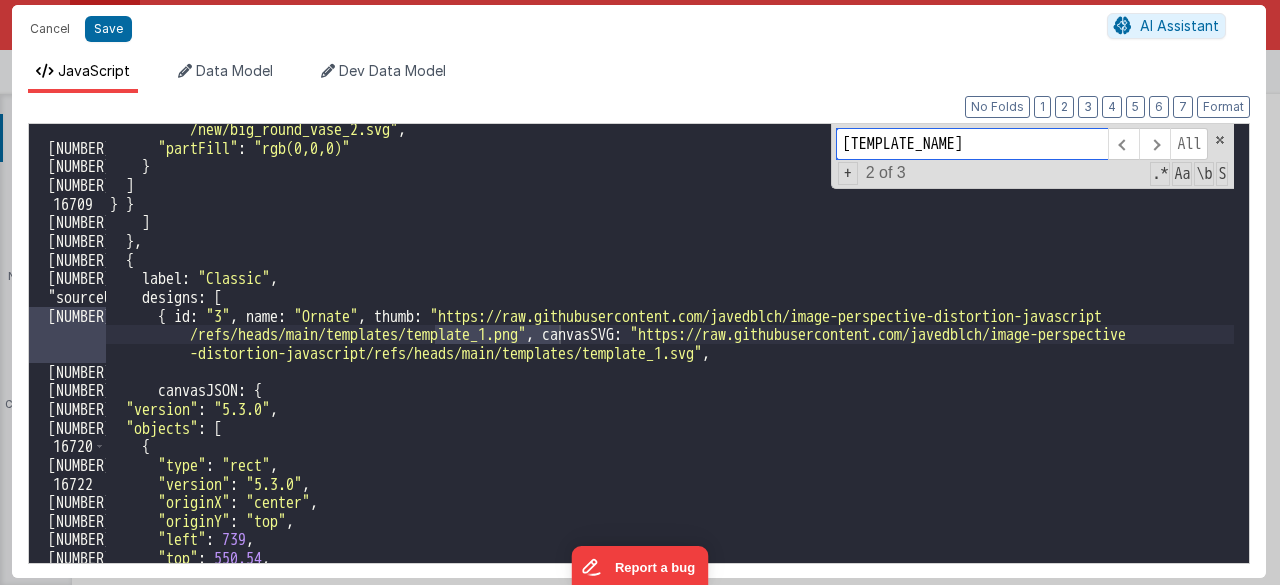 scroll, scrollTop: 30652, scrollLeft: 0, axis: vertical 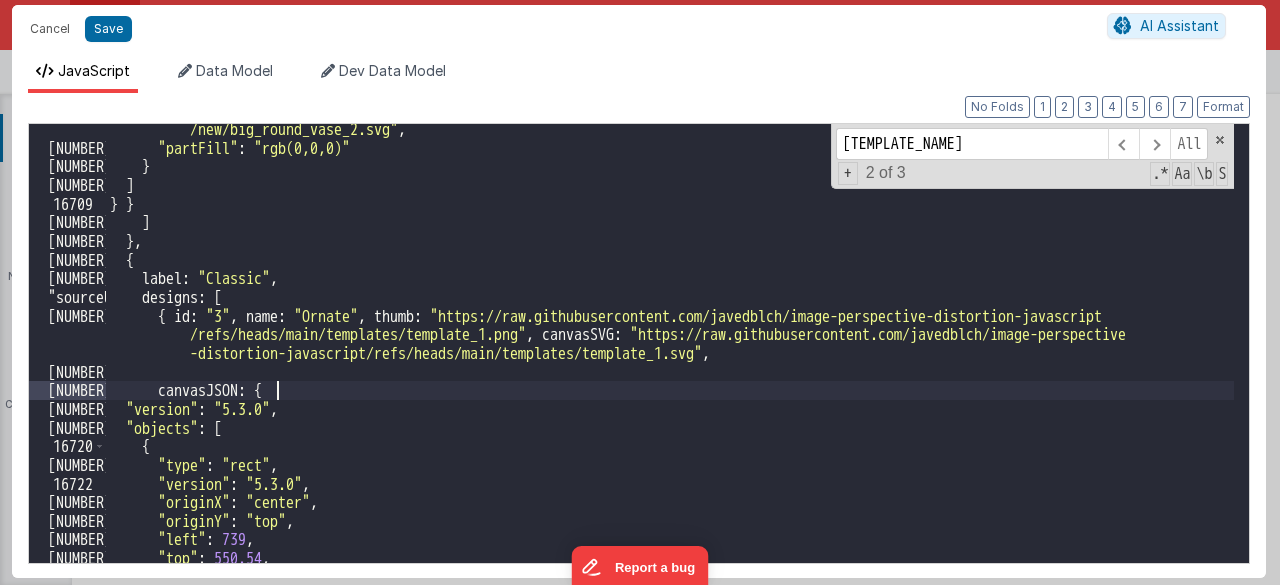 click on ""sourceURL" : "https://raw.githubusercontent.com/javedblch/image-perspective-distortion-javascript/refs/heads/main/vases /new/big_round_vase_2.svg" , "partFill" : "rgb(0,0,0)" } ] } } , { label : "Classic" , designs : [ { id : "3" , name : "Ornate" , thumb : "https://raw.githubusercontent.com/javedblch/image-perspective-distortion-javascript /refs/heads/main/templates/template_1.png" , canvasSVG : "https://raw.githubusercontent.com/javedblch/image-perspective -distortion-javascript/refs/heads/main/templates/template_1.svg" , canvasJSON : { "version" : "5.3.0" , "objects" : [ { "type" : "rect" , "version" : "5.3.0" , "originX" : "center" , "originY" : "top" , "left" : [NUMBER] , "top" : [NUMBER] , "width" : "[NUMBER]"" at bounding box center [670, 349] 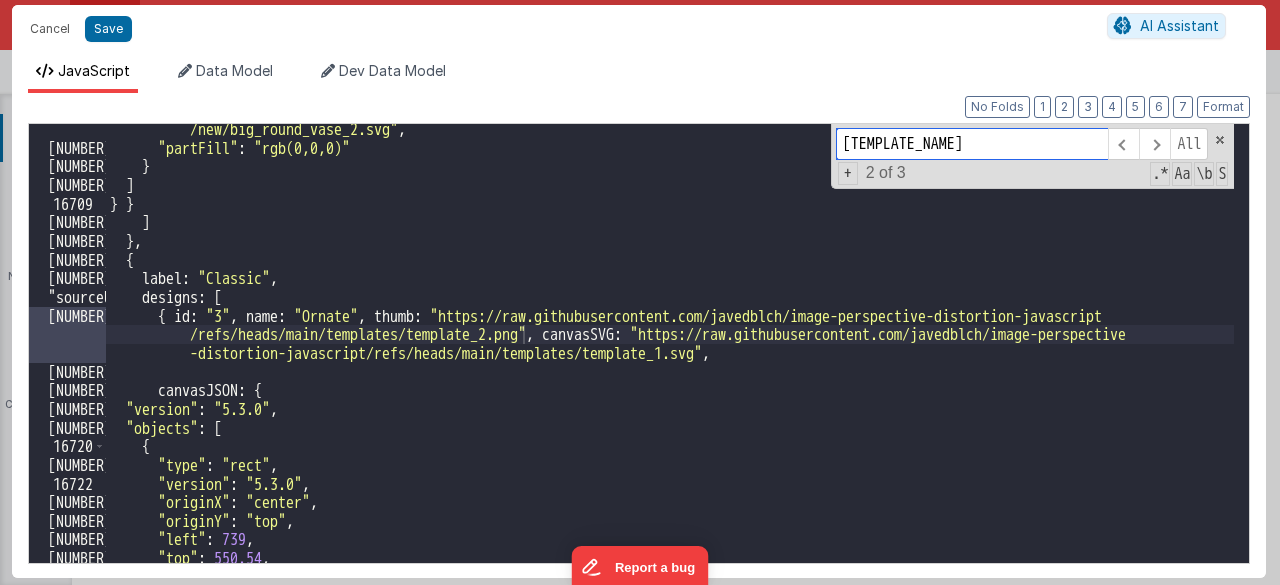 click on "[TEMPLATE_NAME]" at bounding box center (972, 144) 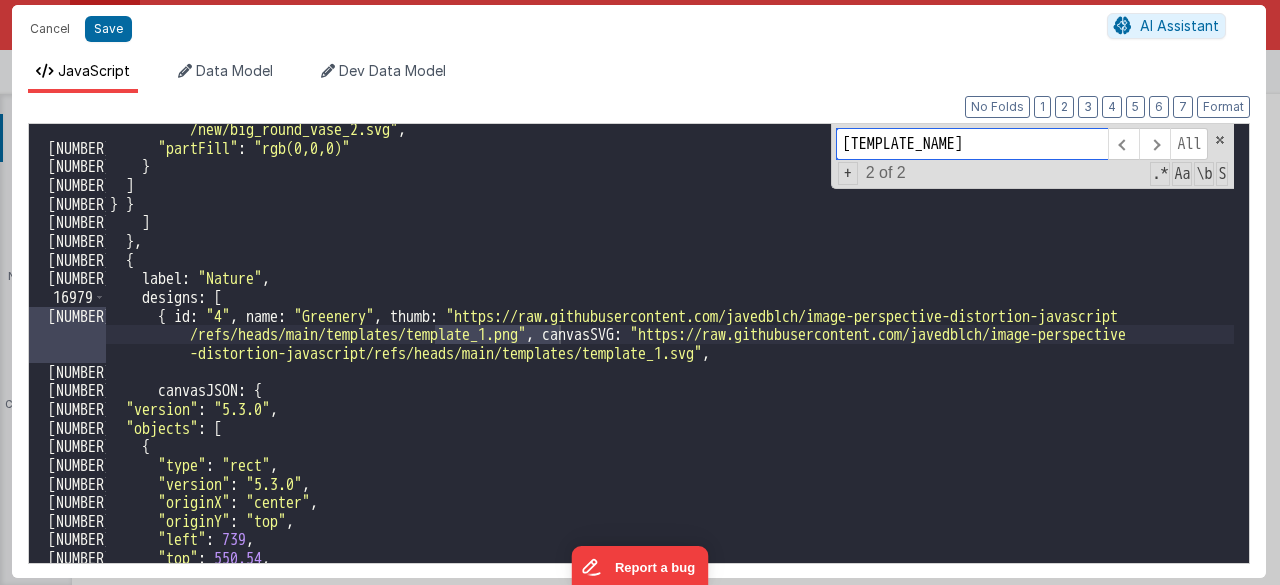 scroll, scrollTop: 31146, scrollLeft: 0, axis: vertical 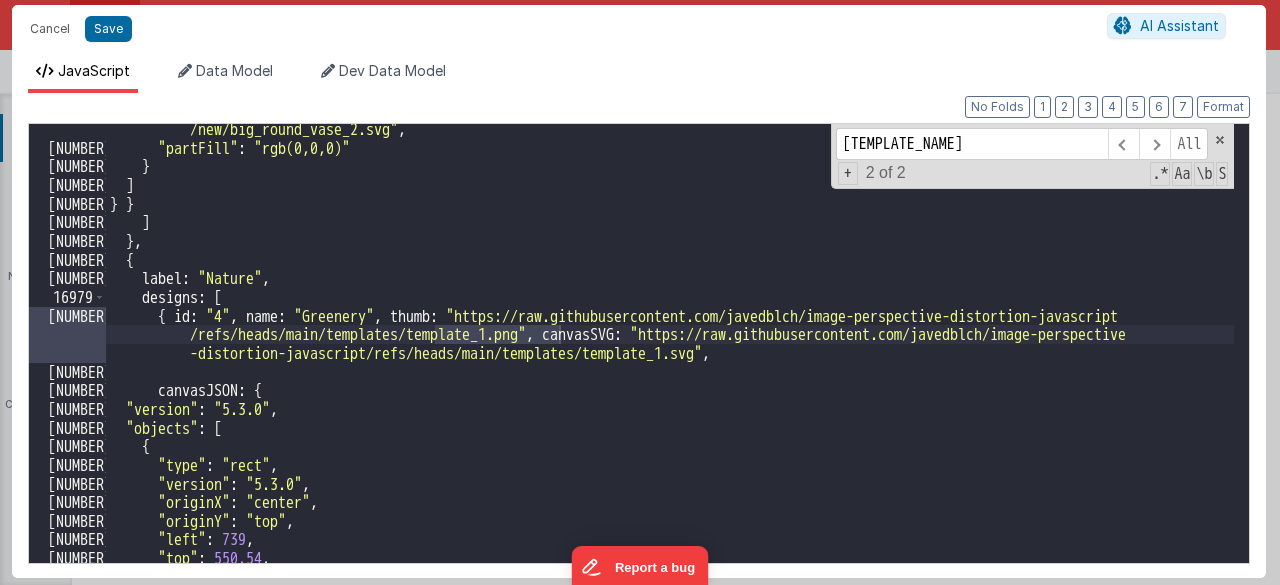 click on ""sourceURL" :   "https://raw.githubusercontent.com/javedblch/image-perspective-distortion-javascript/refs/heads/main/vases            /new/big_round_vase_2.svg" ,         "partFill" :   "rgb(0,0,0)"      }    ] }   }      ]    } ,    {      label :   "Nature" ,      designs :   [         {   id :   "4" ,   name :   "Greenery" ,   thumb :   "https://raw.githubusercontent.com/javedblch/image-perspective-distortion-javascript            /refs/heads/main/templates/template_1.png" ,   canvasSVG :   "https://raw.githubusercontent.com/javedblch/image-perspective            -distortion-javascript/refs/heads/main/templates/template_1.svg" ,                   canvasJSON :   {    "version" :   "5.3.0" ,    "objects" :   [      {         "type" :   "rect" ,         "version" :   "5.3.0" ,         "originX" :   "center" ,         "originY" :   "top" ,         "left" :   [NUMBER] ,         "top" :   [NUMBER] ,         "width" :   [NUMBER] ," at bounding box center (670, 349) 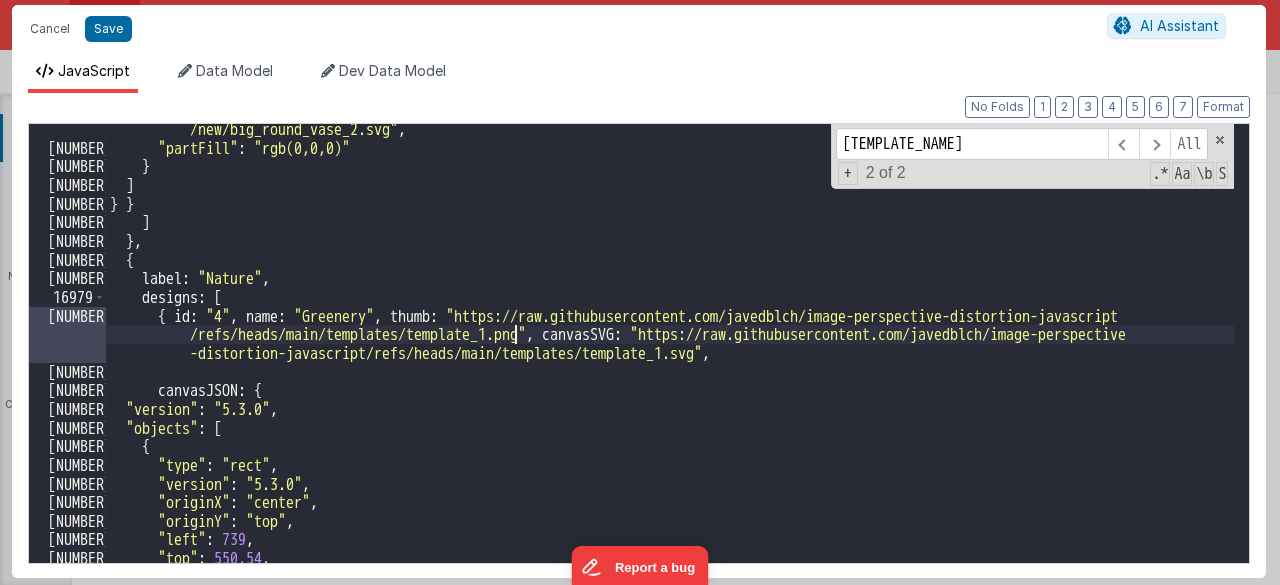click on ""sourceURL" :   "https://raw.githubusercontent.com/javedblch/image-perspective-distortion-javascript/refs/heads/main/vases            /new/big_round_vase_2.svg" ,         "partFill" :   "rgb(0,0,0)"      }    ] }   }      ]    } ,    {      label :   "Nature" ,      designs :   [         {   id :   "4" ,   name :   "Greenery" ,   thumb :   "https://raw.githubusercontent.com/javedblch/image-perspective-distortion-javascript            /refs/heads/main/templates/template_1.png" ,   canvasSVG :   "https://raw.githubusercontent.com/javedblch/image-perspective            -distortion-javascript/refs/heads/main/templates/template_1.svg" ,                   canvasJSON :   {    "version" :   "5.3.0" ,    "objects" :   [      {         "type" :   "rect" ,         "version" :   "5.3.0" ,         "originX" :   "center" ,         "originY" :   "top" ,         "left" :   [NUMBER] ,         "top" :   [NUMBER] ,         "width" :   [NUMBER] ," at bounding box center (670, 349) 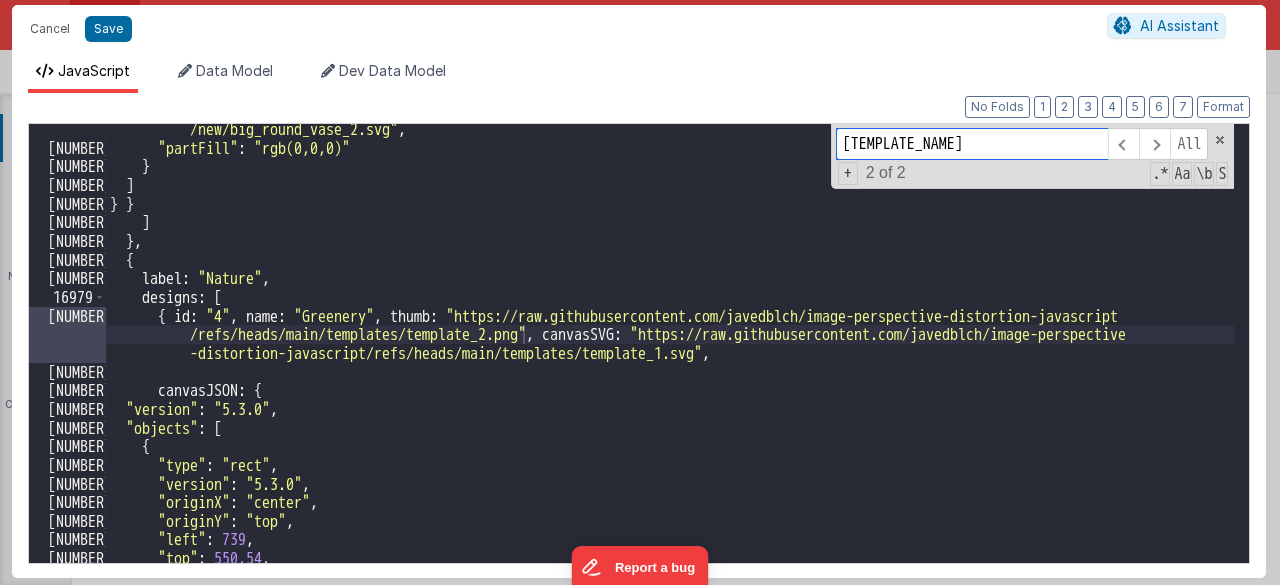 click on "[TEMPLATE_NAME]" at bounding box center (972, 144) 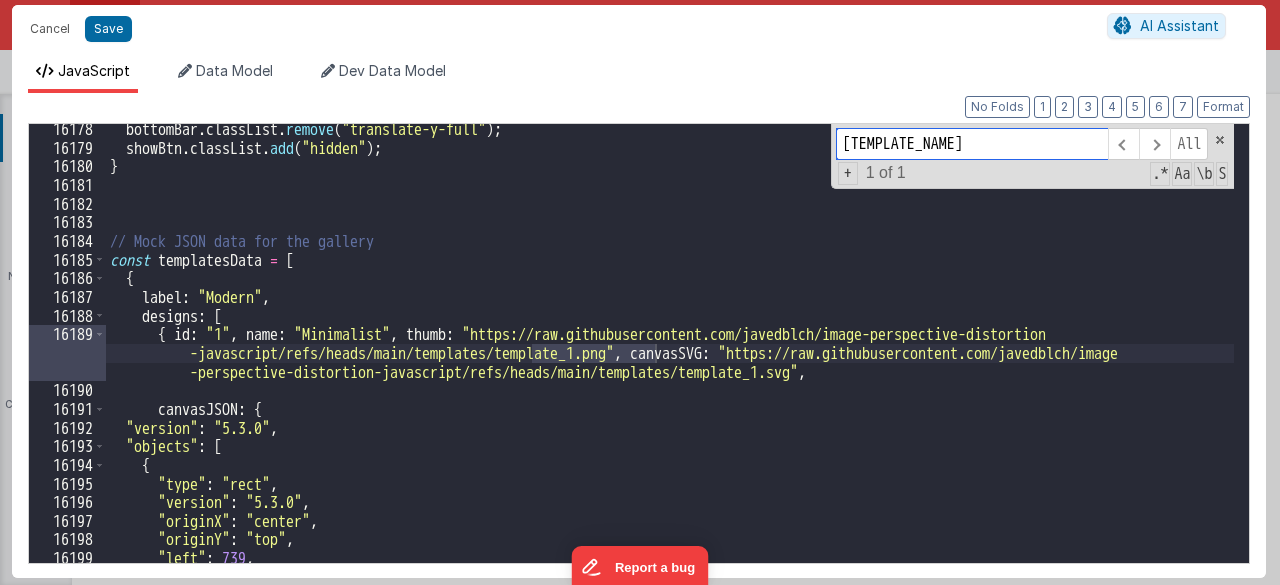 scroll, scrollTop: 29671, scrollLeft: 0, axis: vertical 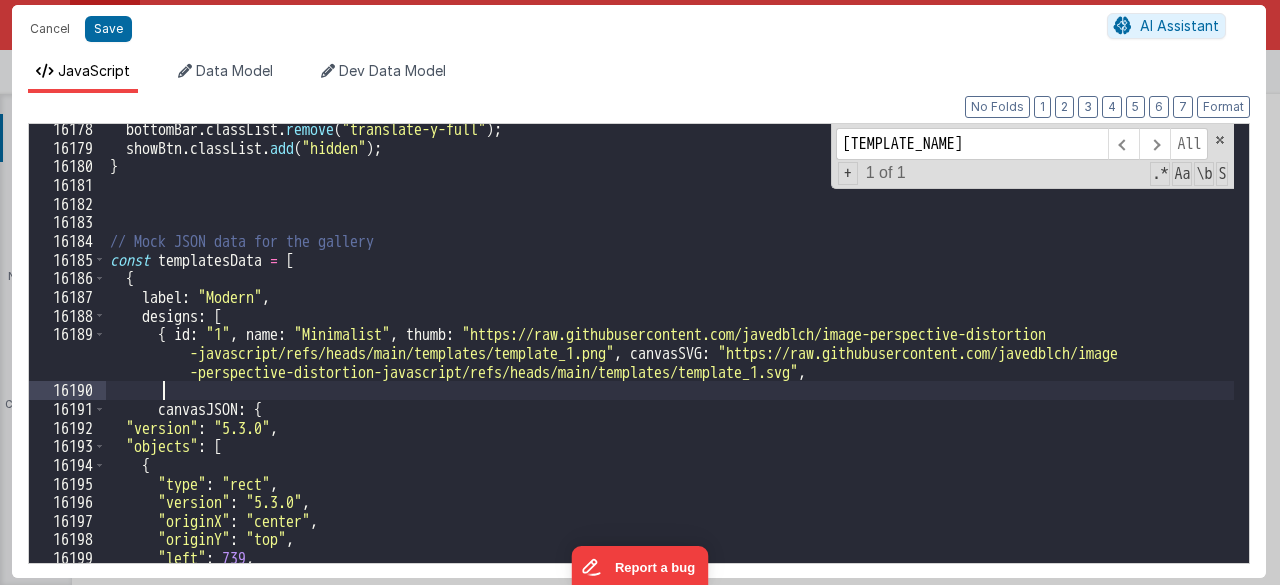 click on "bottomBar . classList . remove ( "translate-y-full" ) ; showBtn . classList . add ( "hidden" ) ; } // Mock JSON data for the gallery const templatesData = [ { label : "Modern" , designs : [ { id : "1" , name : "Minimalist" , thumb : "https://raw.githubusercontent.com/javedblch/image-perspective-distortion -javascript/refs/heads/main/templates/template_1.png" , canvasSVG : "https://raw.githubusercontent.com/javedblch/image -perspective-distortion-javascript/refs/heads/main/templates/template_1.svg" , canvasJSON : { "version" : "5.3.0" , "objects" : [ { "type" : "rect" , "version" : "5.3.0" , "originX" : "center" , "originY" : "top" , "left" : [NUMBER] , "top" : [NUMBER] ," at bounding box center [670, 358] 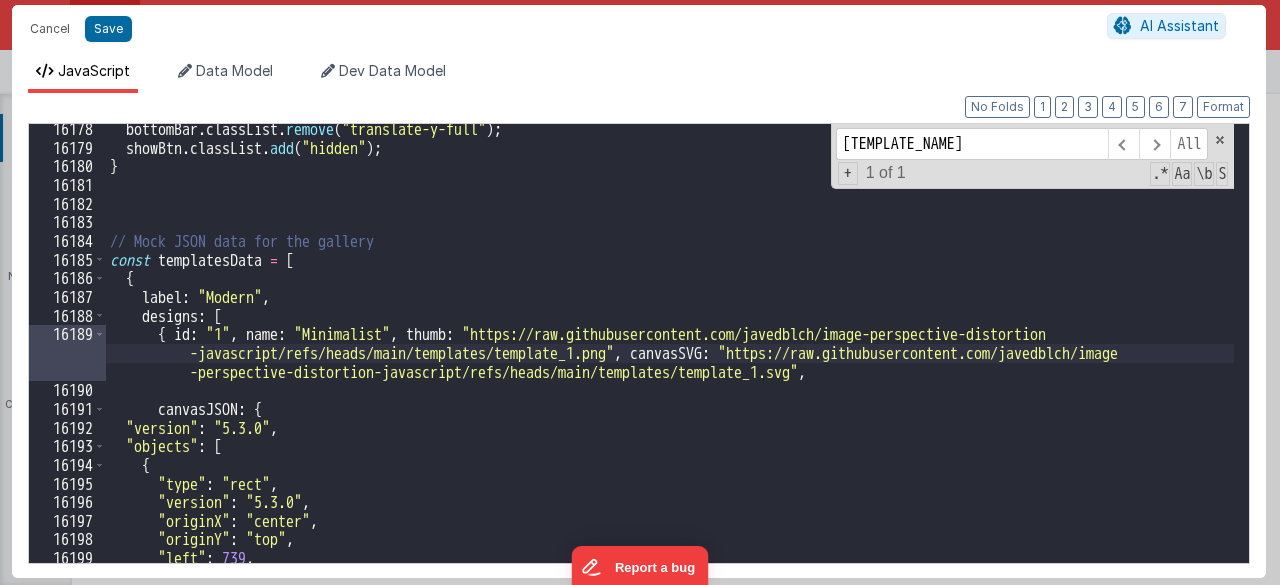 type 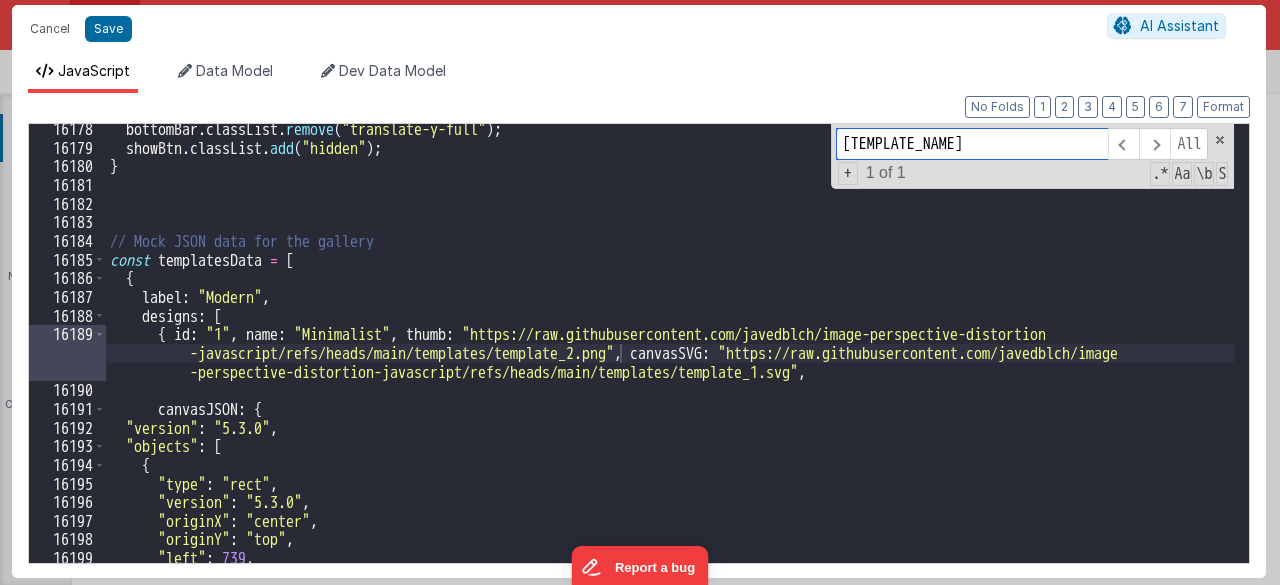 click on "[TEMPLATE_NAME]" at bounding box center [972, 144] 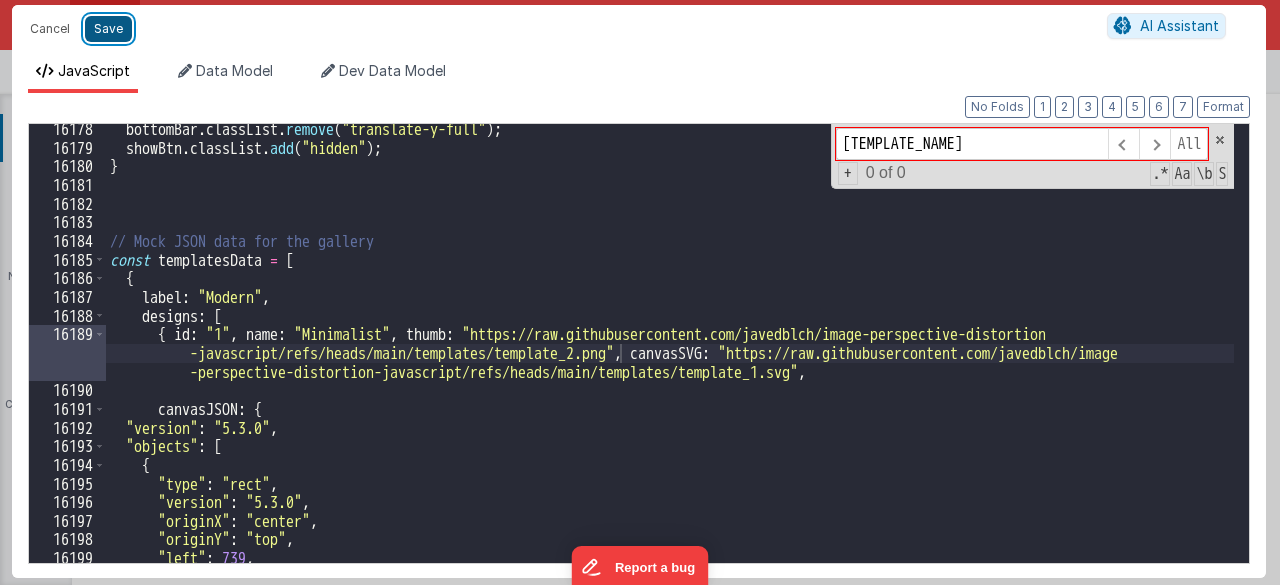 click on "Save" at bounding box center [108, 29] 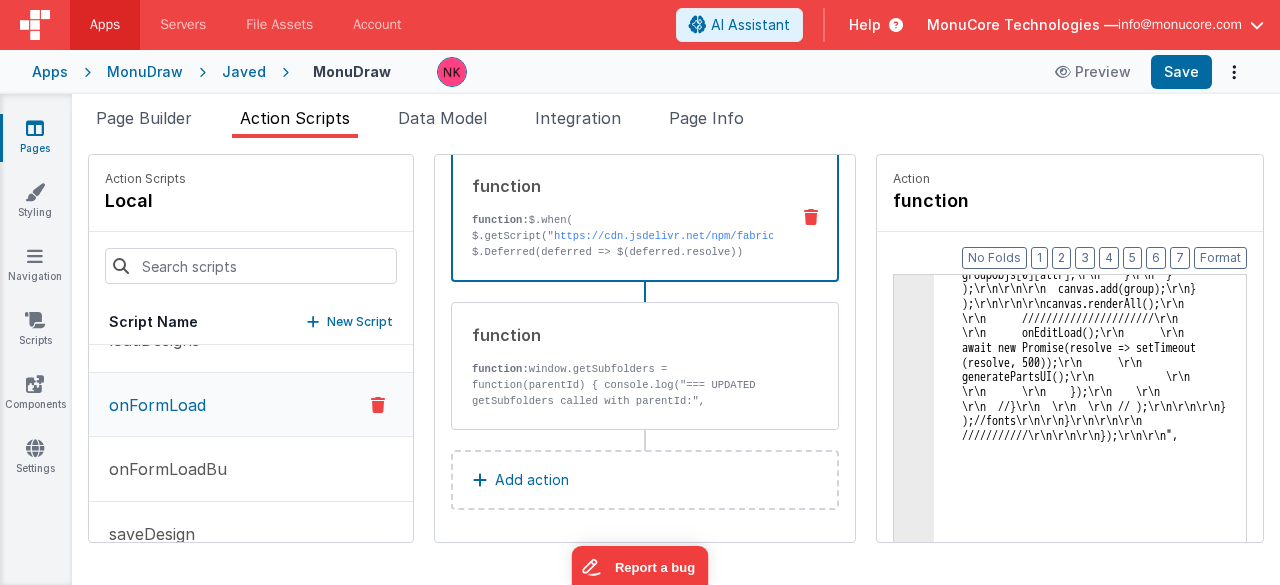 click at bounding box center [640, 292] 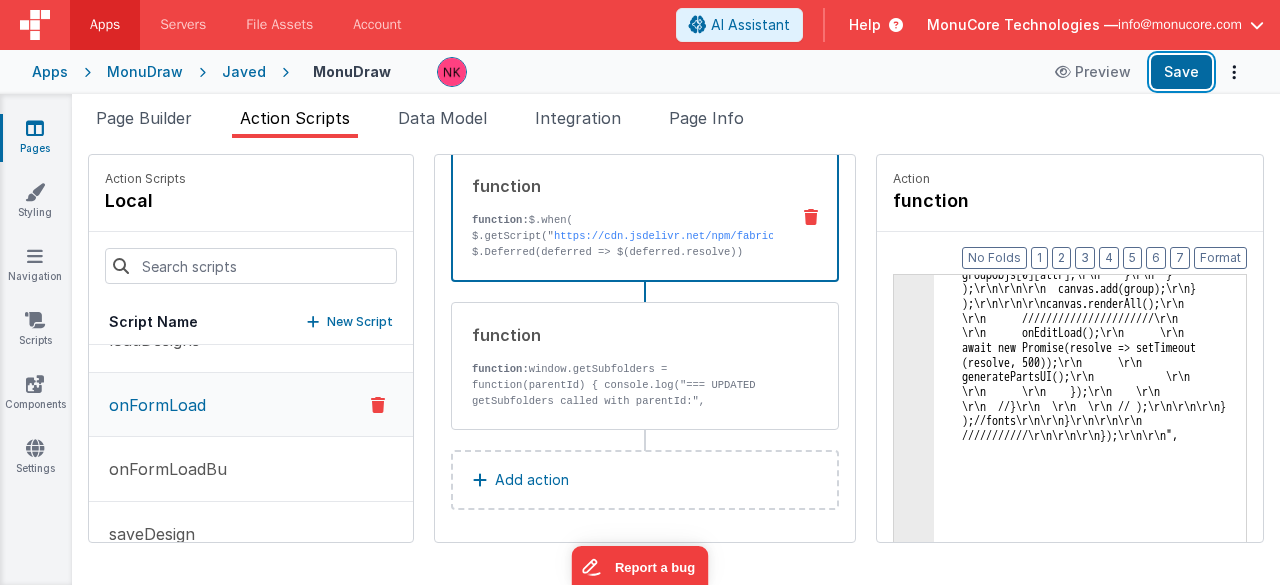 click on "Save" at bounding box center [1181, 72] 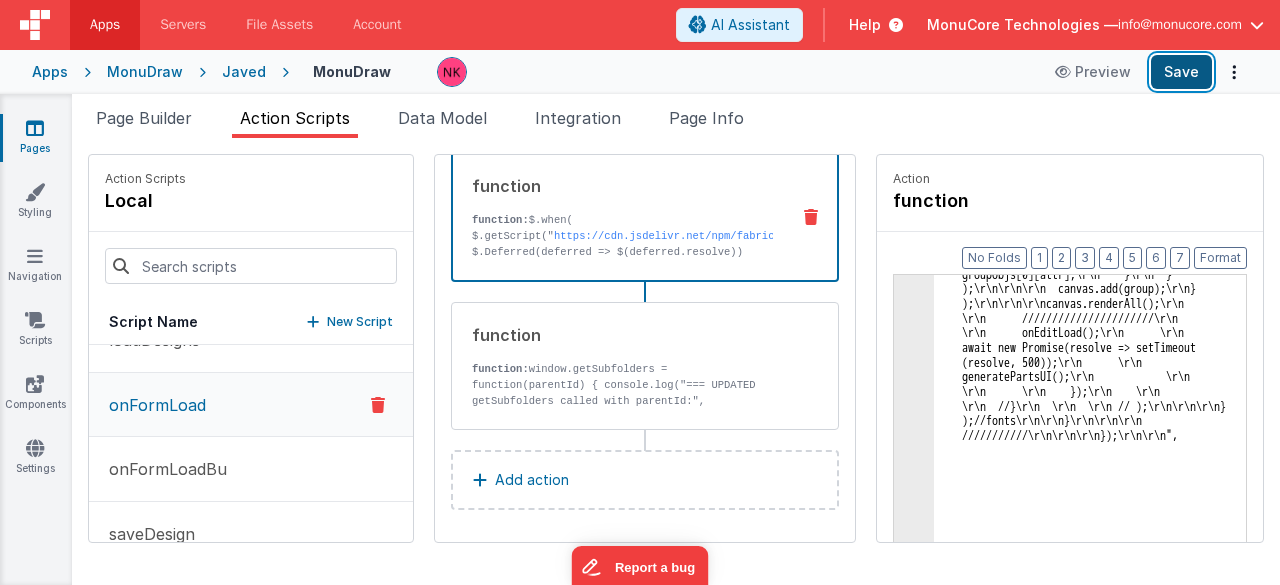 click on "Save" at bounding box center [1181, 72] 